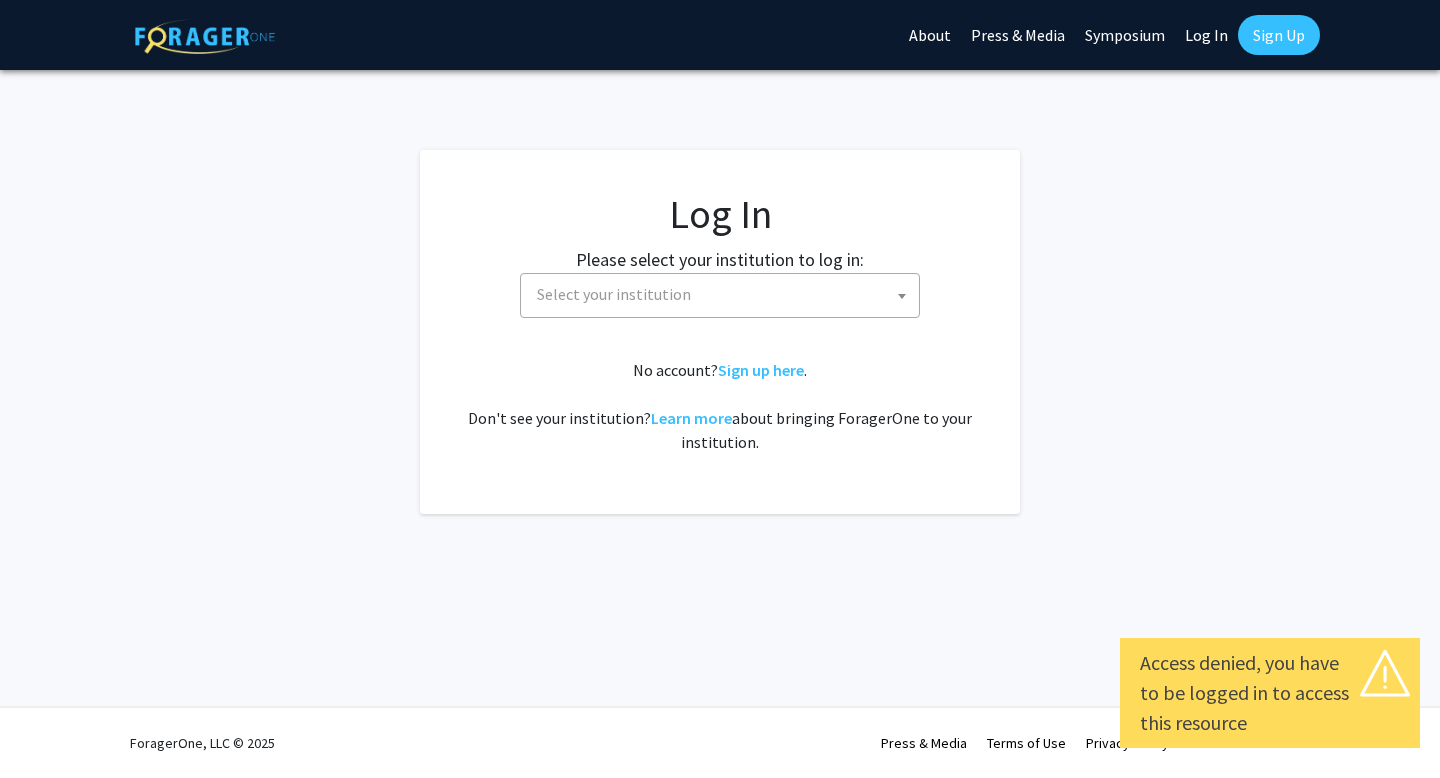 scroll, scrollTop: 0, scrollLeft: 0, axis: both 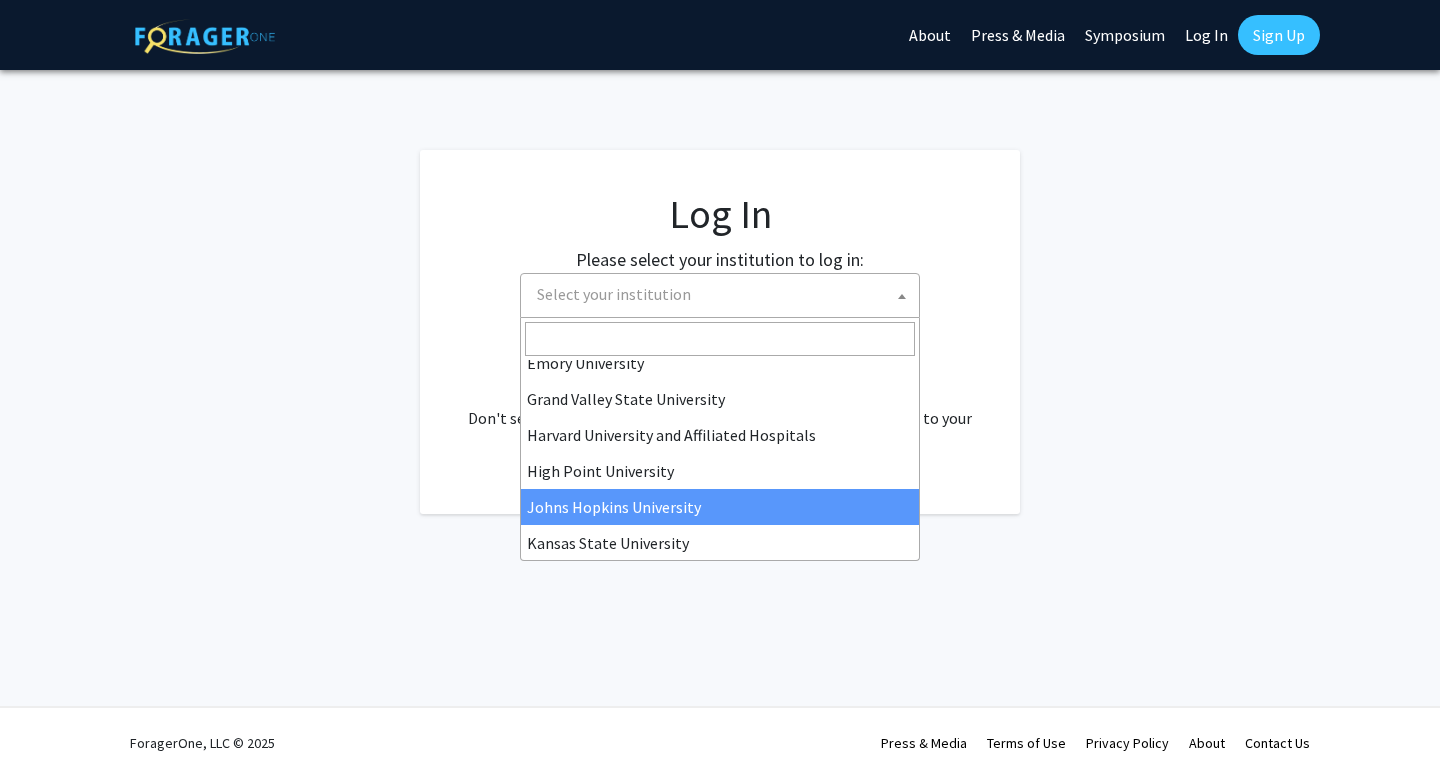 select on "1" 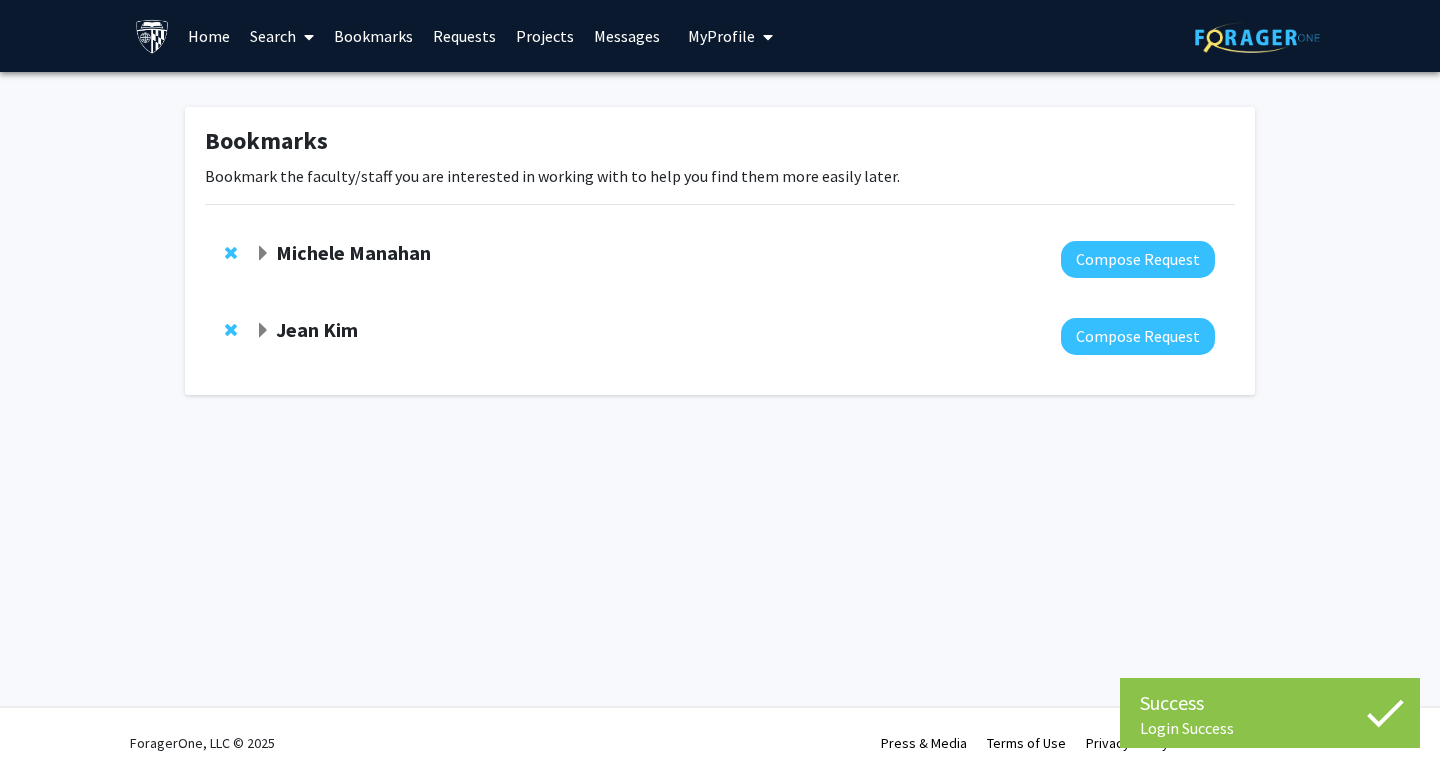 scroll, scrollTop: 0, scrollLeft: 0, axis: both 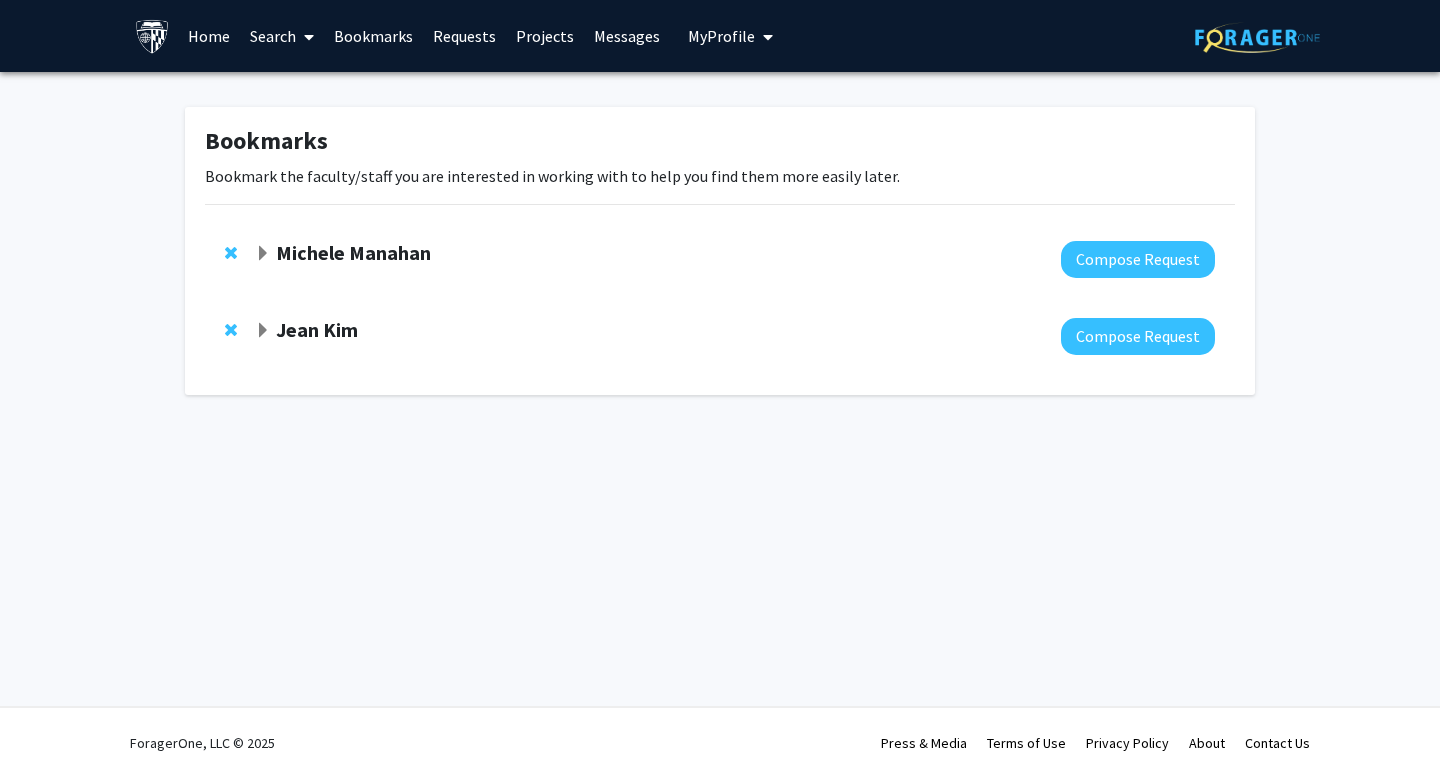 click on "Jean Kim" 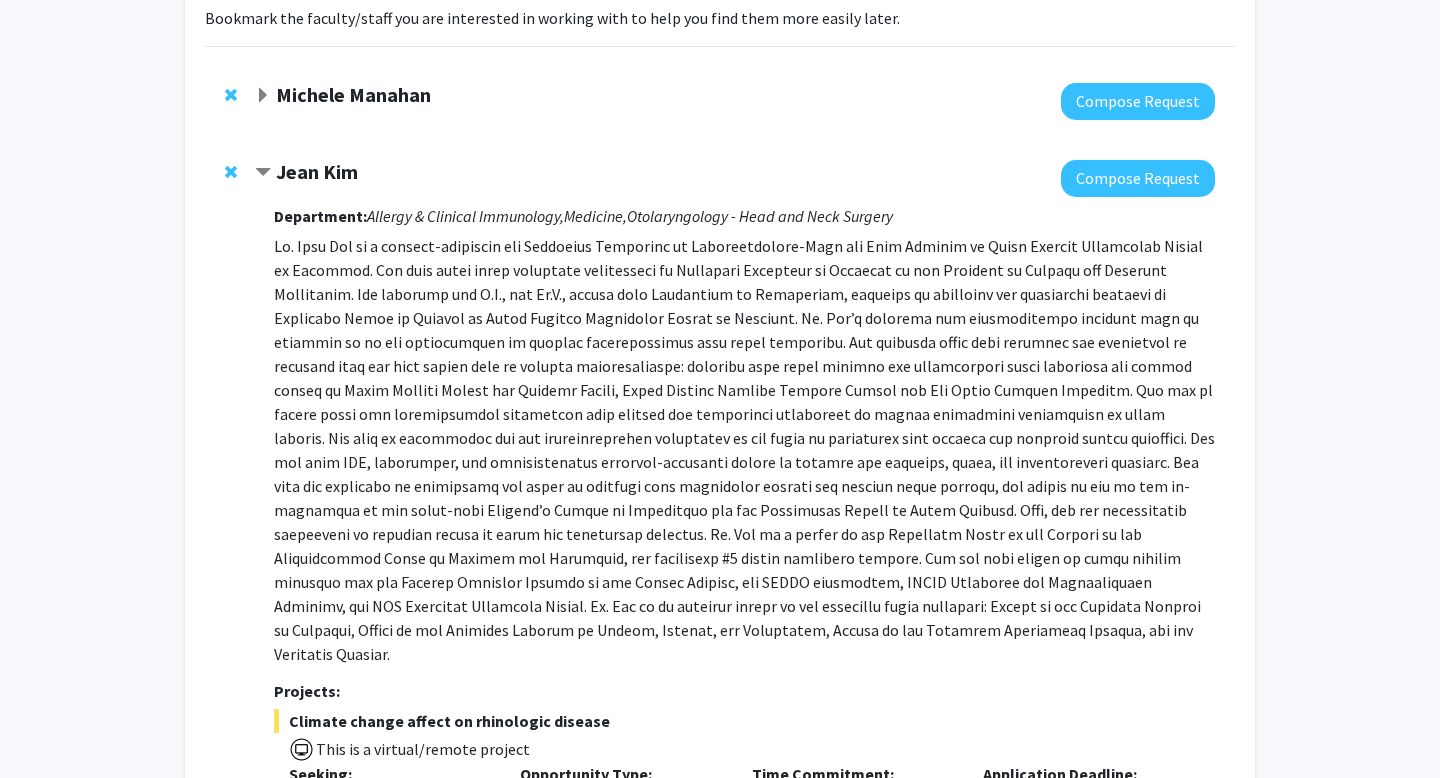 scroll, scrollTop: 168, scrollLeft: 0, axis: vertical 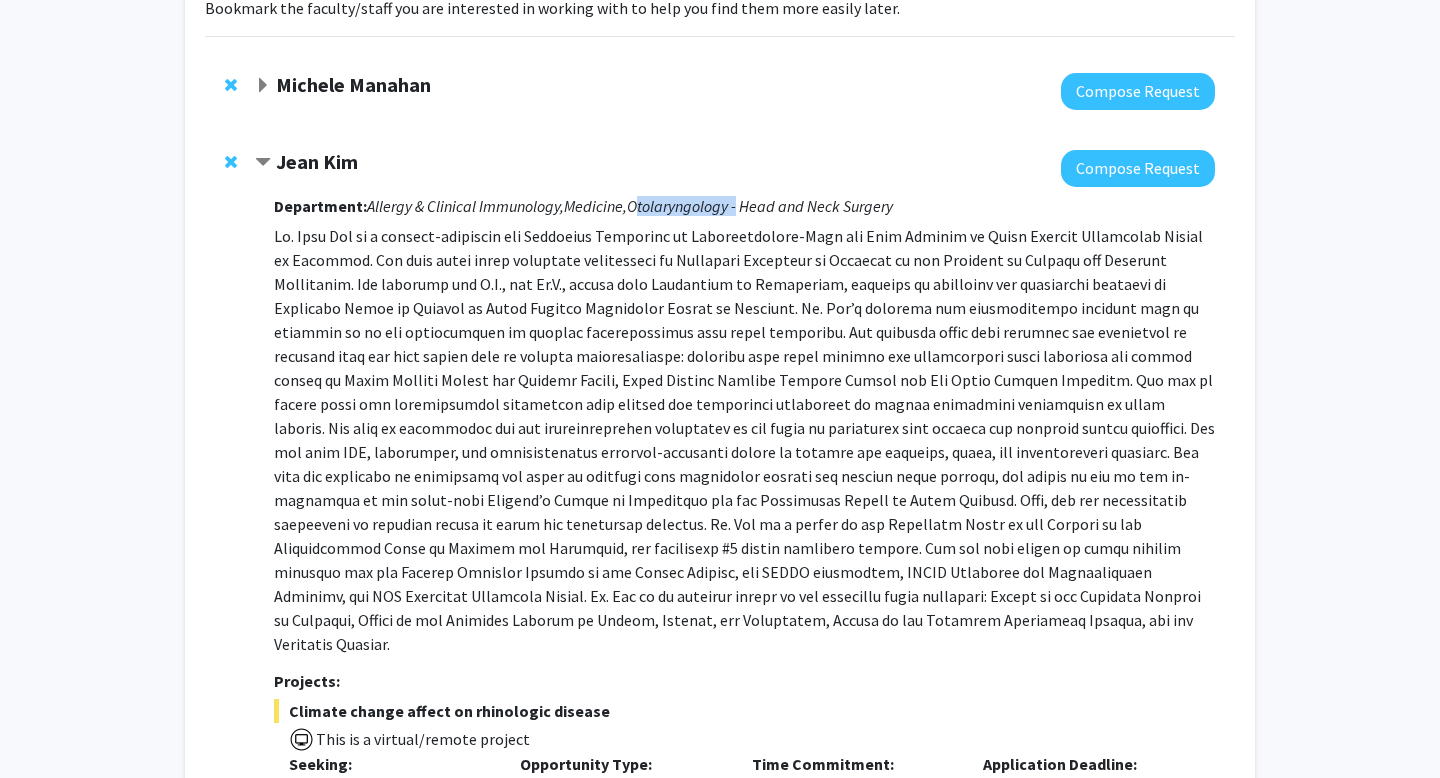 drag, startPoint x: 637, startPoint y: 208, endPoint x: 738, endPoint y: 208, distance: 101 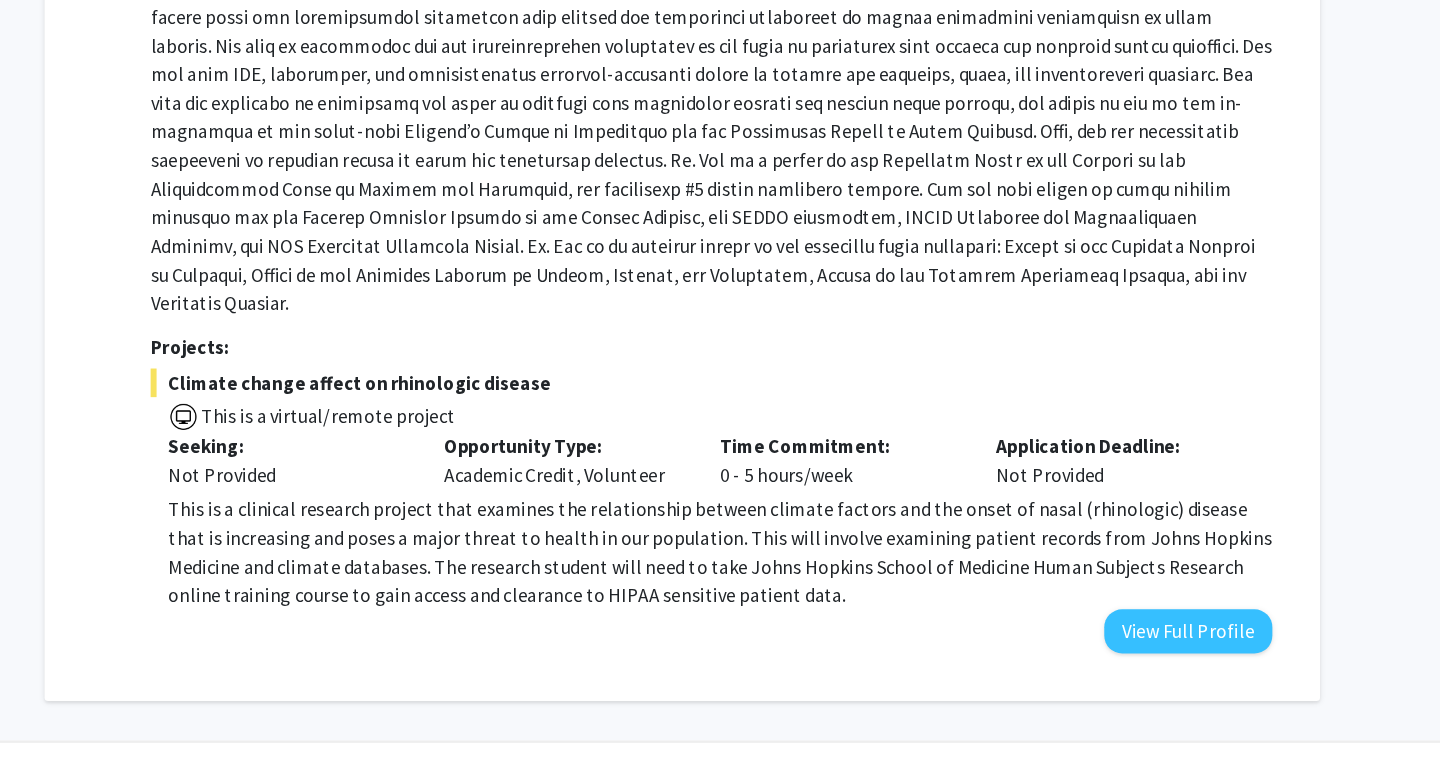 scroll, scrollTop: 435, scrollLeft: 0, axis: vertical 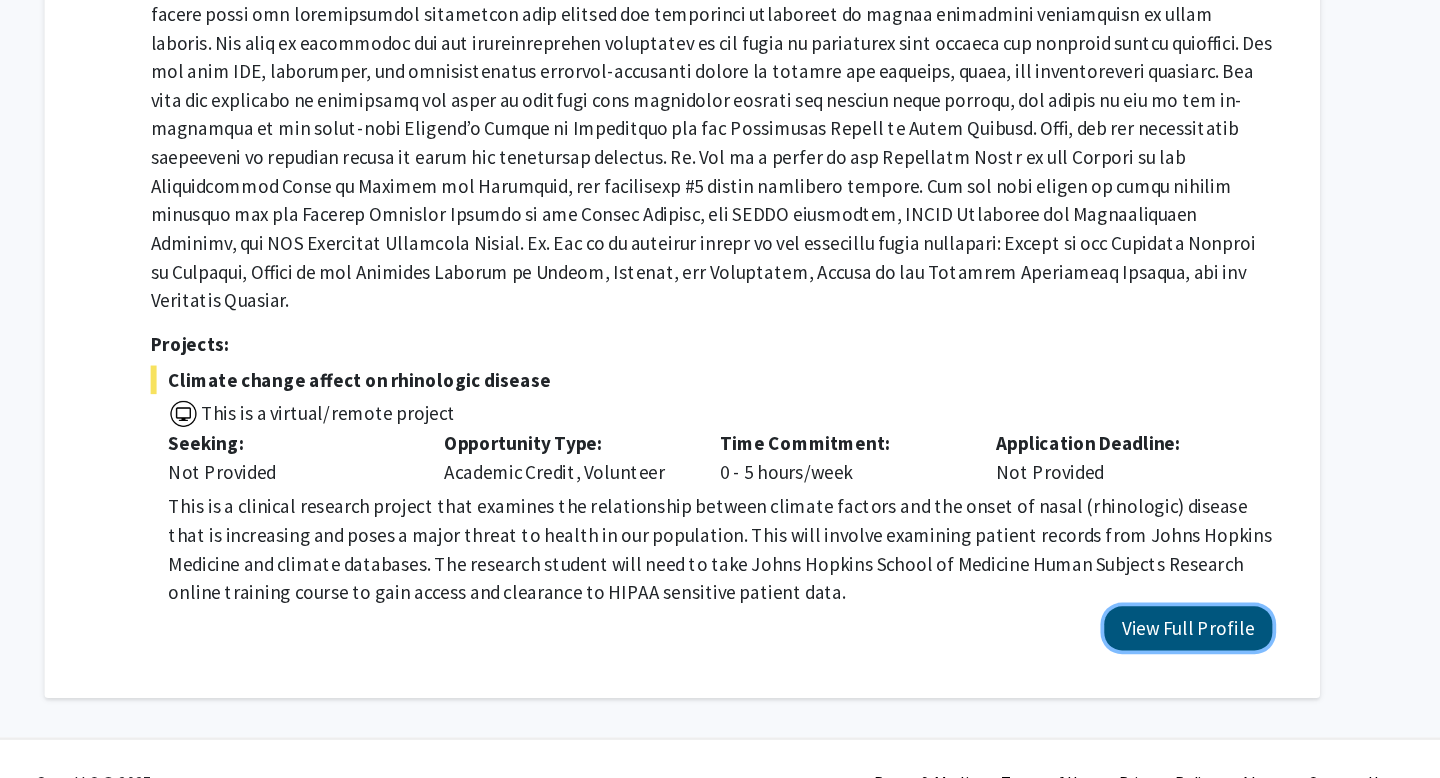 click on "View Full Profile" at bounding box center [1144, 652] 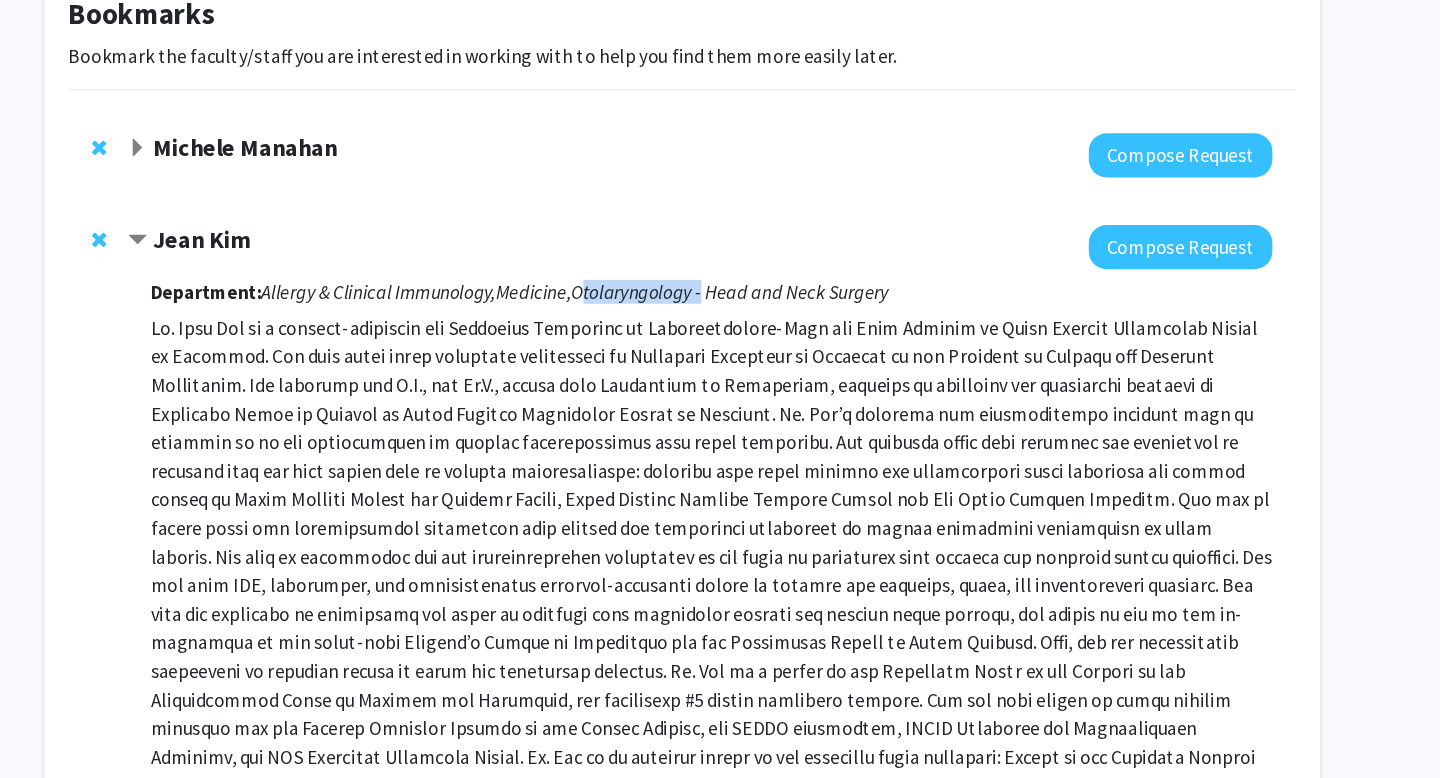 scroll, scrollTop: 128, scrollLeft: 0, axis: vertical 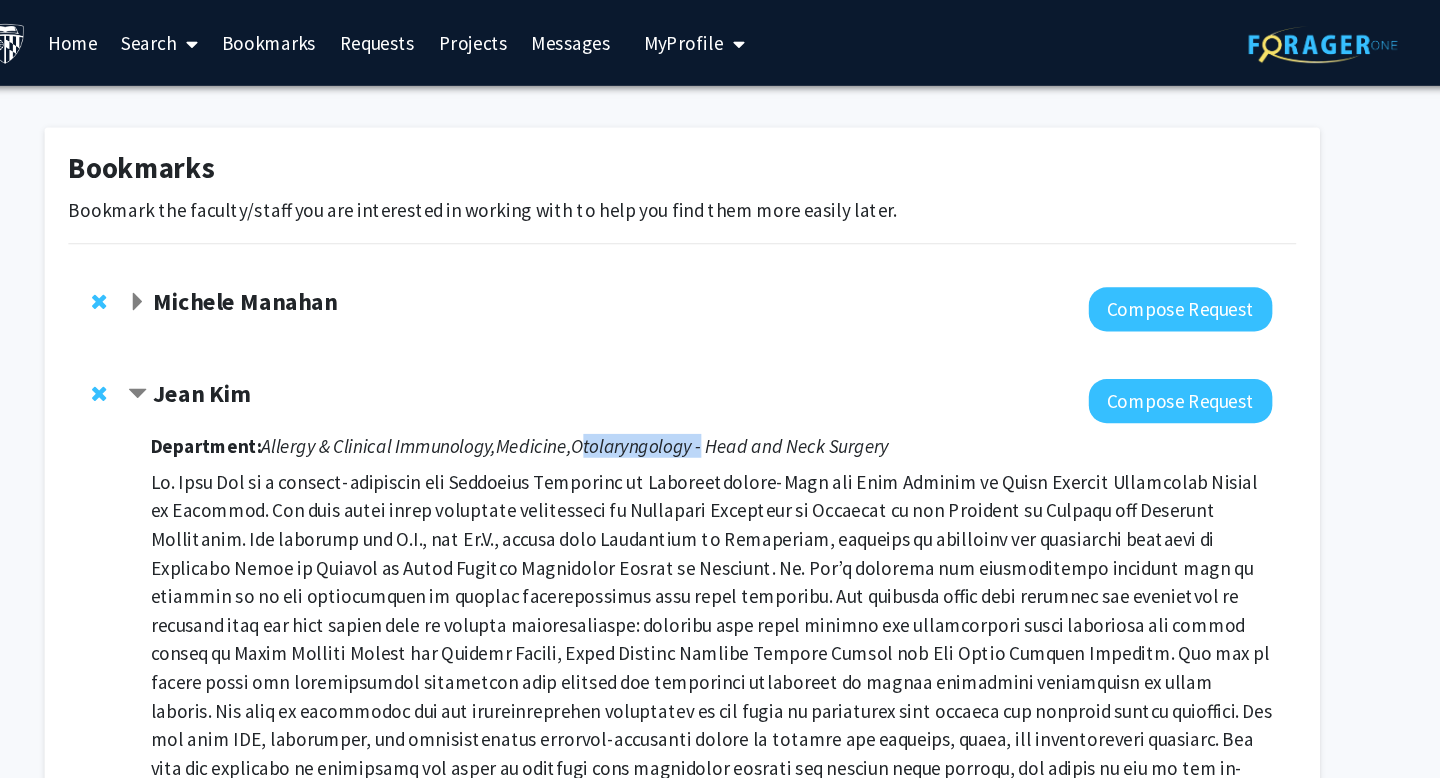 click on "My   Profile" at bounding box center (730, 36) 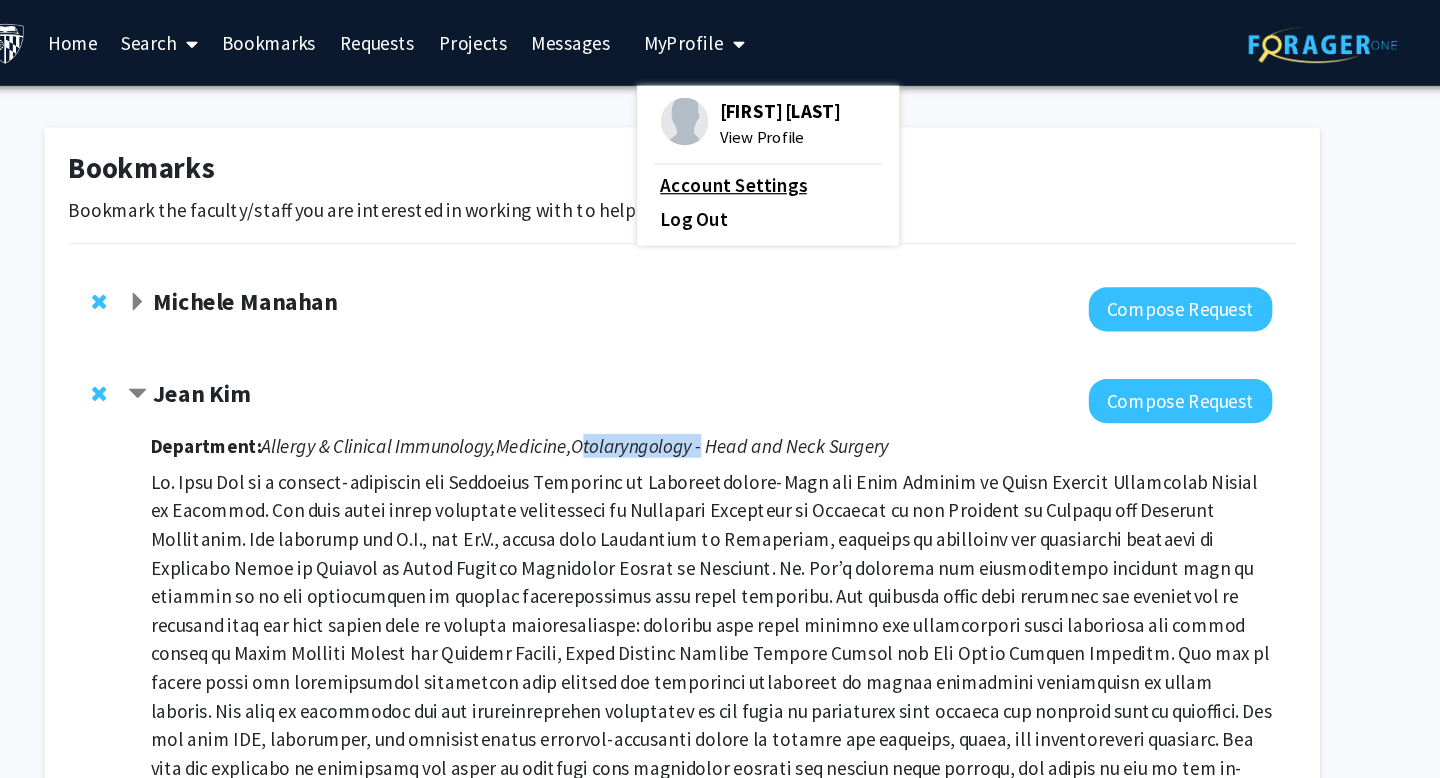 click on "Account Settings" at bounding box center [792, 155] 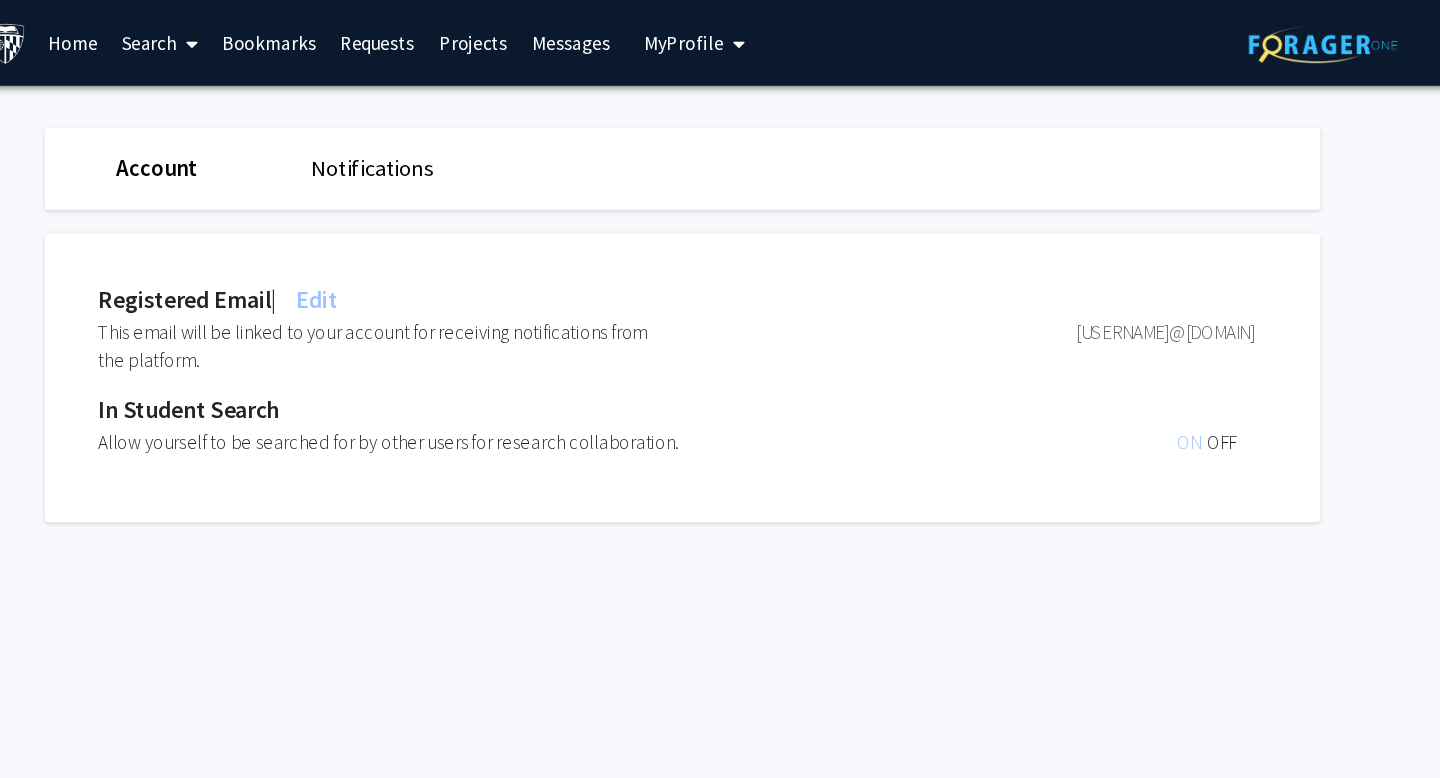 click on "Account" 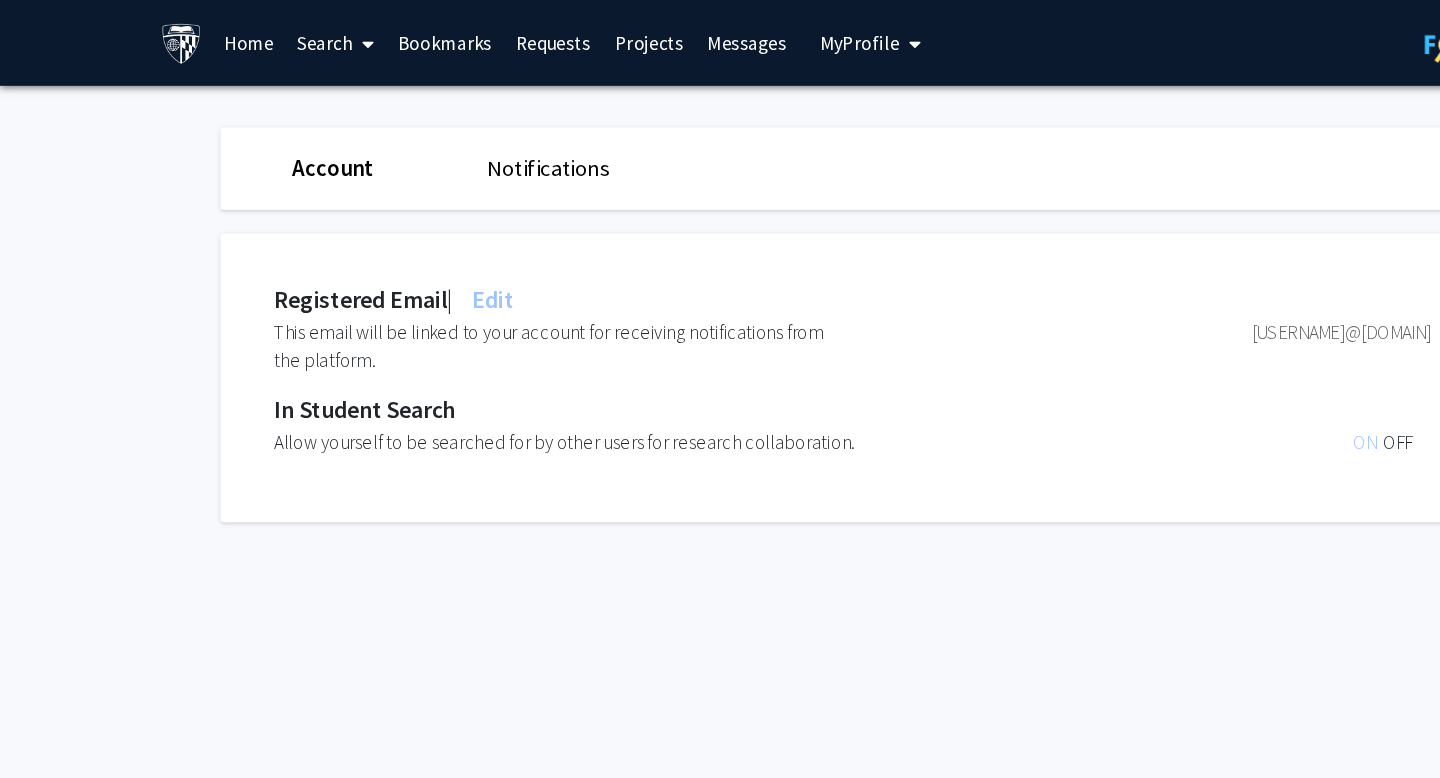 click on "My   Profile" at bounding box center [721, 36] 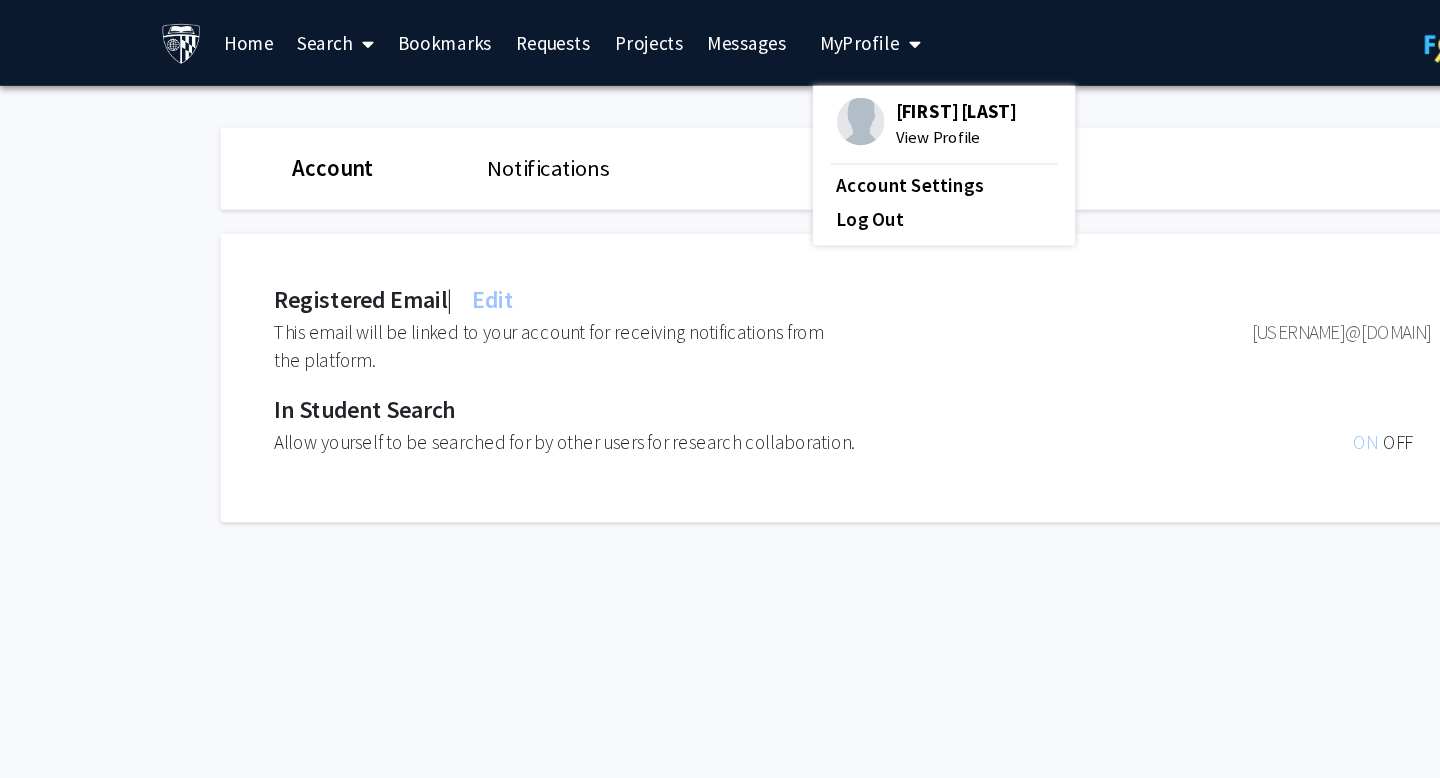 click on "[FIRST] [LAST]" at bounding box center [802, 93] 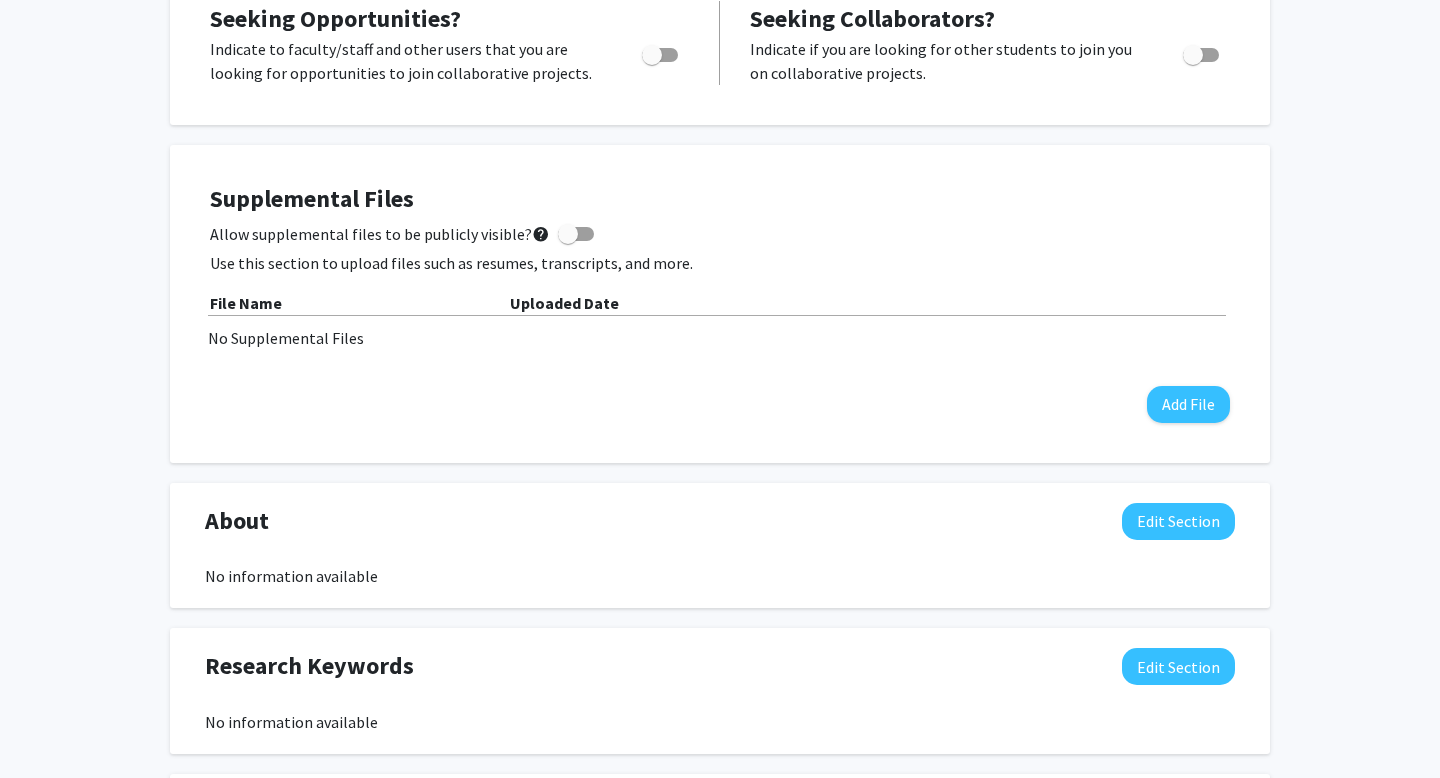 scroll, scrollTop: 431, scrollLeft: 0, axis: vertical 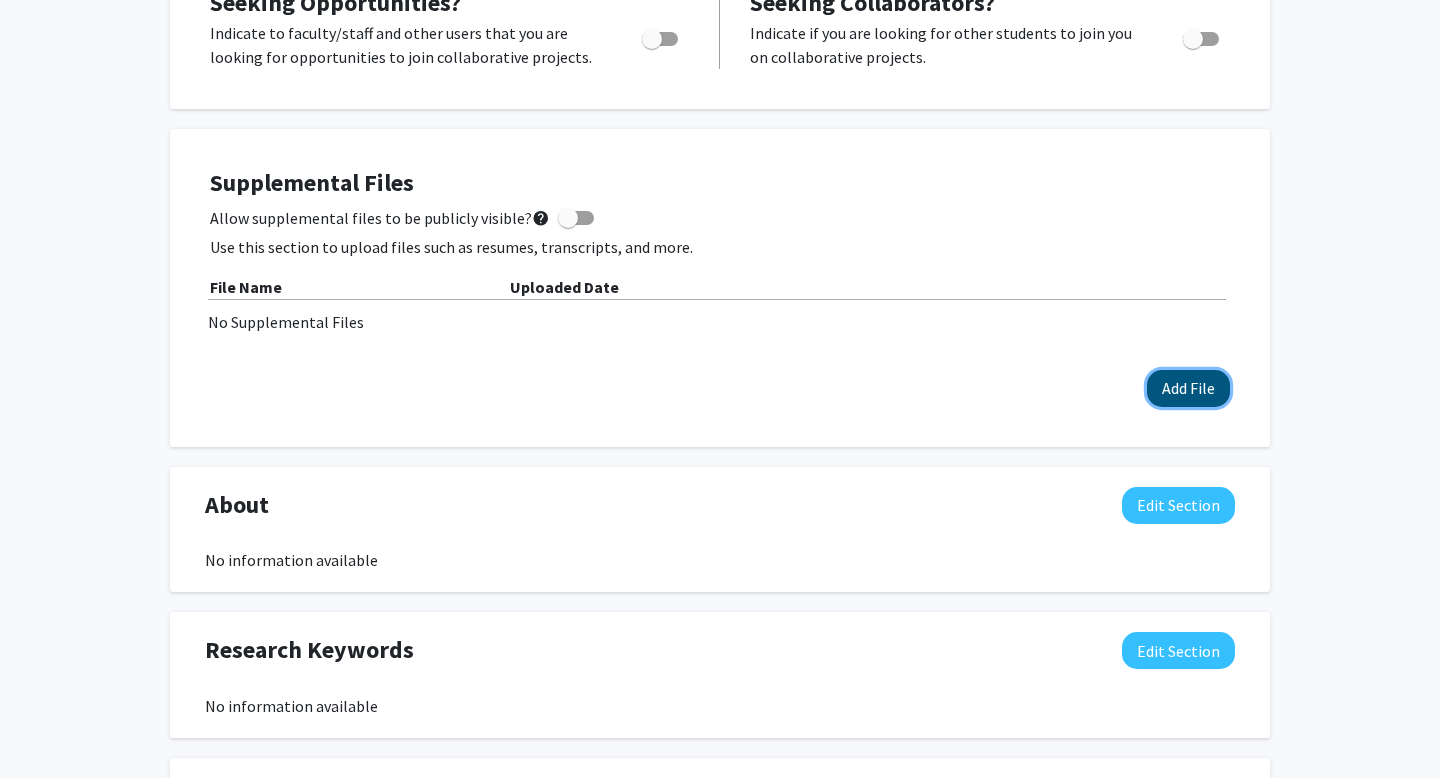 click on "Add File" 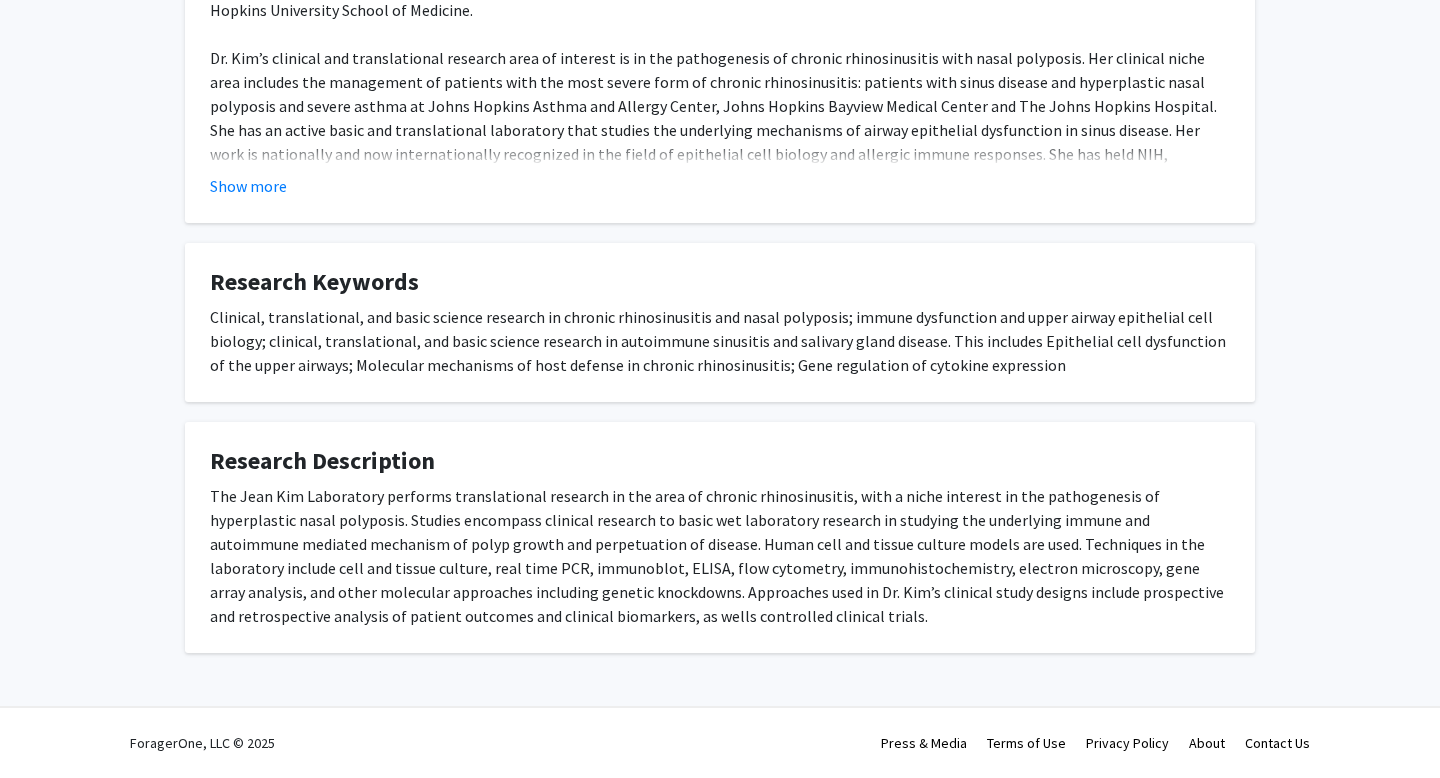 scroll, scrollTop: 0, scrollLeft: 0, axis: both 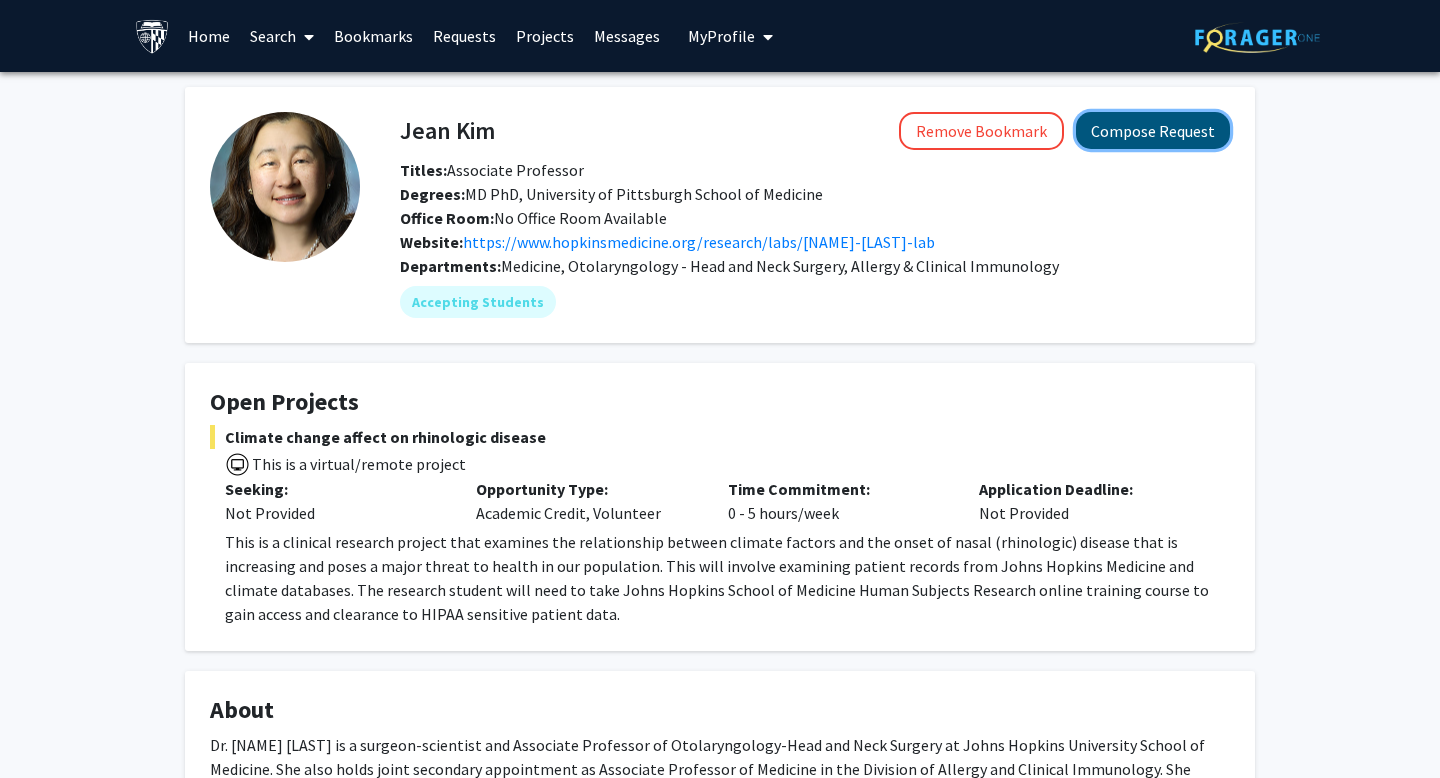 click on "Compose Request" 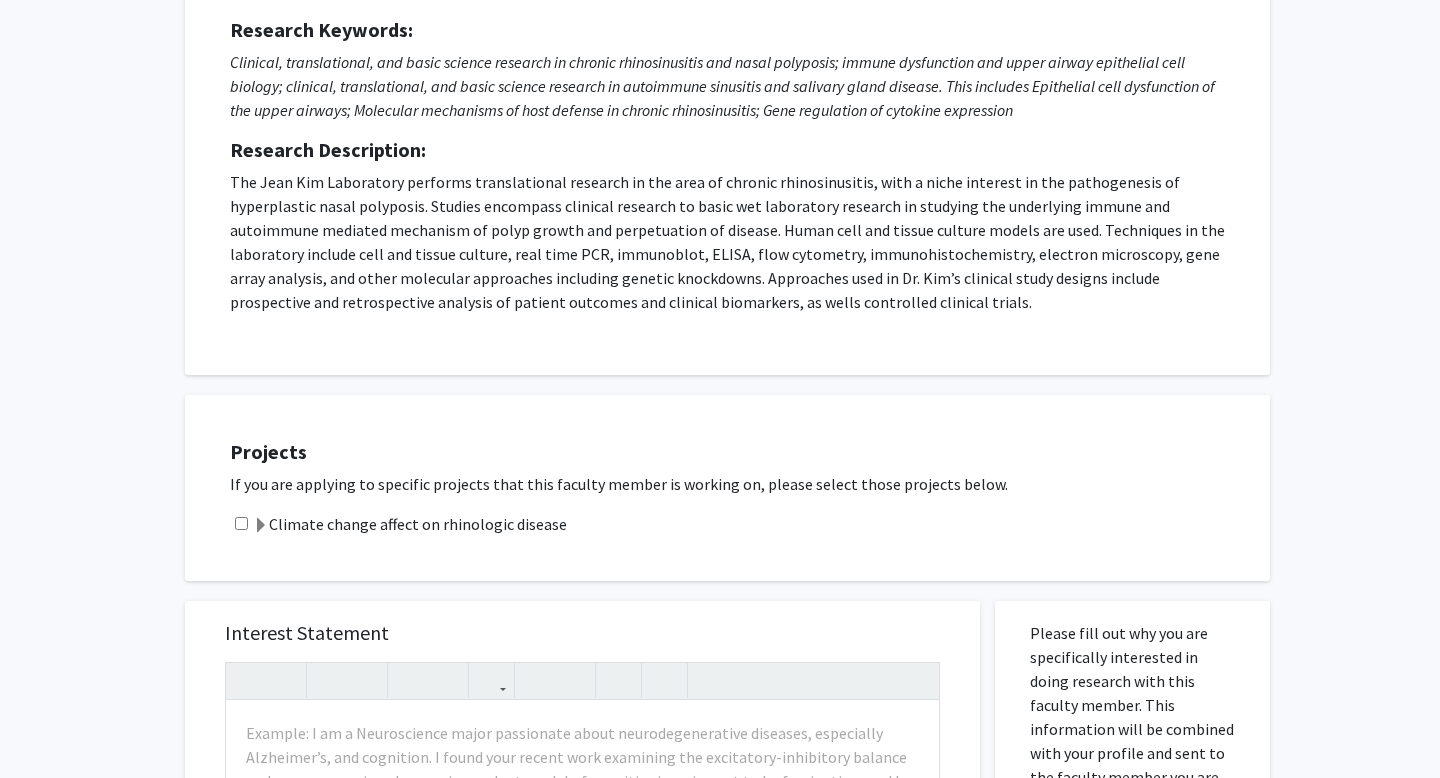 scroll, scrollTop: 264, scrollLeft: 0, axis: vertical 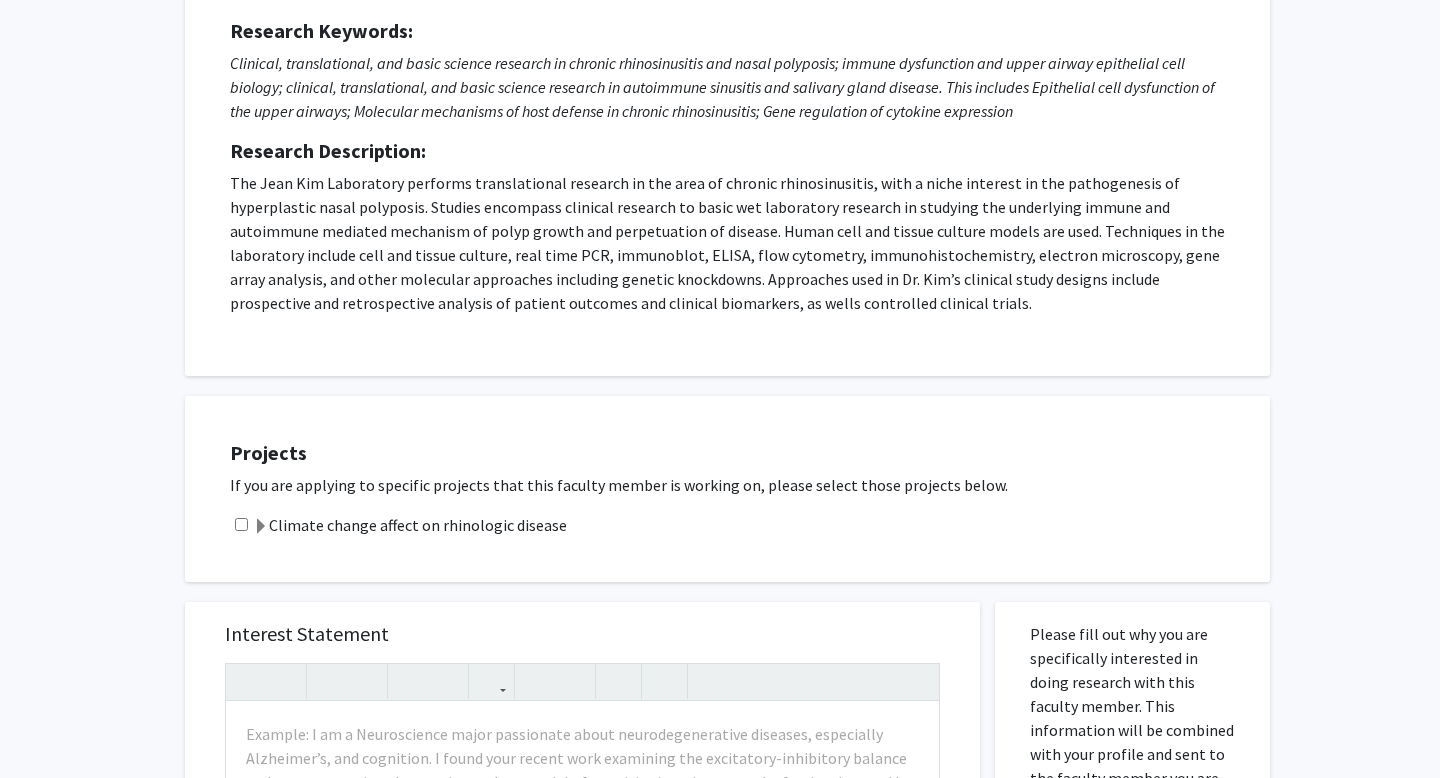 click 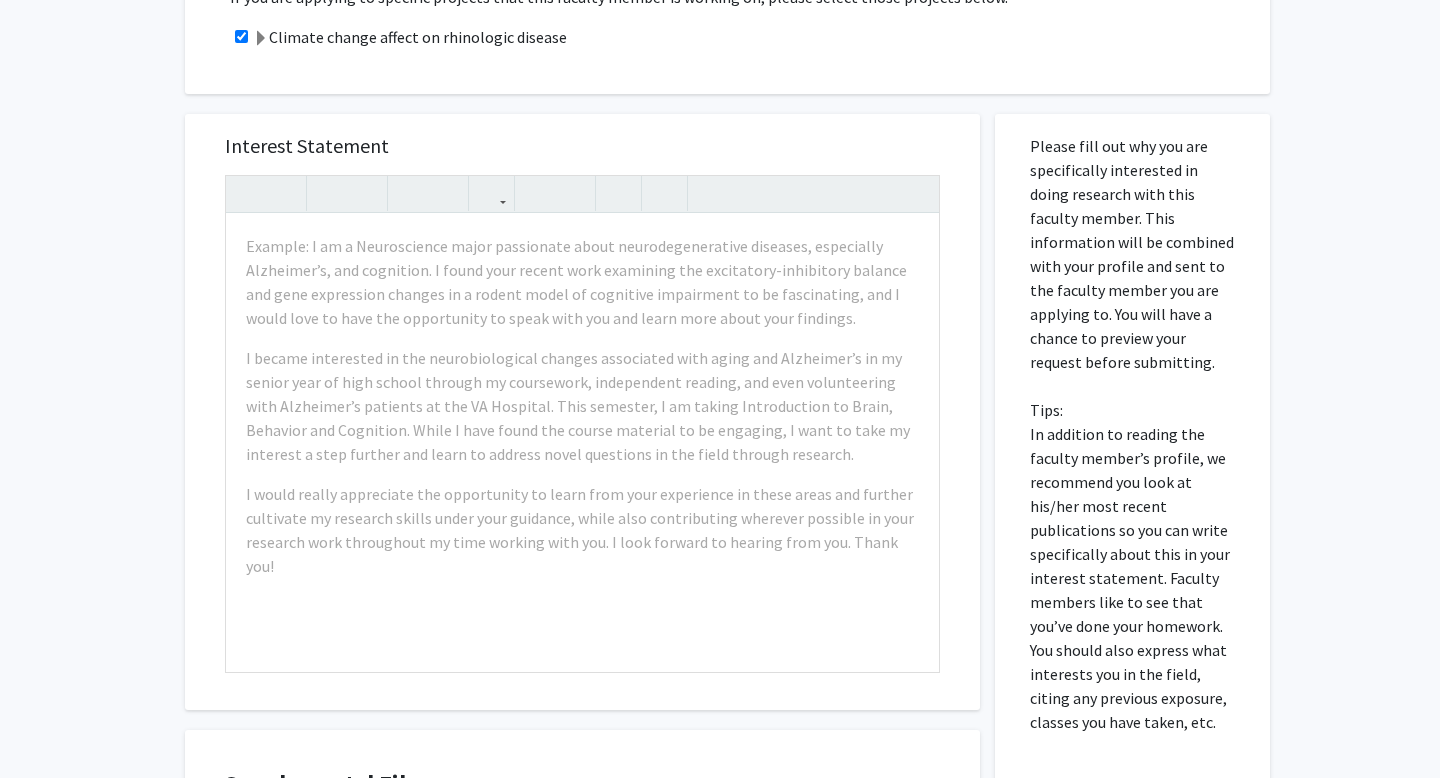 scroll, scrollTop: 753, scrollLeft: 0, axis: vertical 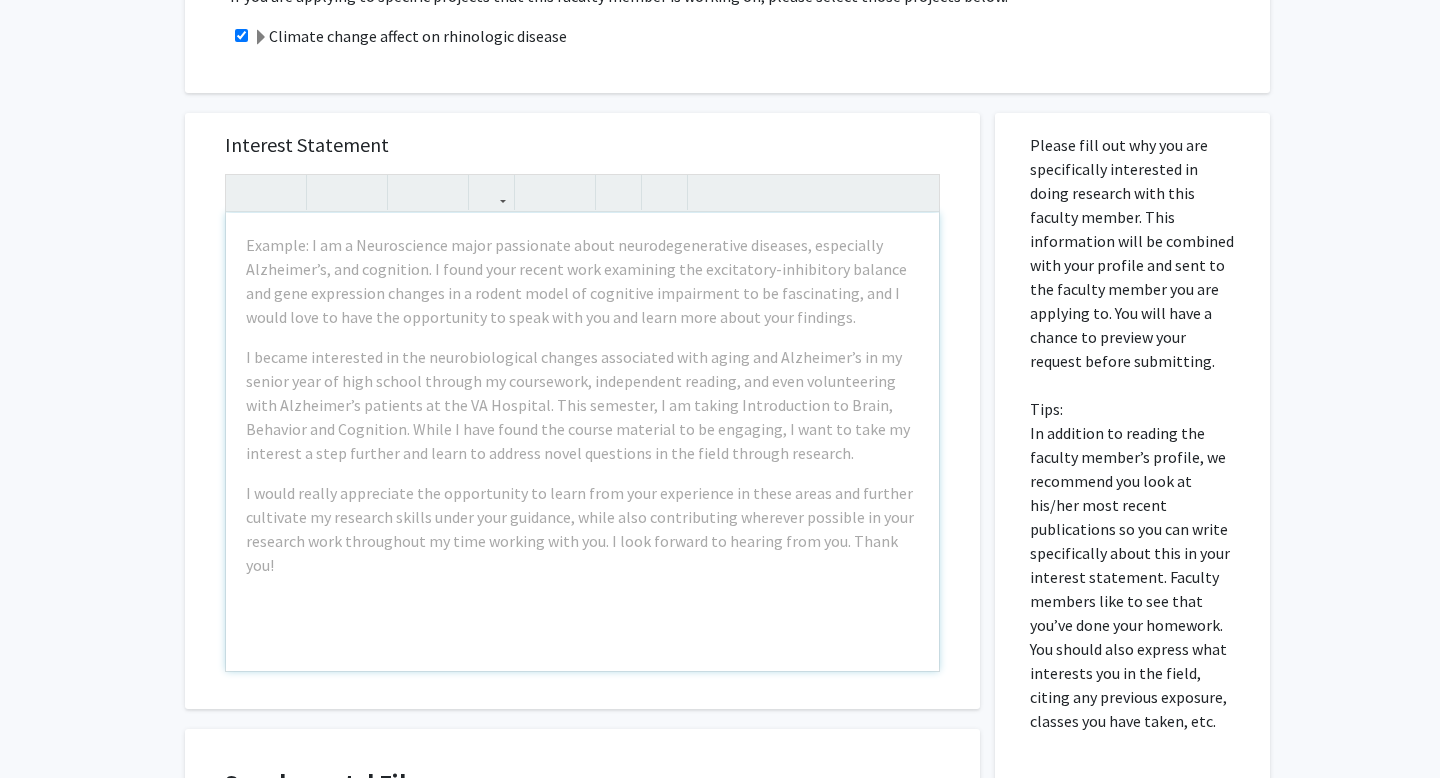 click on "Interest Statement
Example: I am a Neuroscience major passionate about neurodegenerative diseases, especially Alzheimer’s, and cognition. I found your recent work examining the excitatory-inhibitory balance and gene expression changes in a rodent model of cognitive impairment to be fascinating, and I would love to have the opportunity to speak with you and learn more about your findings.
I became interested in the neurobiological changes associated with aging and Alzheimer’s in my senior year of high school through my coursework, independent reading, and even volunteering with Alzheimer’s patients at the VA Hospital. This semester, I am taking Introduction to Brain, Behavior and Cognition. While I have found the course material to be engaging, I want to take my interest a step further and learn to address novel questions in the field through research.
Insert link Remove link" at bounding box center [582, 411] 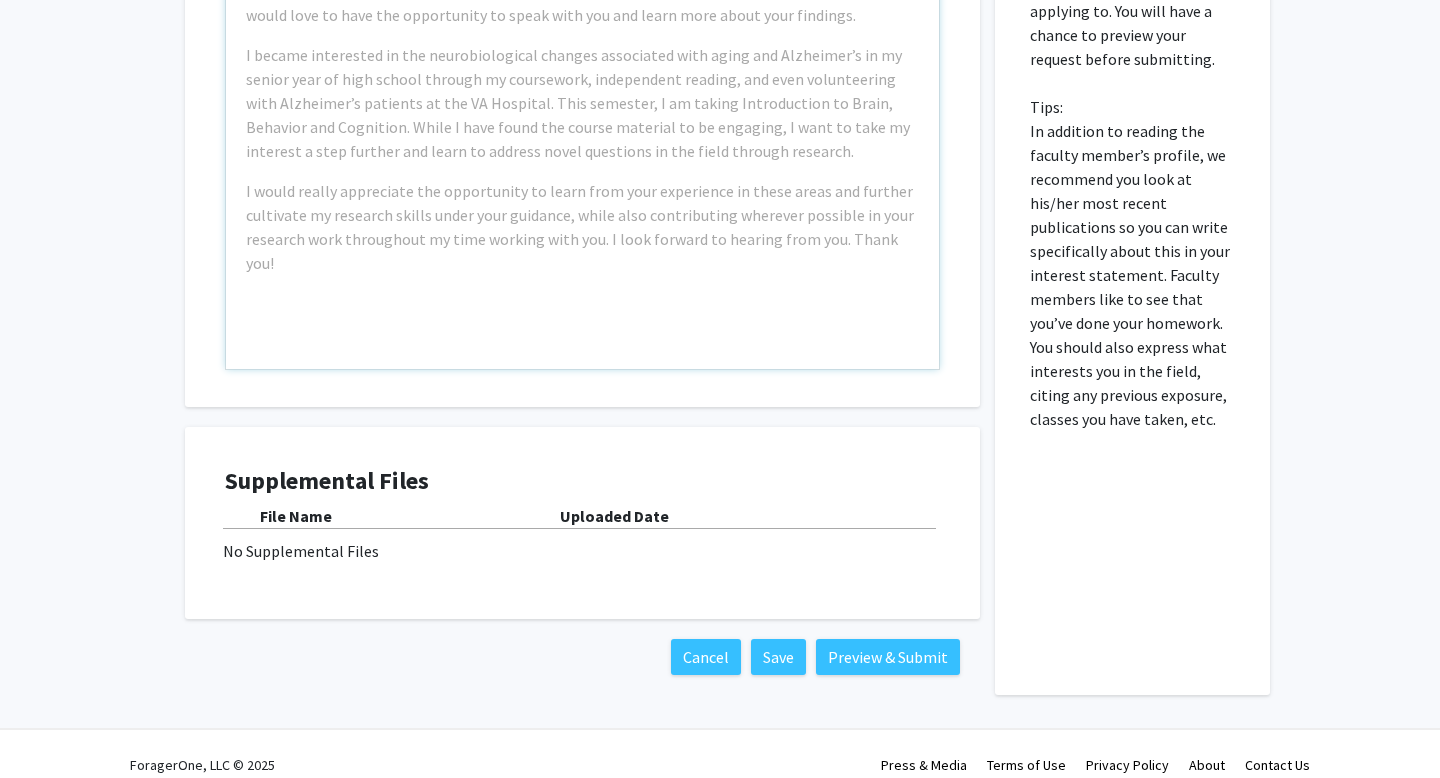 scroll, scrollTop: 1077, scrollLeft: 0, axis: vertical 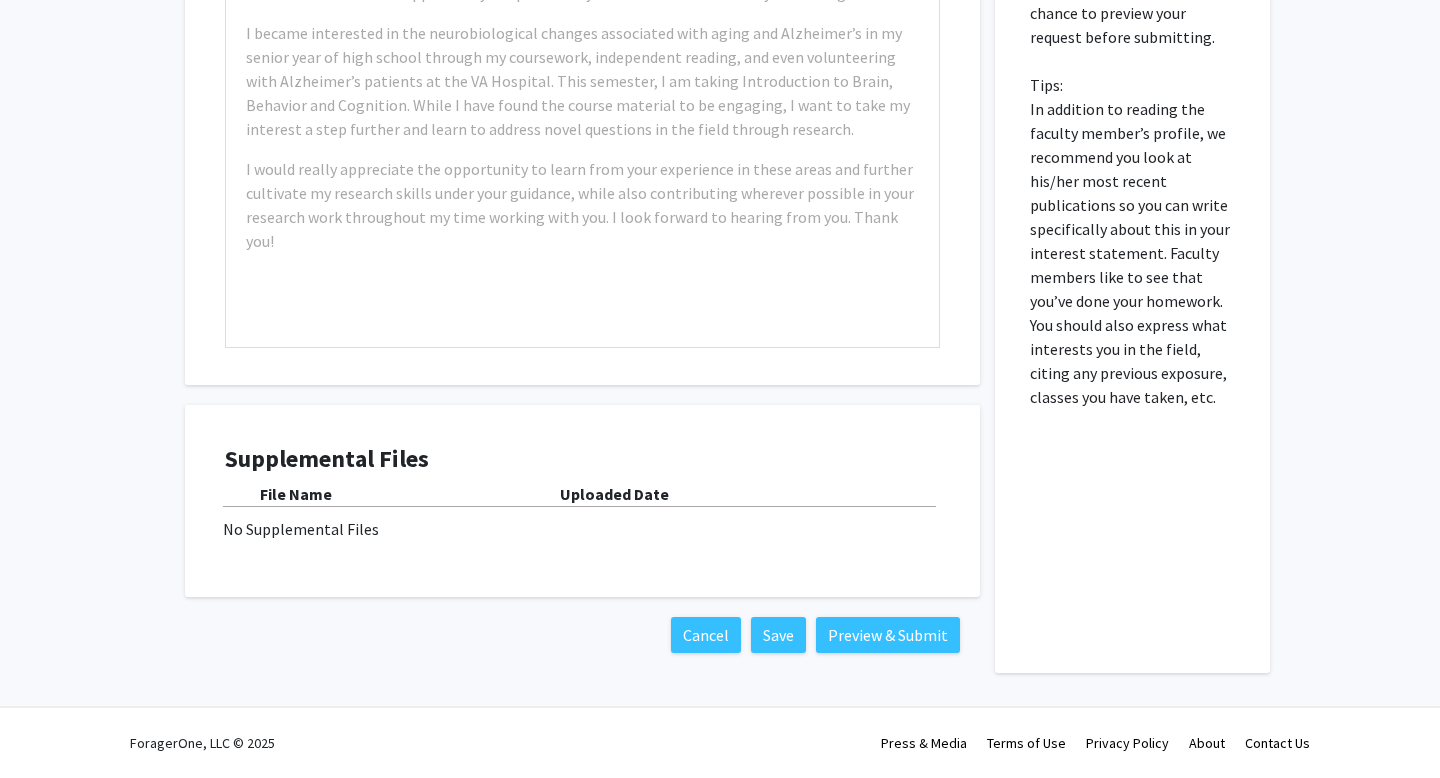click on "No Supplemental Files" at bounding box center [582, 529] 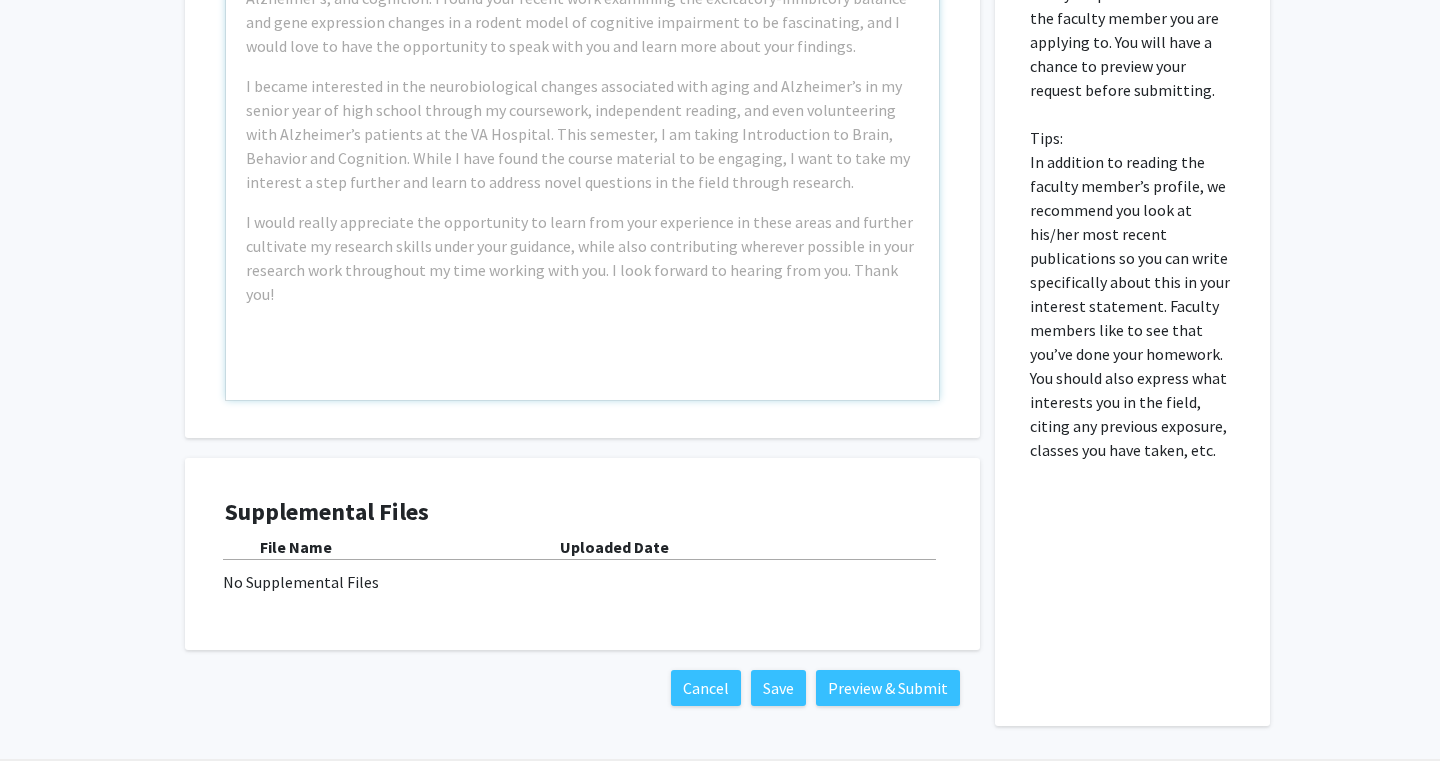scroll, scrollTop: 1077, scrollLeft: 0, axis: vertical 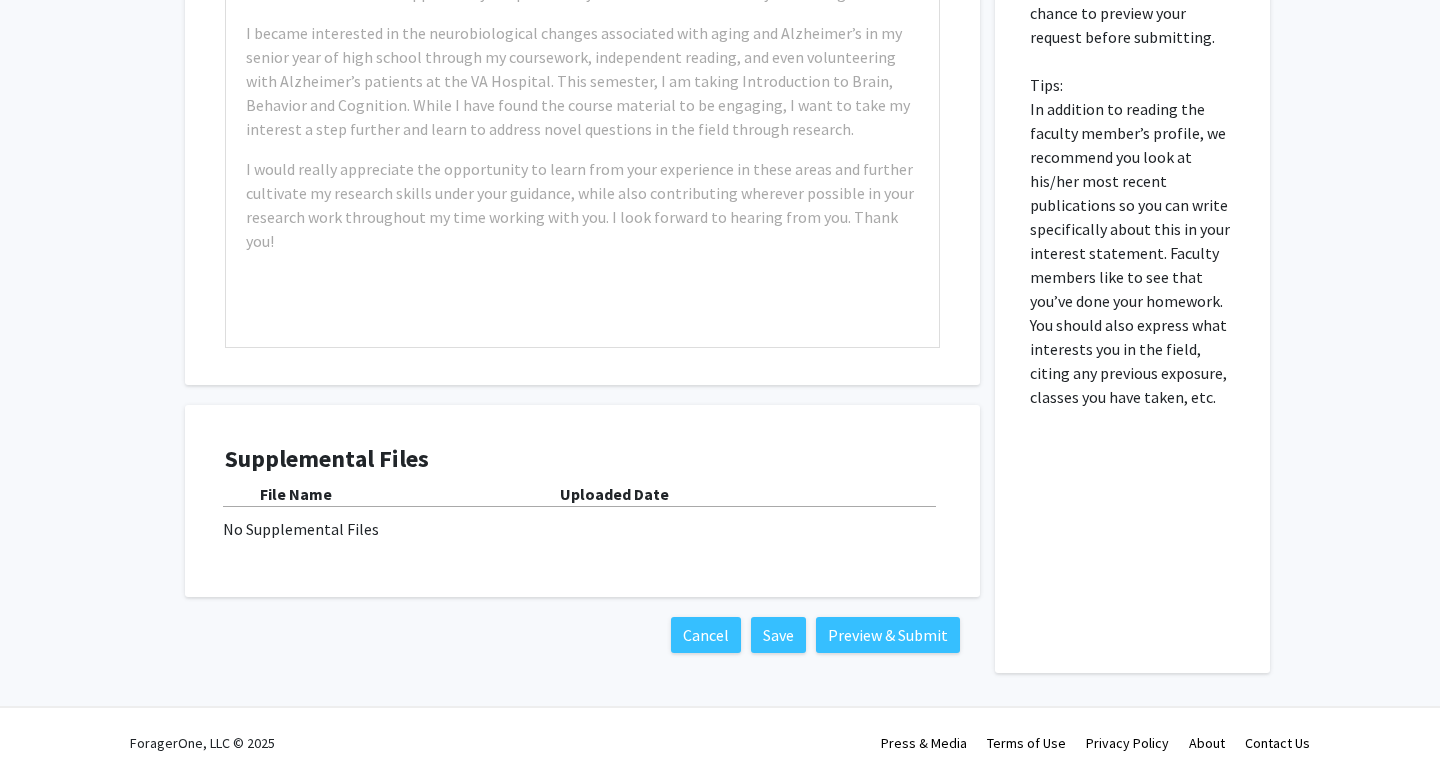 click on "No Supplemental Files" at bounding box center (582, 529) 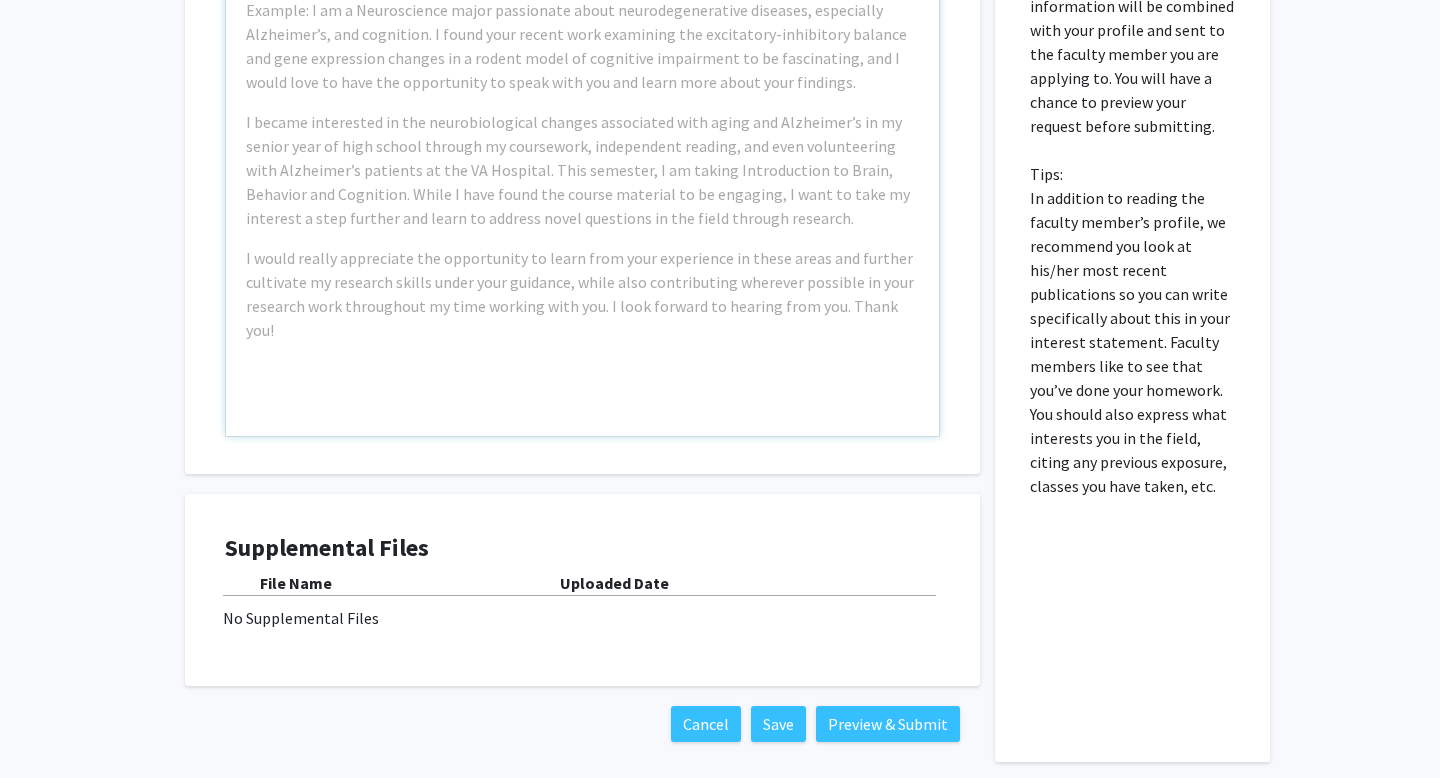 scroll, scrollTop: 992, scrollLeft: 0, axis: vertical 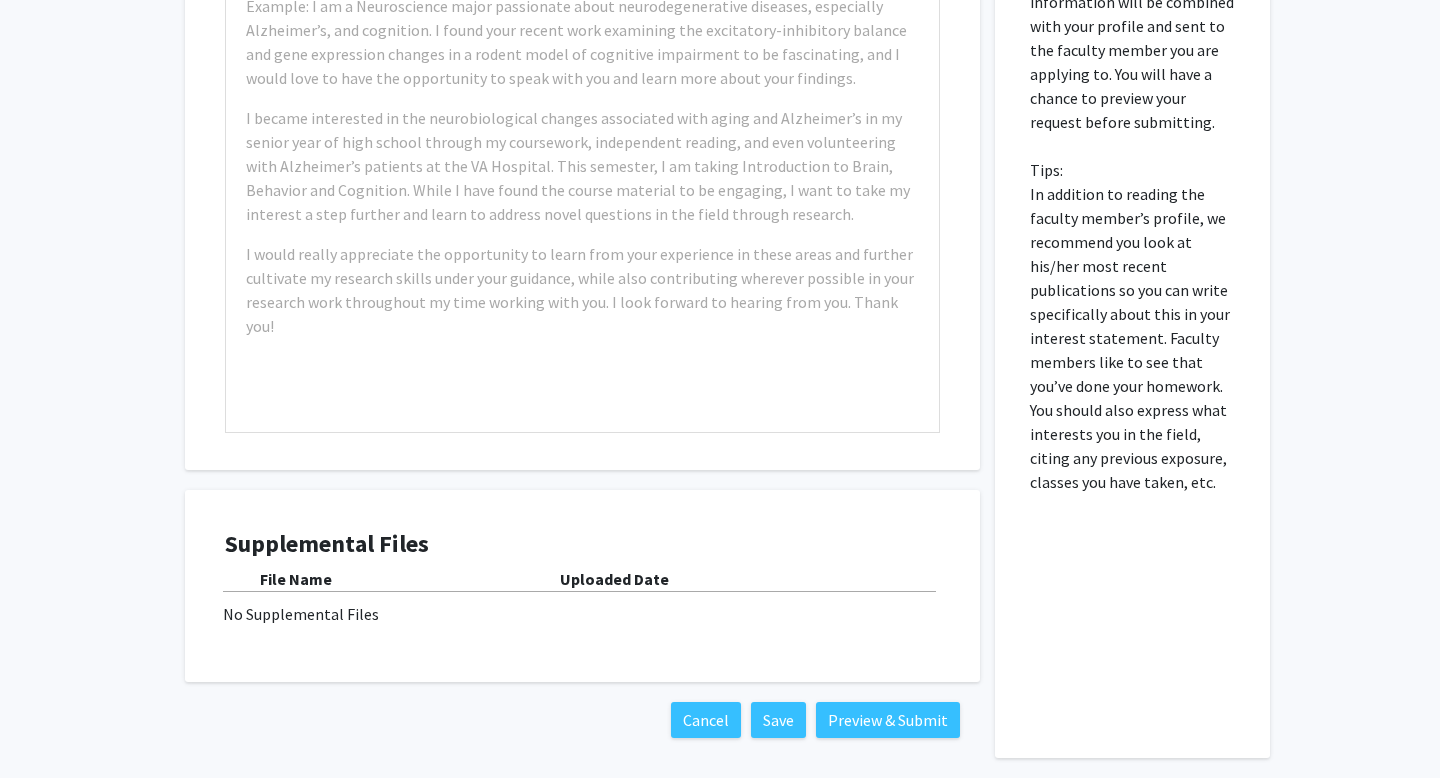 click on "No Supplemental Files" at bounding box center (582, 614) 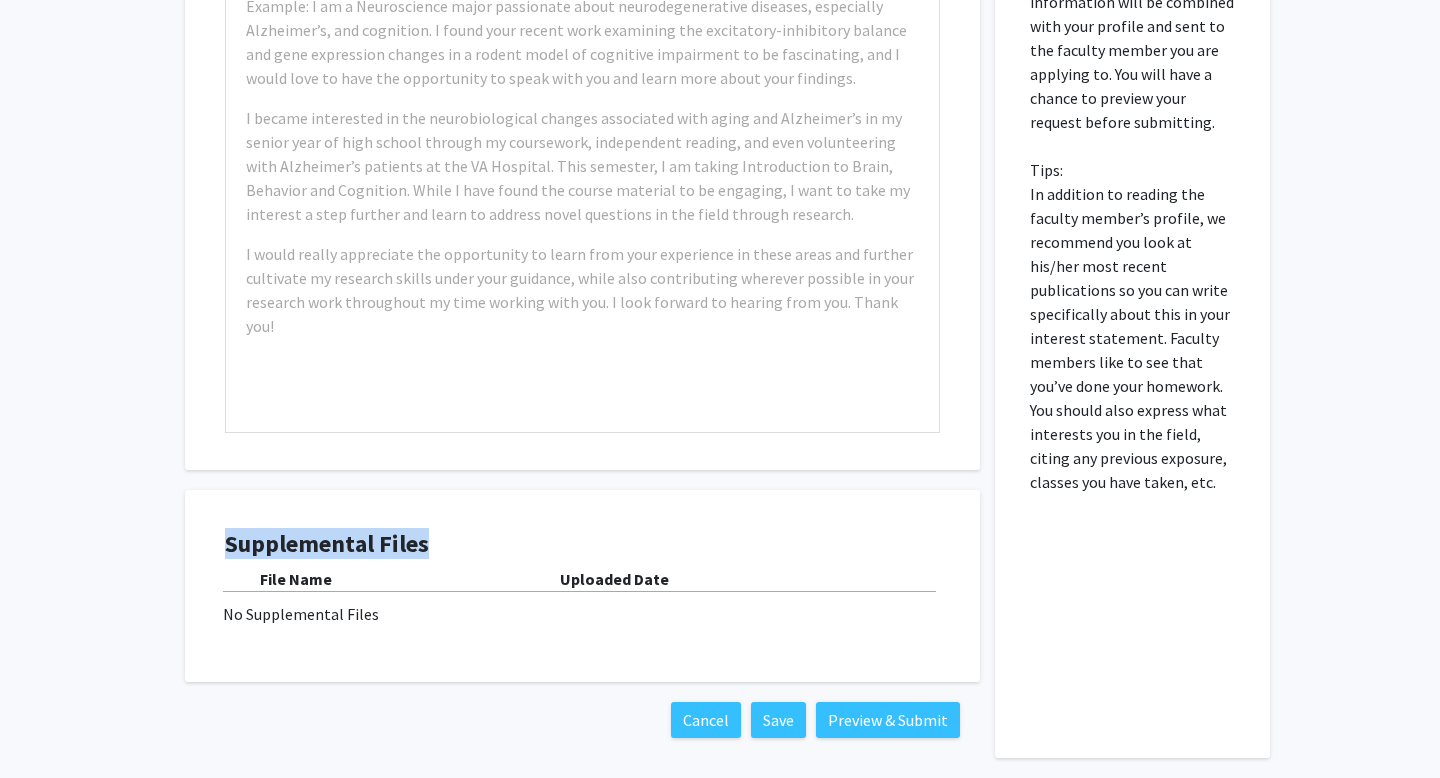 drag, startPoint x: 220, startPoint y: 541, endPoint x: 463, endPoint y: 547, distance: 243.07407 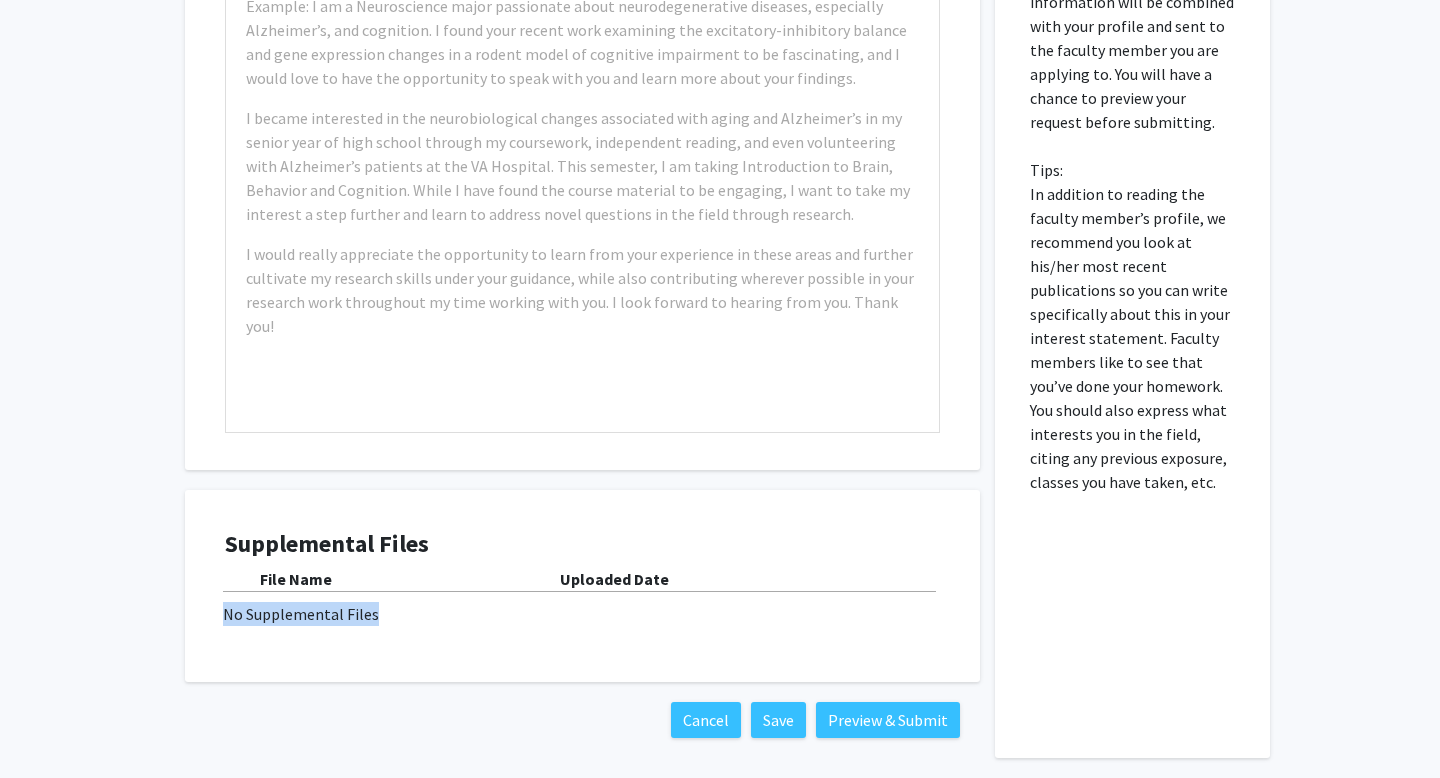 drag, startPoint x: 218, startPoint y: 618, endPoint x: 405, endPoint y: 620, distance: 187.0107 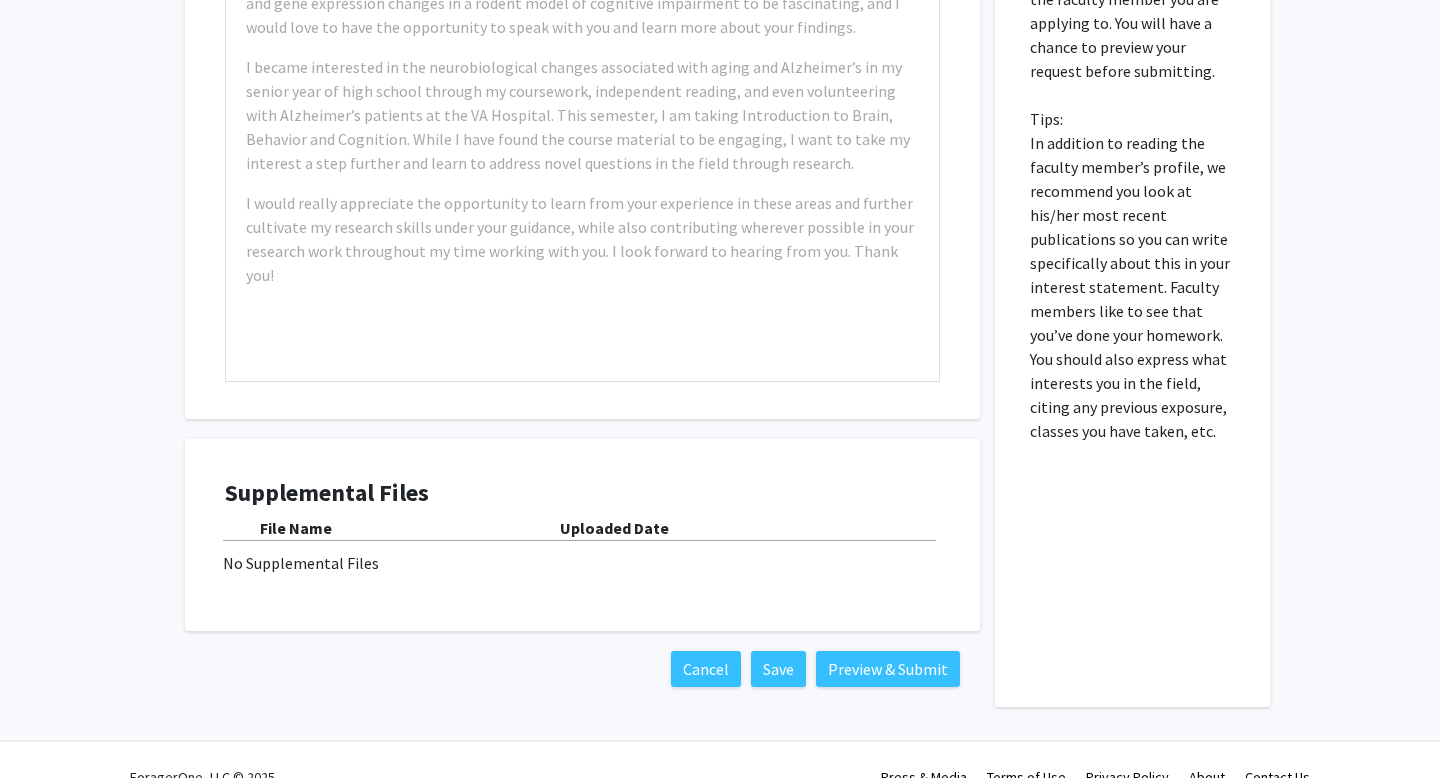 scroll, scrollTop: 1077, scrollLeft: 0, axis: vertical 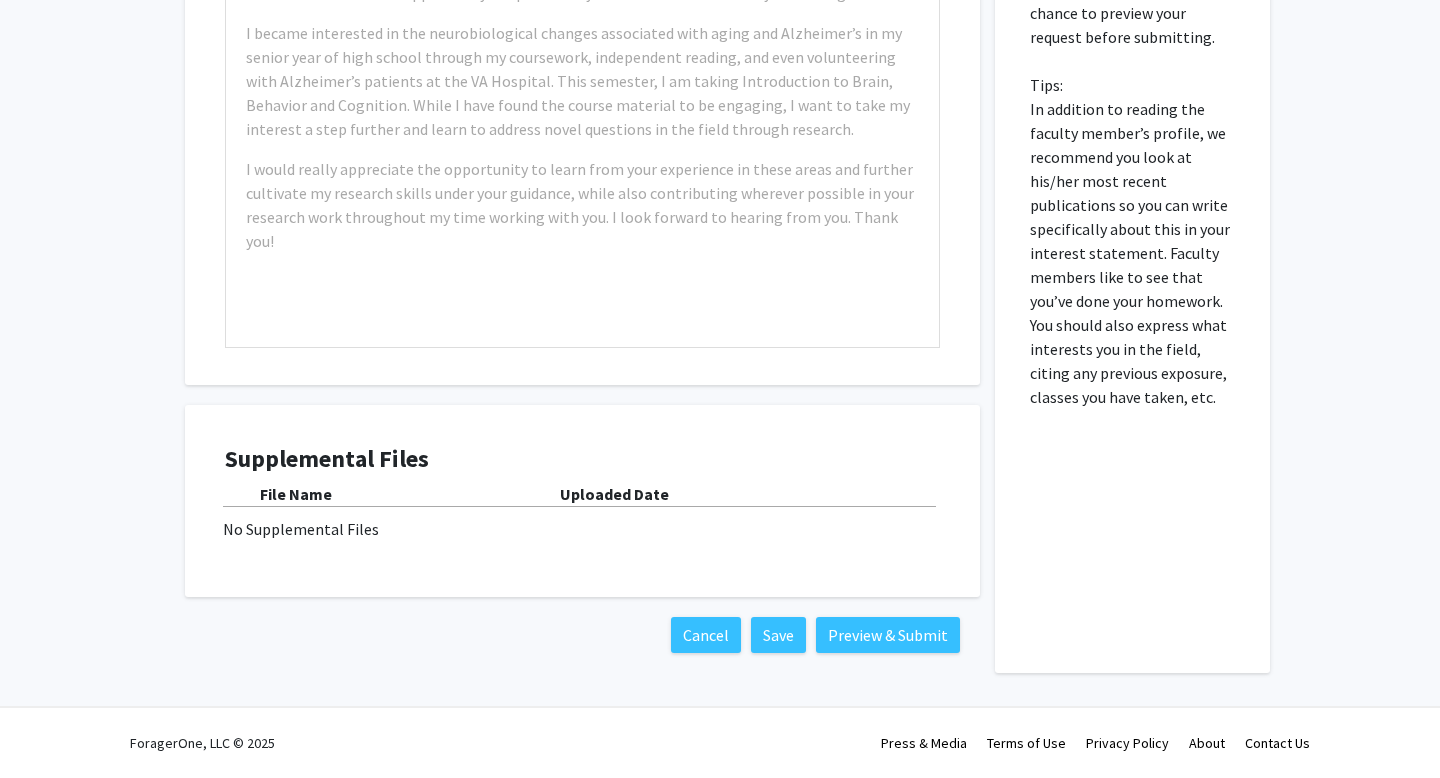click on "No Supplemental Files" at bounding box center [582, 529] 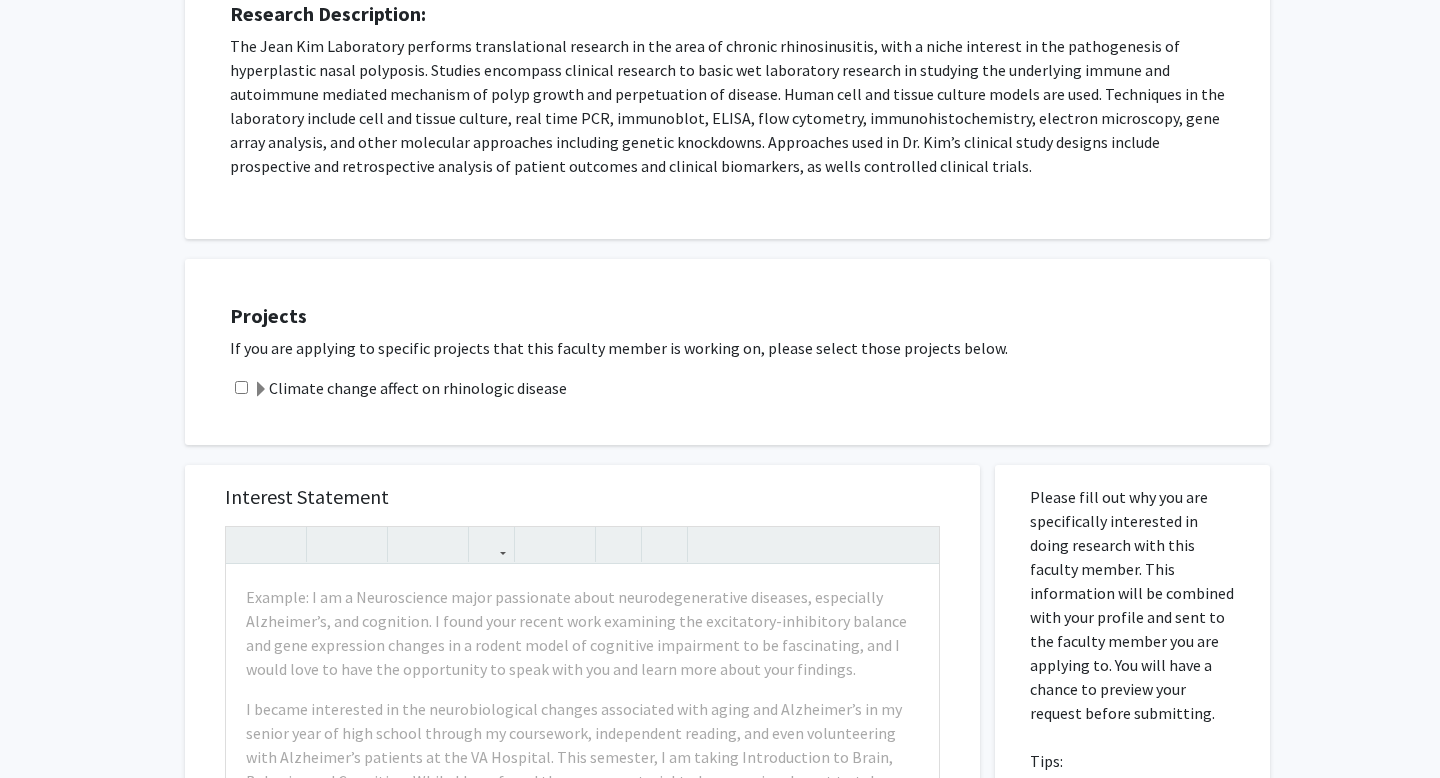 scroll, scrollTop: 403, scrollLeft: 0, axis: vertical 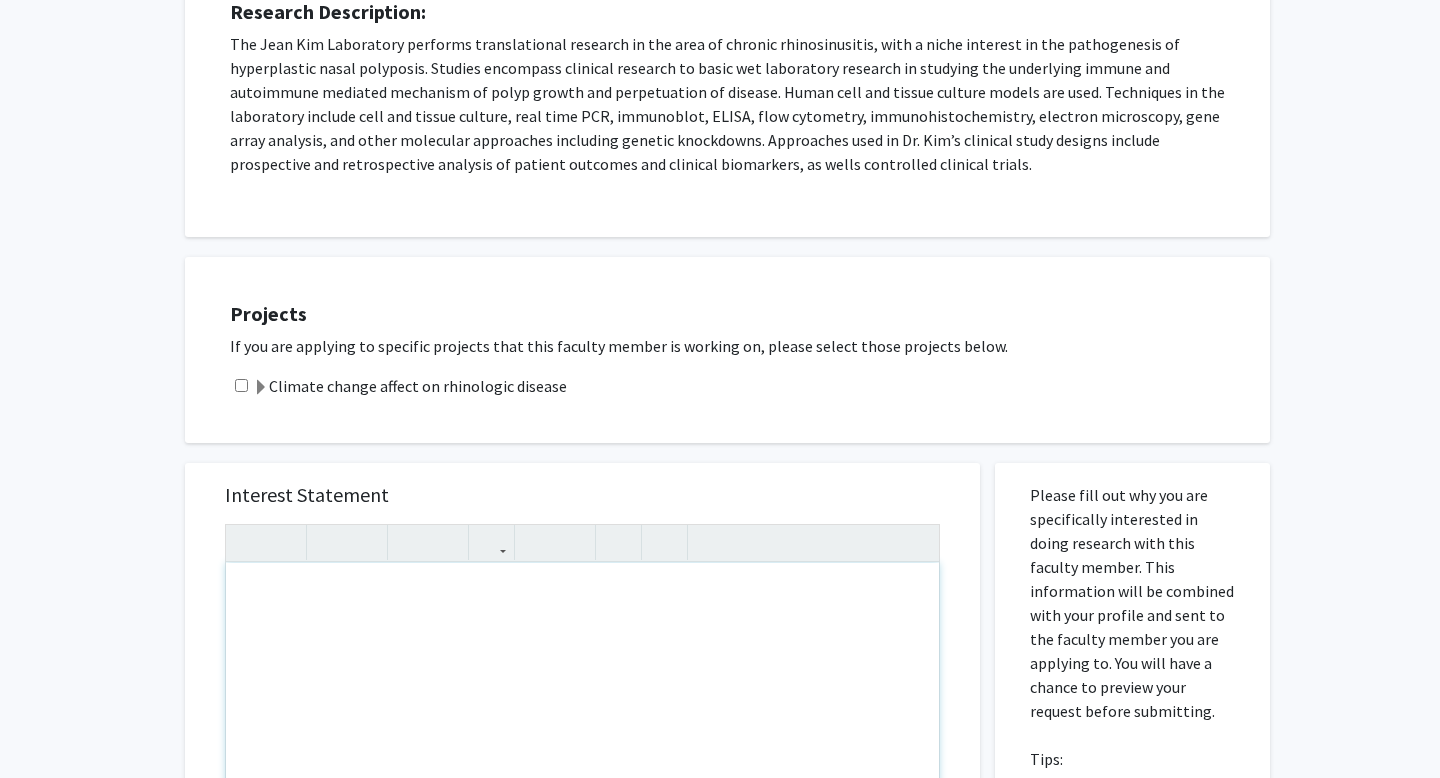 type 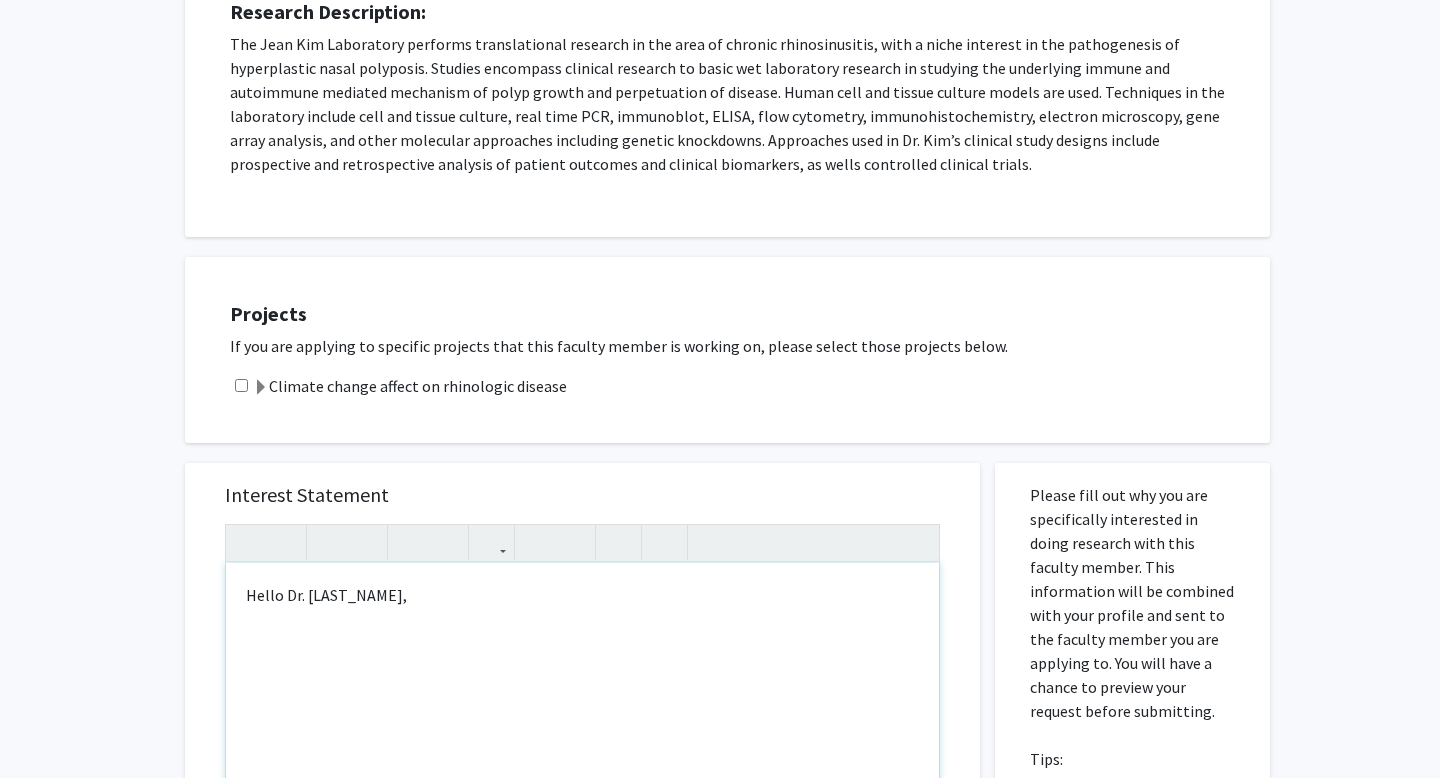 type on "<p>Hello Dr. Kim,</p><br><p><br></p>" 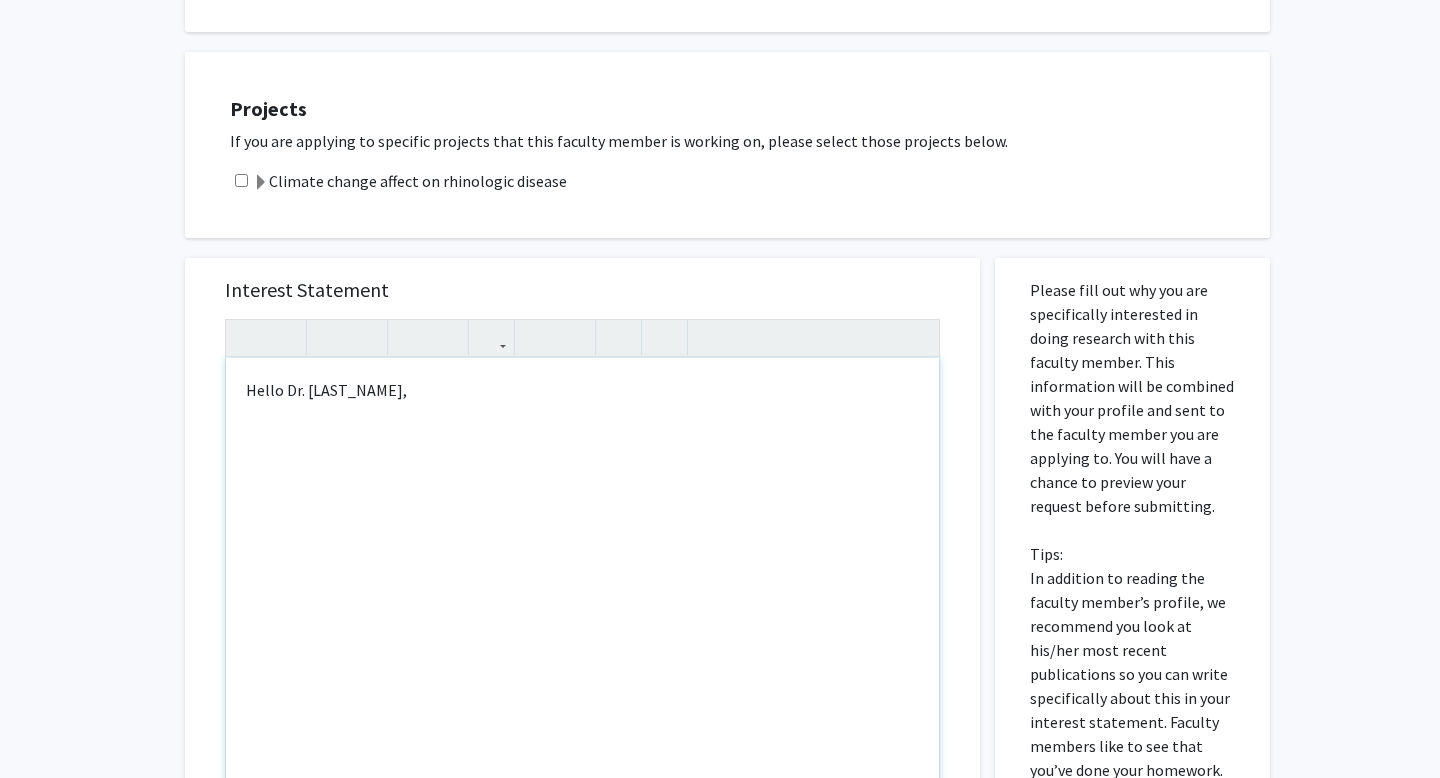 scroll, scrollTop: 636, scrollLeft: 0, axis: vertical 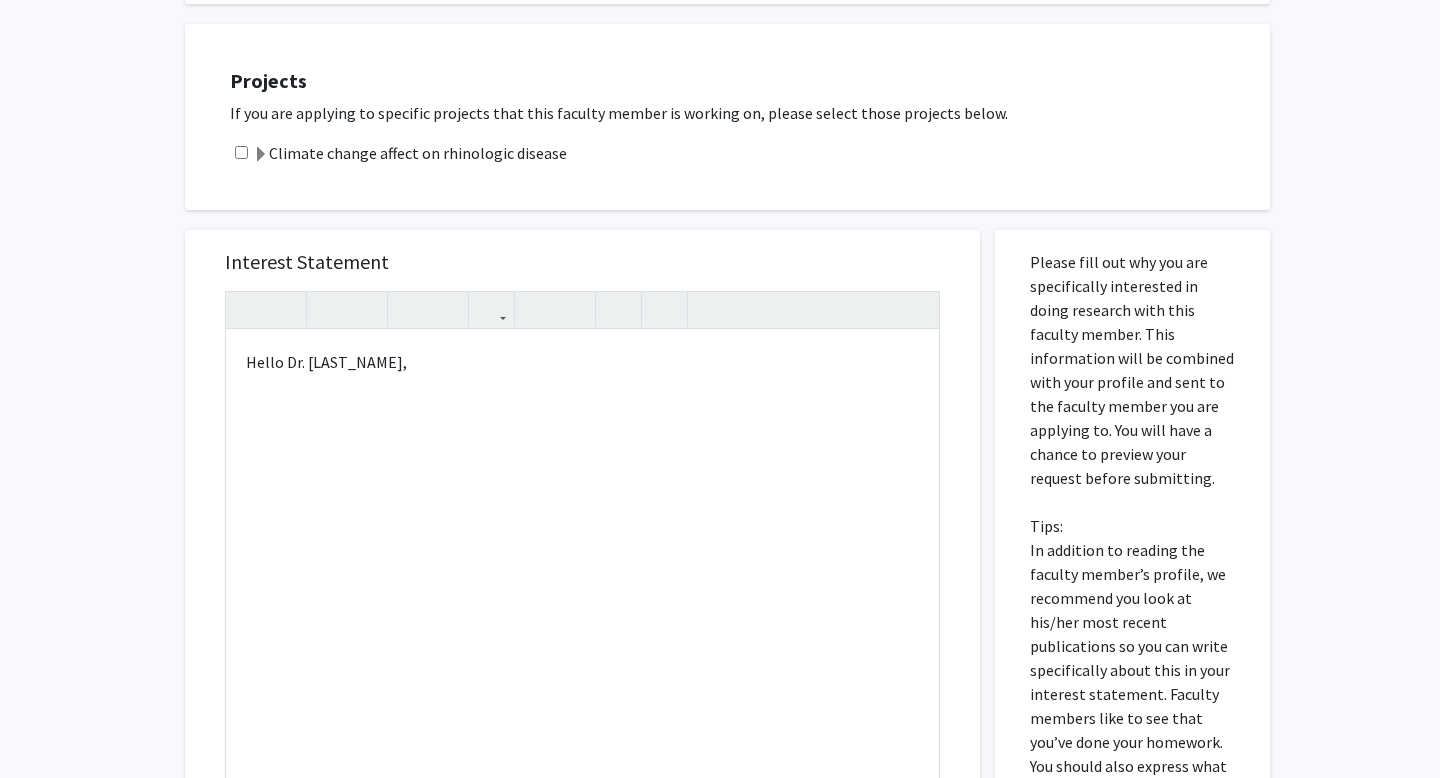 click 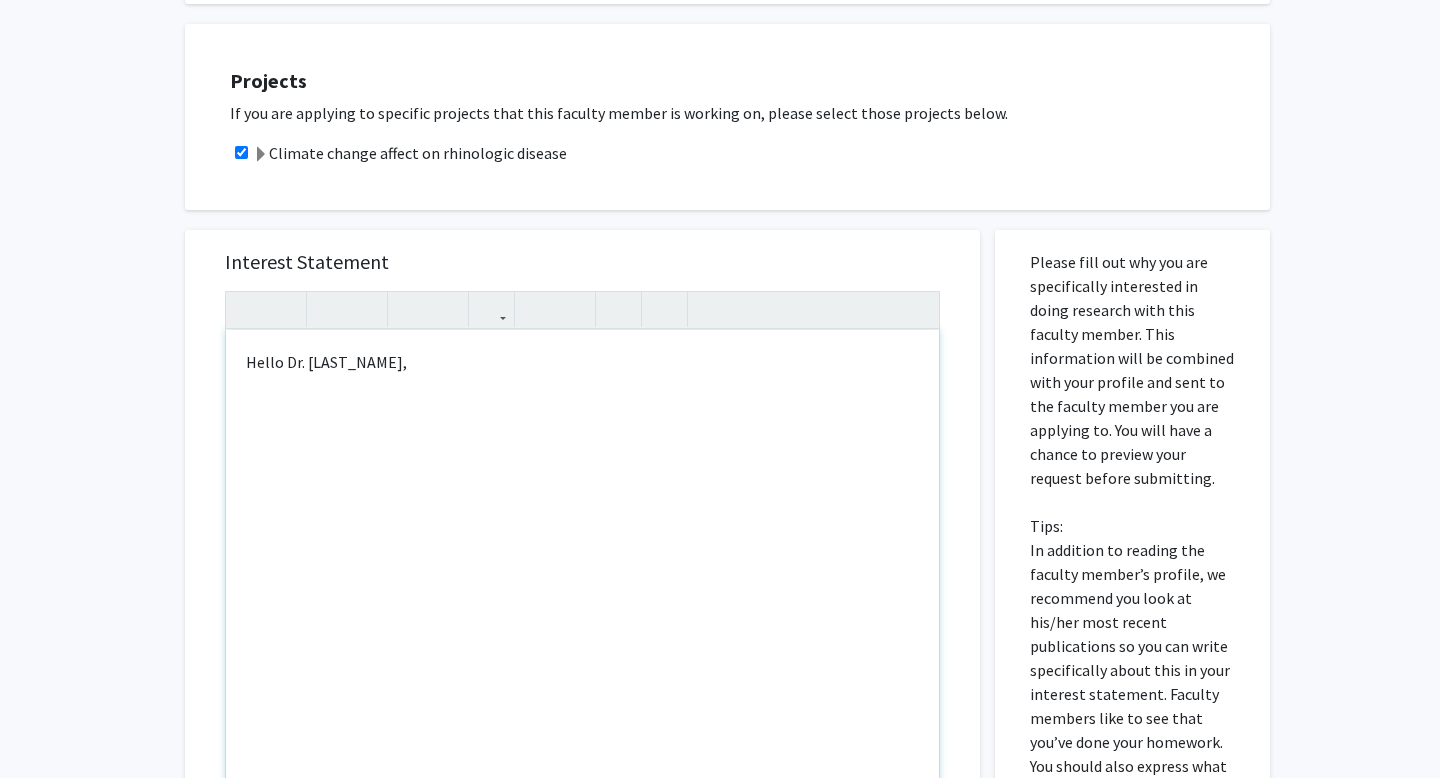 click at bounding box center [582, 426] 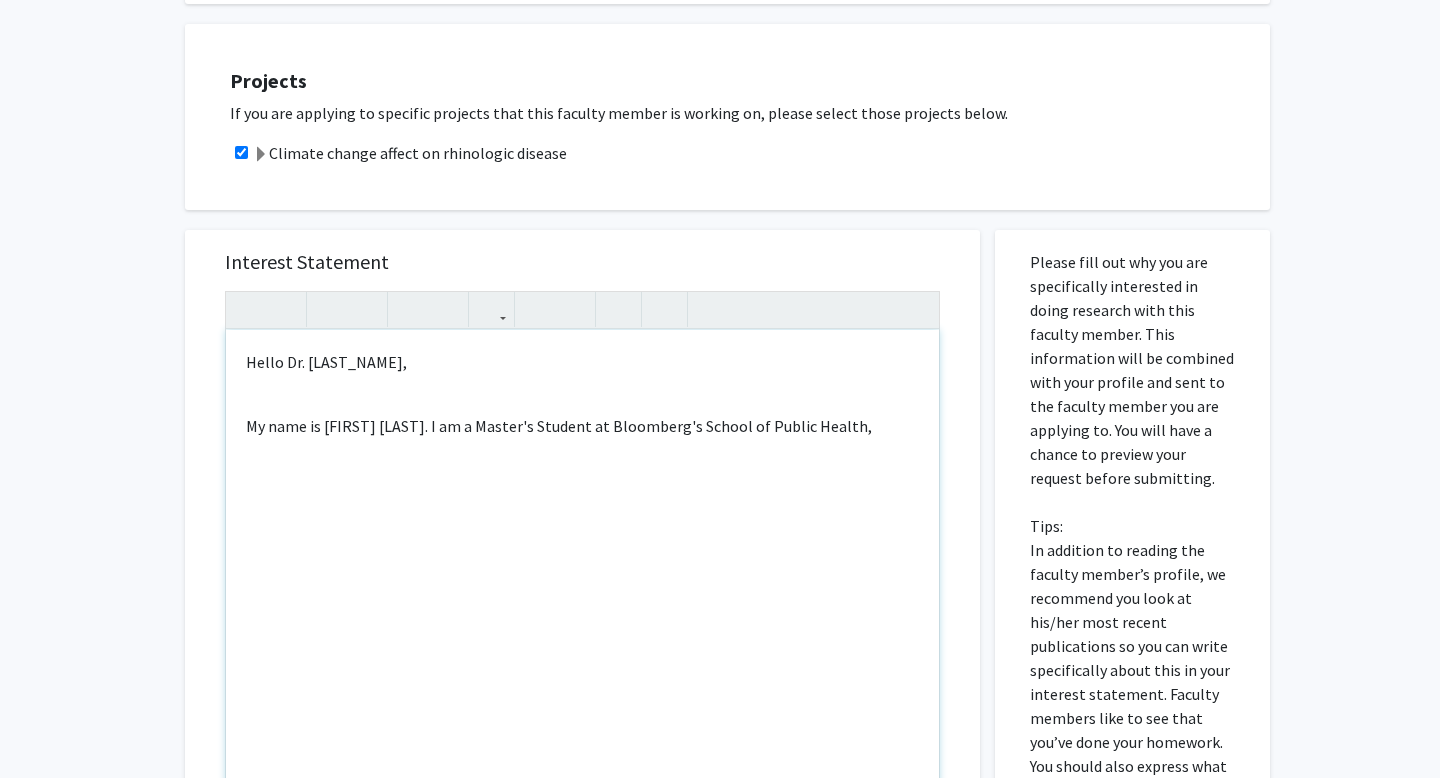 click on "My name is [FIRST] [LAST]. I am a Master's Student at Bloomberg's School of Public Health," at bounding box center (582, 426) 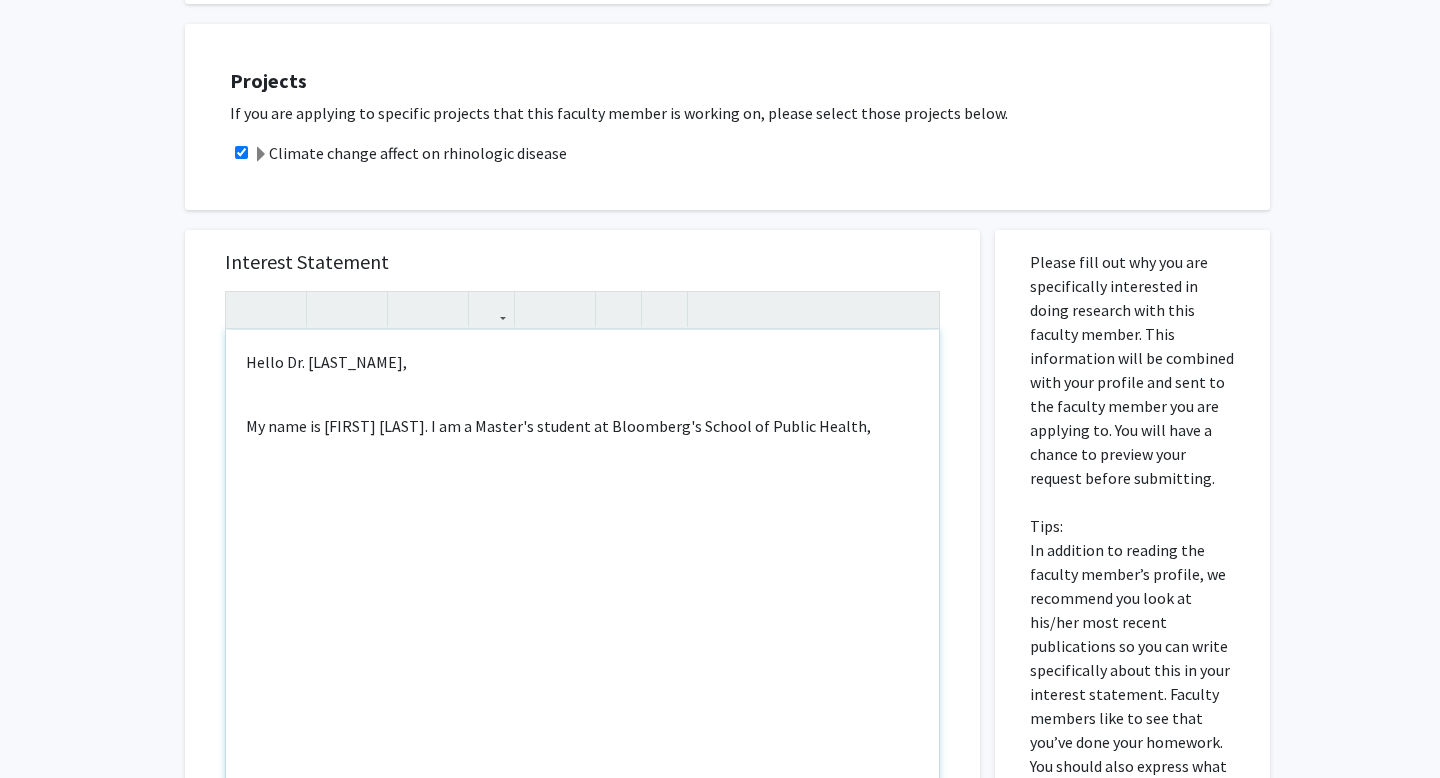 click on "My name is [FIRST] [LAST]. I am a Master's student at Bloomberg's School of Public Health," at bounding box center (582, 426) 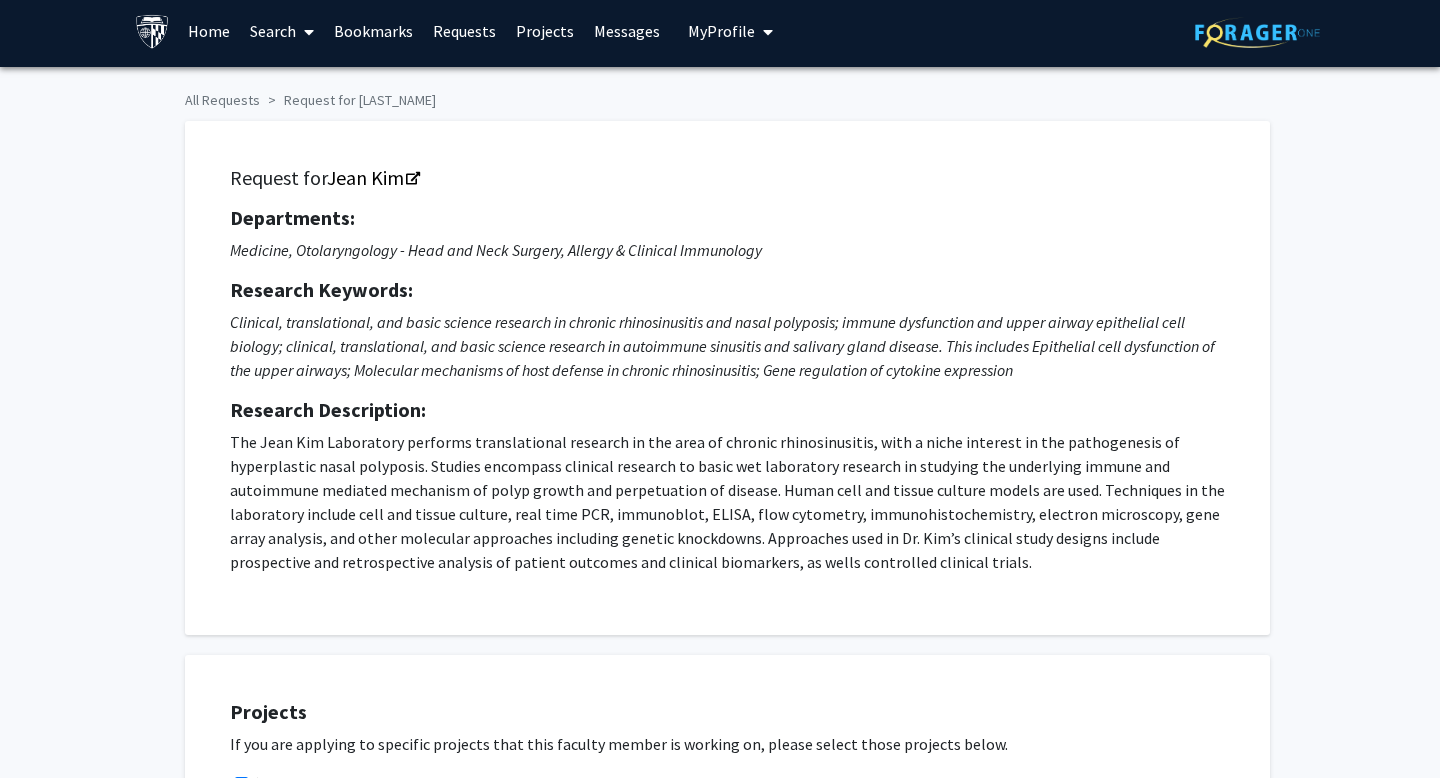 scroll, scrollTop: 0, scrollLeft: 0, axis: both 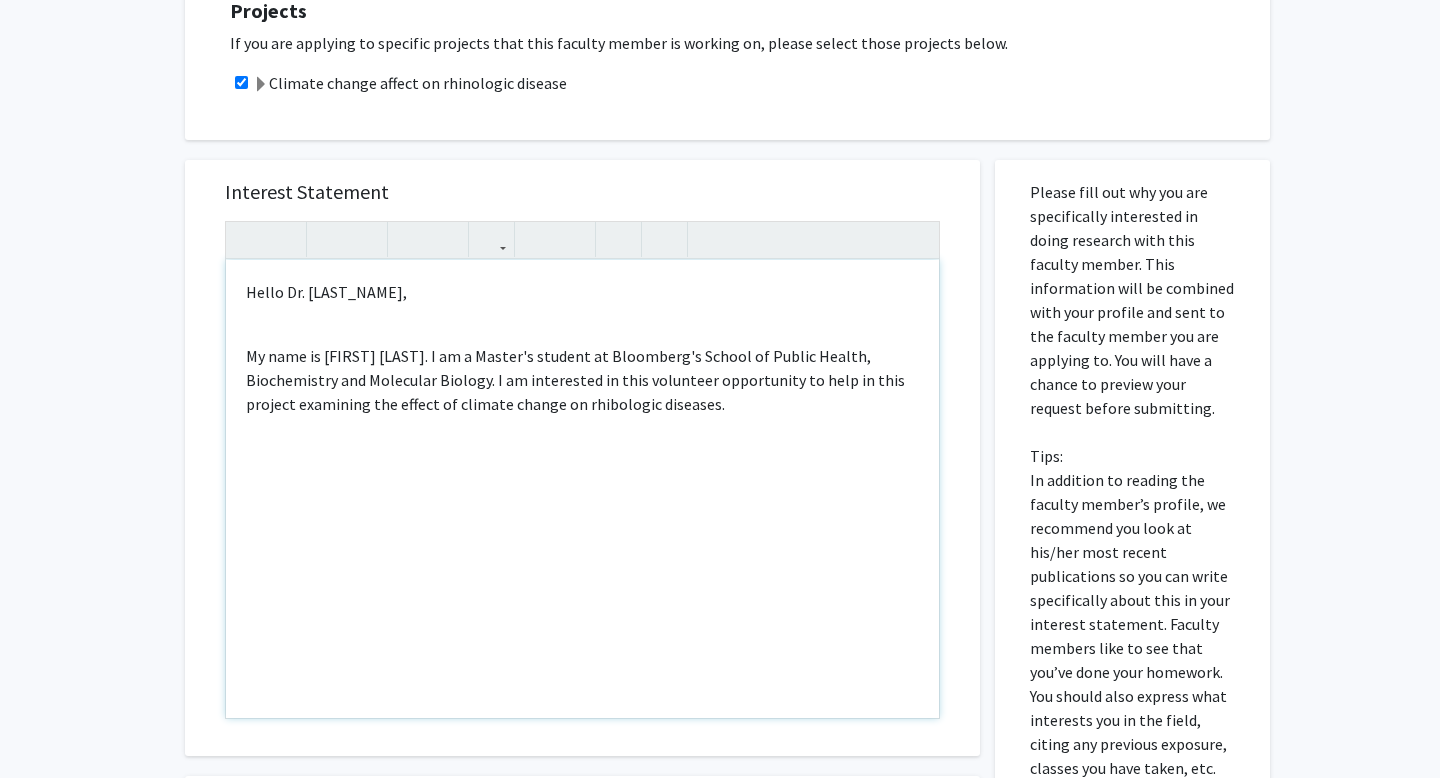 click on "My name is [FIRST] [LAST]. I am a Master's student at Bloomberg's School of Public Health, Biochemistry and Molecular Biology. I am interested in this volunteer opportunity to help in this project examining the effect of climate change on rhibologic diseases." at bounding box center (582, 380) 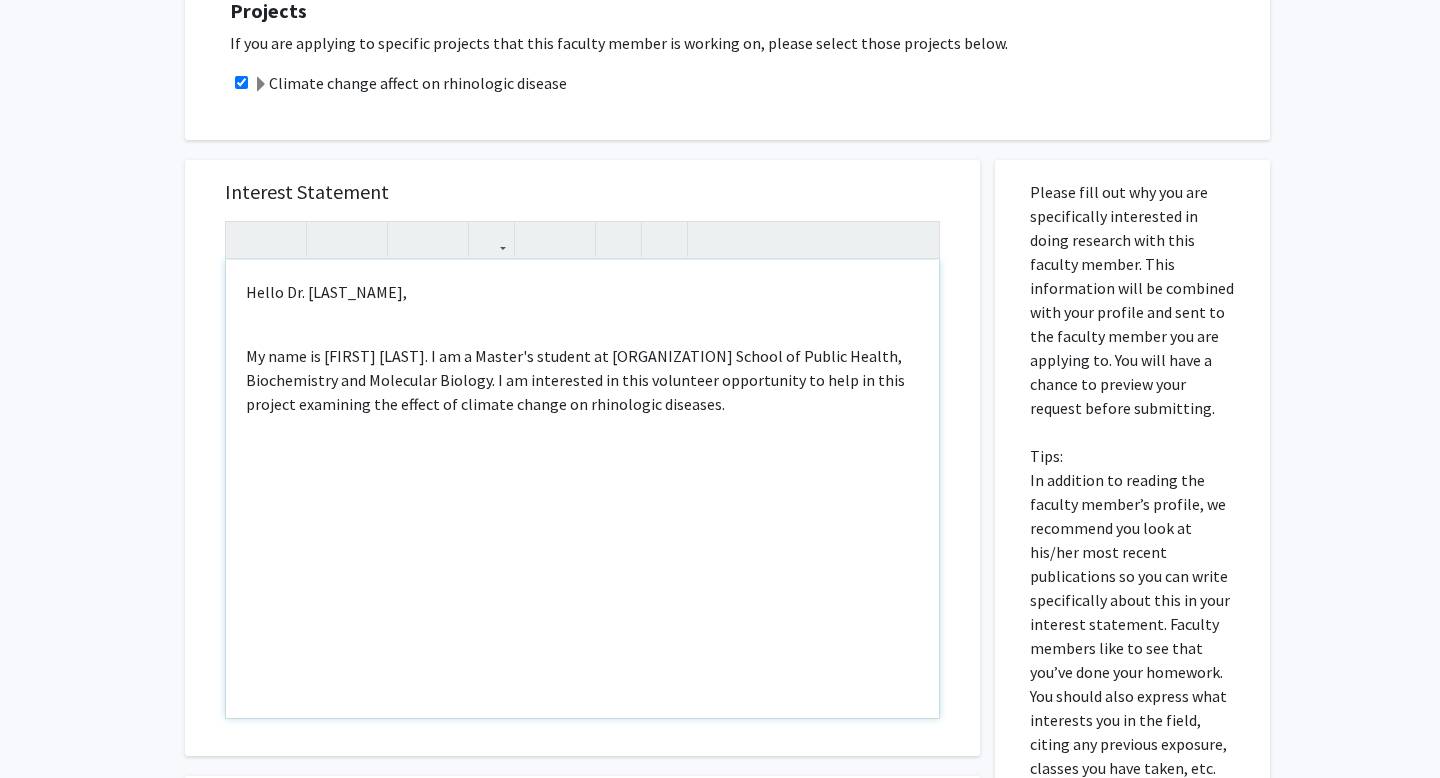 click on "My name is [FIRST] [LAST]. I am a Master's student at [ORGANIZATION] School of Public Health, Biochemistry and Molecular Biology. I am interested in this volunteer opportunity to help in this project examining the effect of climate change on rhinologic diseases." at bounding box center (582, 380) 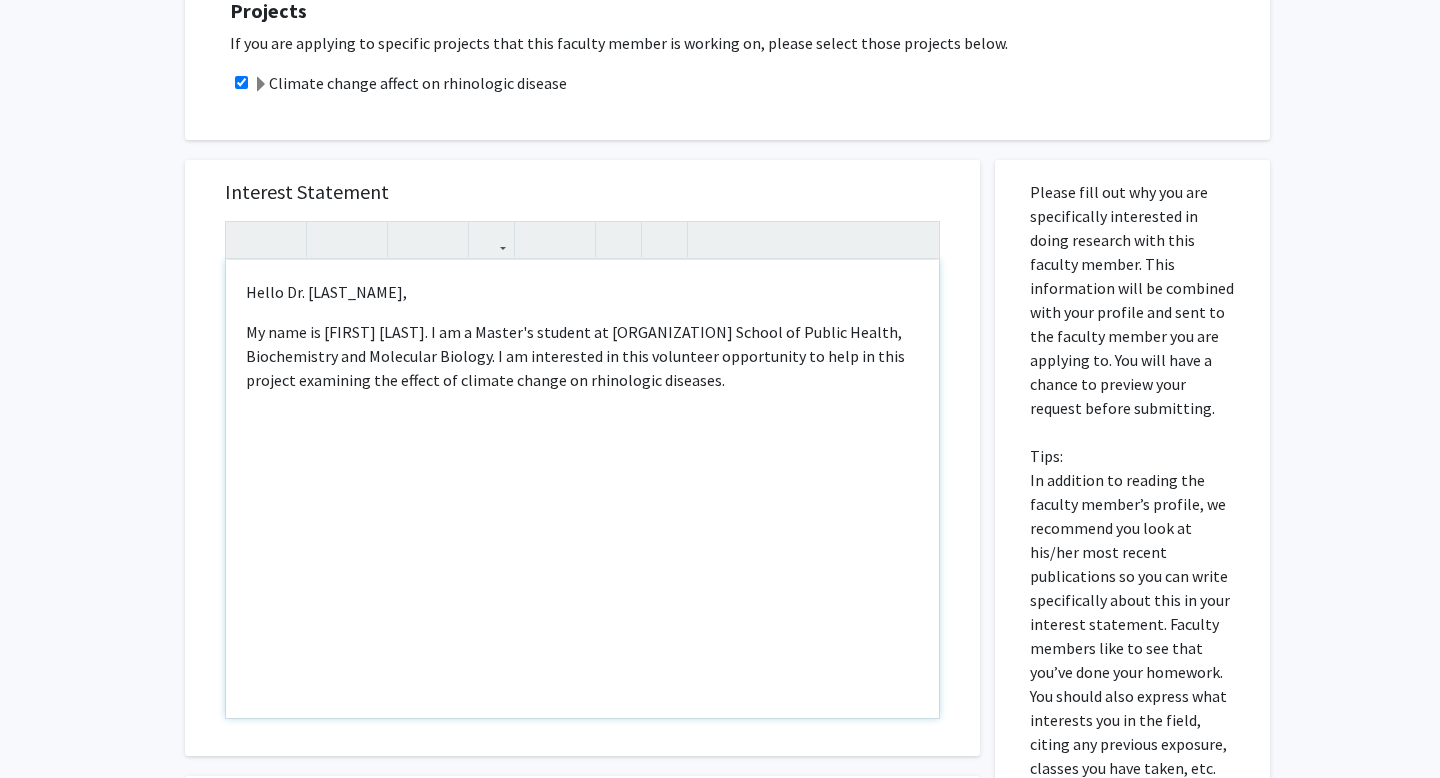 click at bounding box center [582, 420] 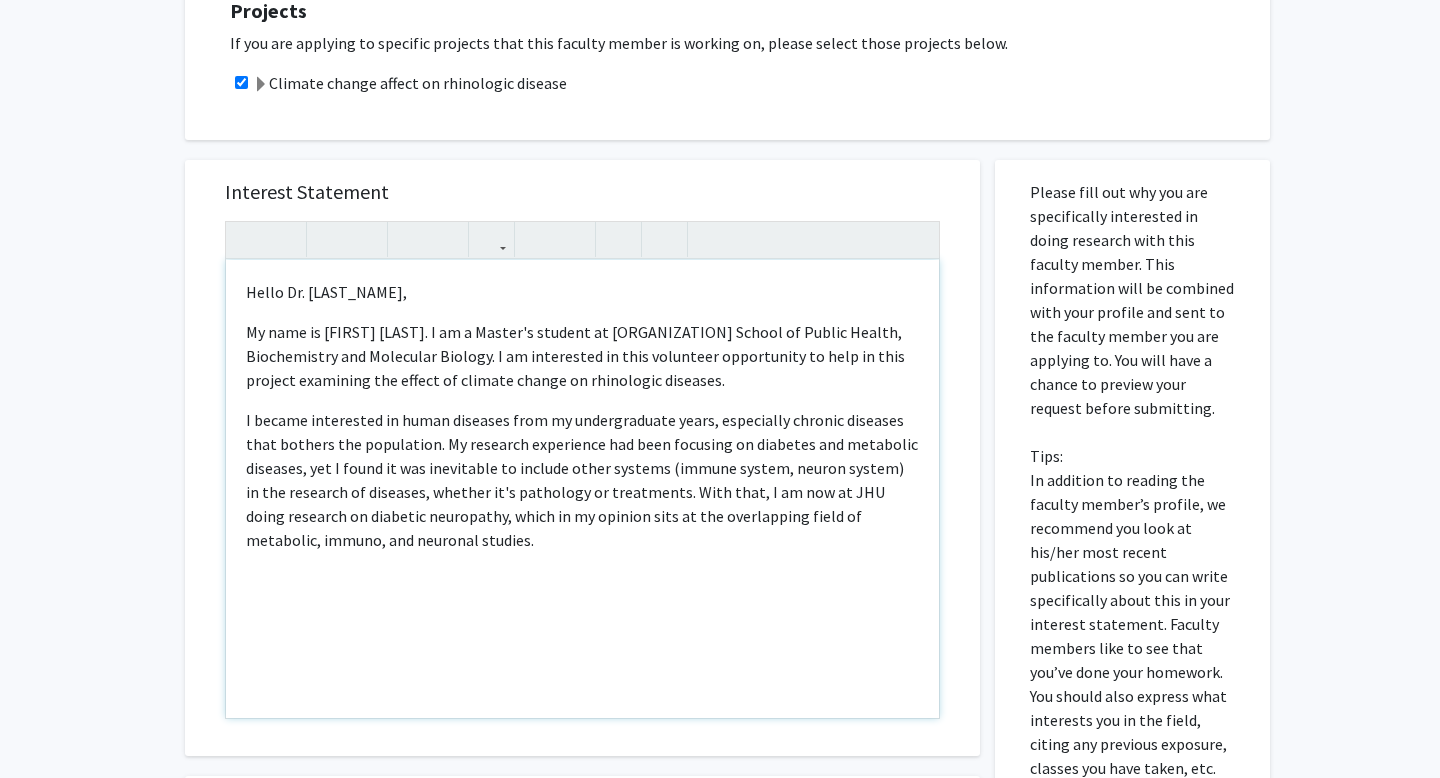 click on "I became interested in human diseases from my undergraduate years, especially chronic diseases that bothers the population. My research experience had been focusing on diabetes and metabolic diseases, yet I found it was inevitable to include other systems (immune system, neuron system) in the research of diseases, whether it's pathology or treatments. With that, I am now at JHU doing research on diabetic neuropathy, which in my opinion sits at the overlapping field of metabolic, immuno, and neuronal studies." at bounding box center (582, 480) 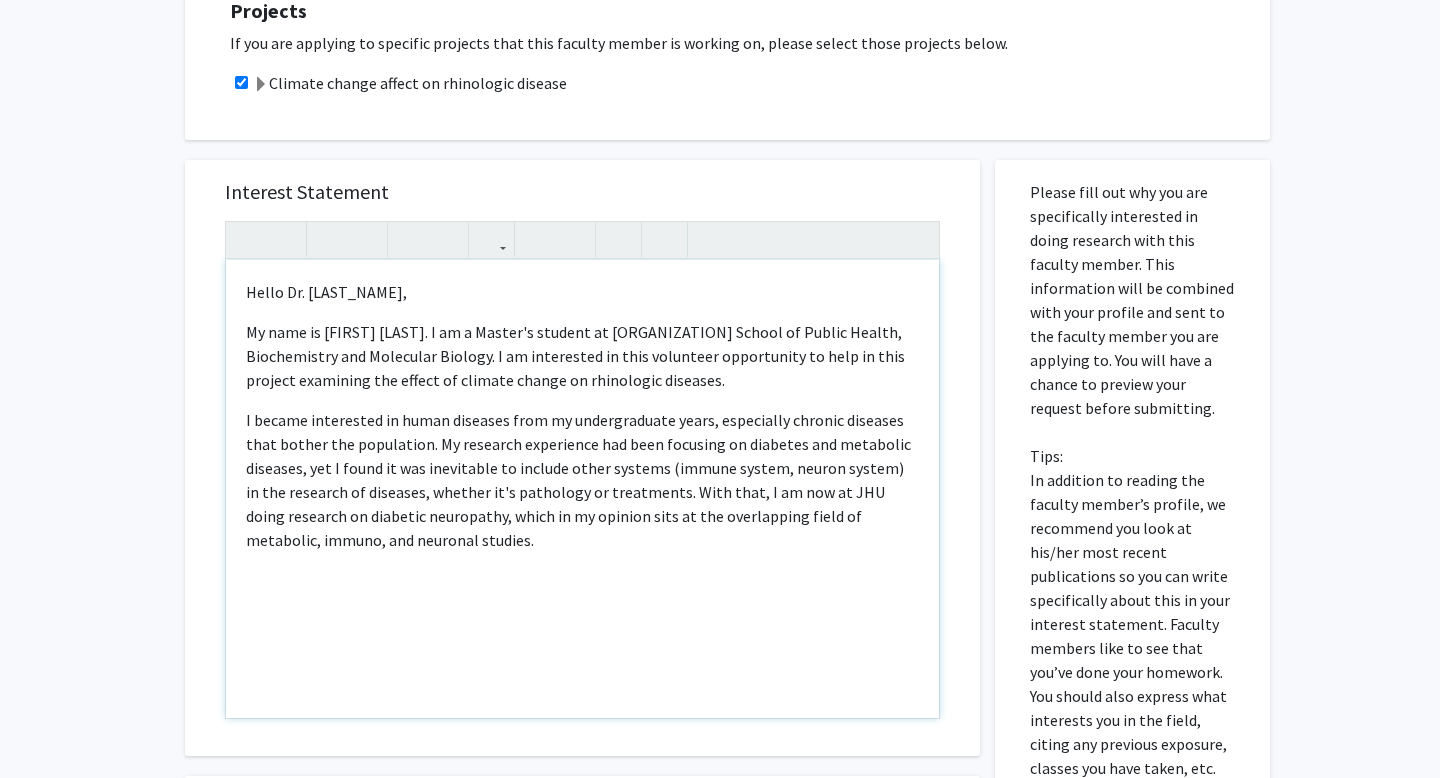 click on "I became interested in human diseases from my undergraduate years, especially chronic diseases that bother the population. My research experience had been focusing on diabetes and metabolic diseases, yet I found it was inevitable to include other systems (immune system, neuron system) in the research of diseases, whether it's pathology or treatments. With that, I am now at JHU doing research on diabetic neuropathy, which in my opinion sits at the overlapping field of metabolic, immuno, and neuronal studies." at bounding box center (582, 480) 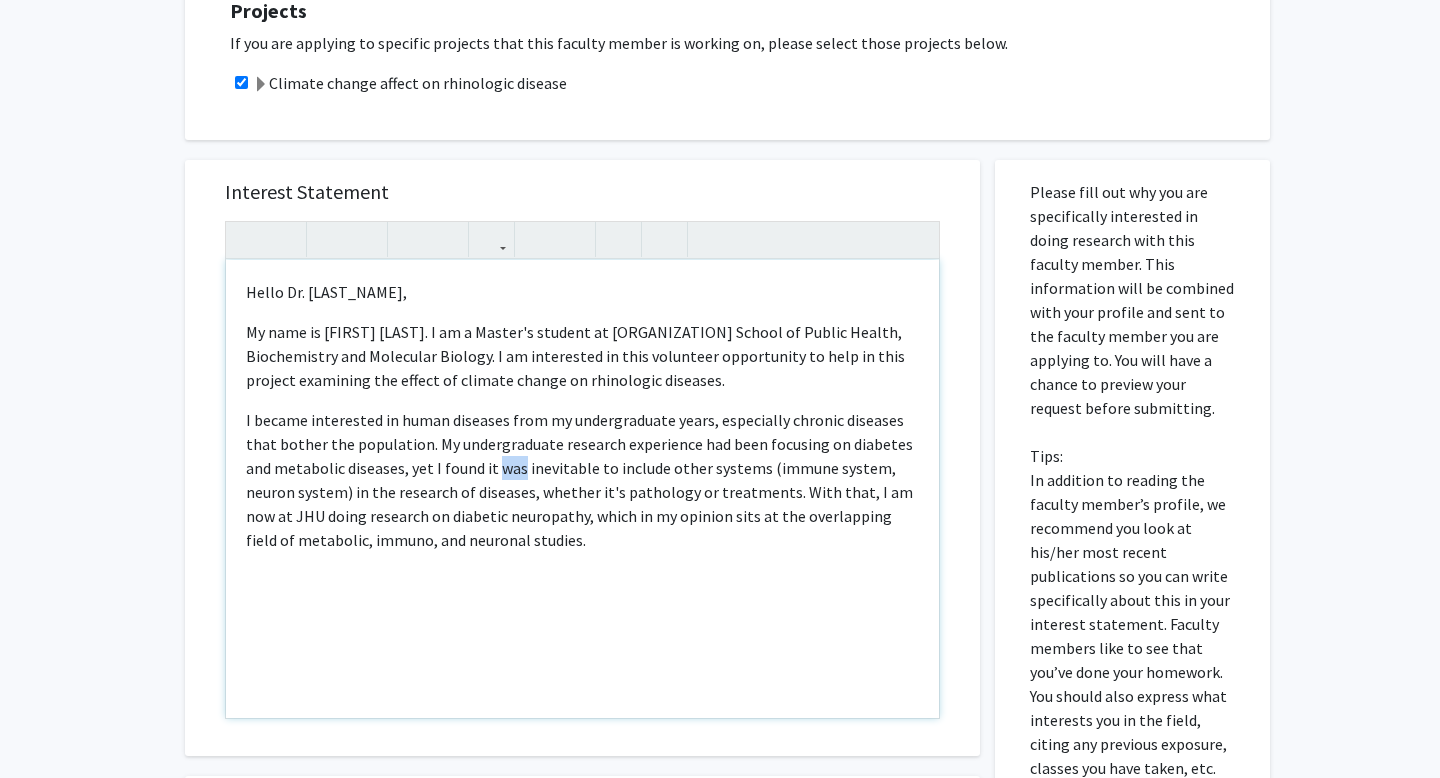 drag, startPoint x: 497, startPoint y: 470, endPoint x: 523, endPoint y: 471, distance: 26.019224 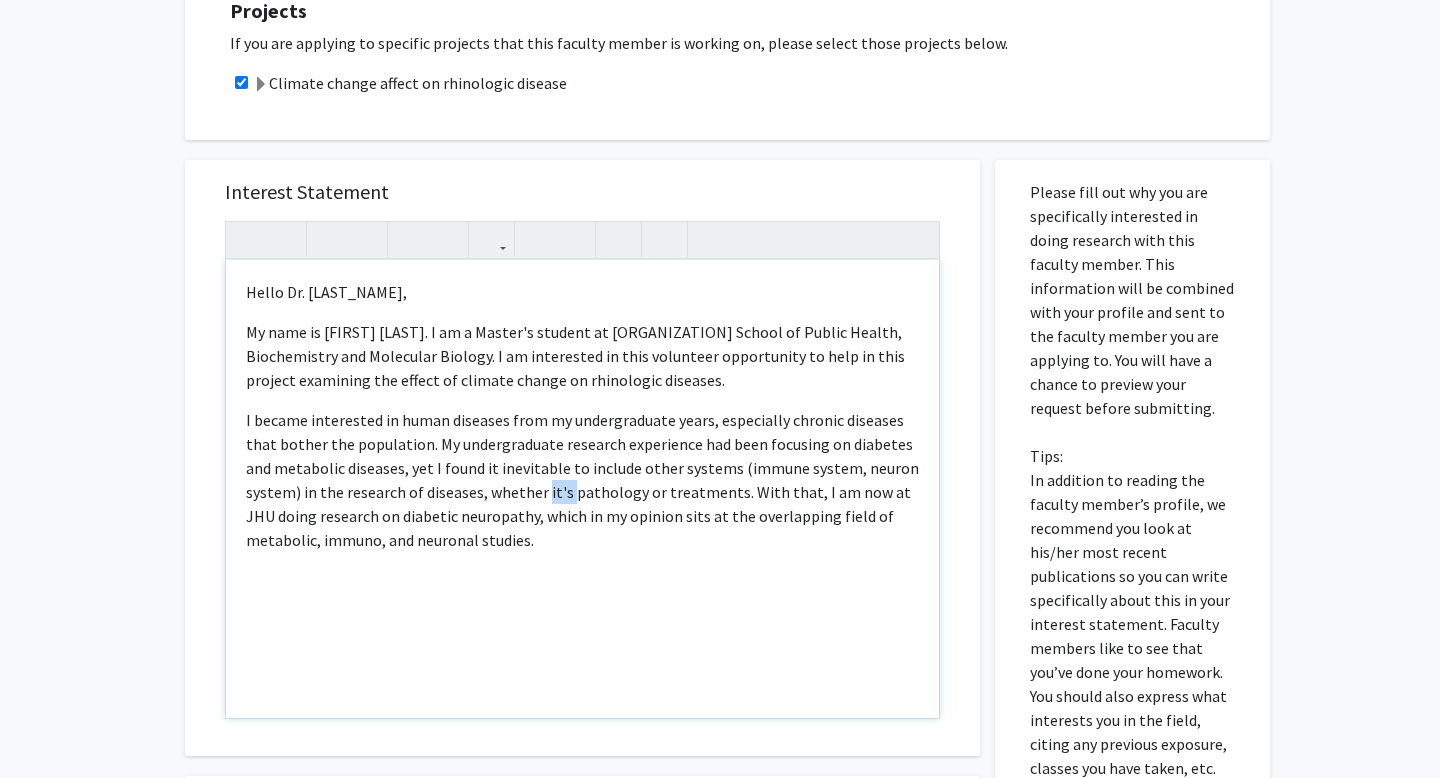 drag, startPoint x: 541, startPoint y: 493, endPoint x: 563, endPoint y: 494, distance: 22.022715 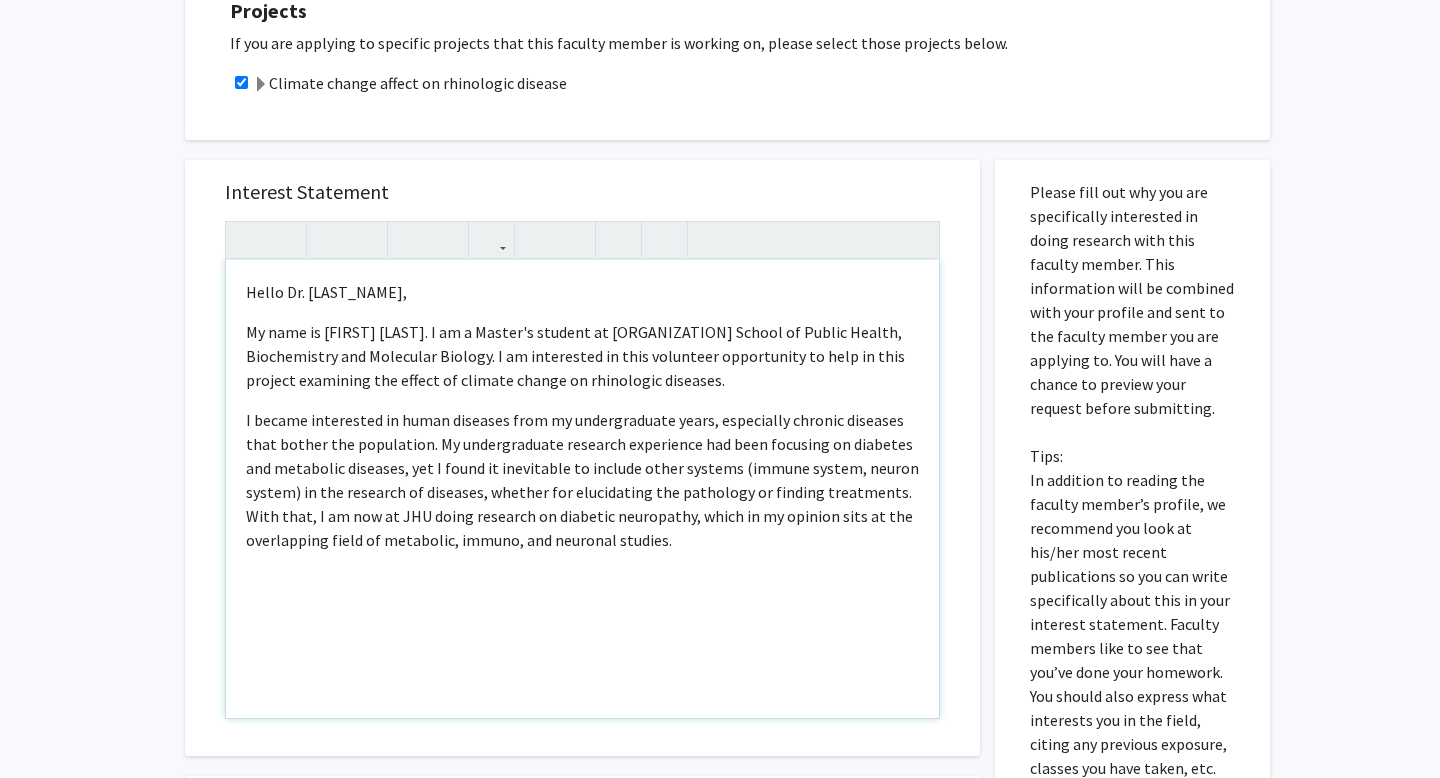 click on "I became interested in human diseases from my undergraduate years, especially chronic diseases that bother the population. My undergraduate research experience had been focusing on diabetes and metabolic diseases, yet I found it inevitable to include other systems (immune system, neuron system) in the research of diseases, whether for elucidating the pathology or finding treatments. With that, I am now at JHU doing research on diabetic neuropathy, which in my opinion sits at the overlapping field of metabolic, immuno, and neuronal studies." at bounding box center (582, 480) 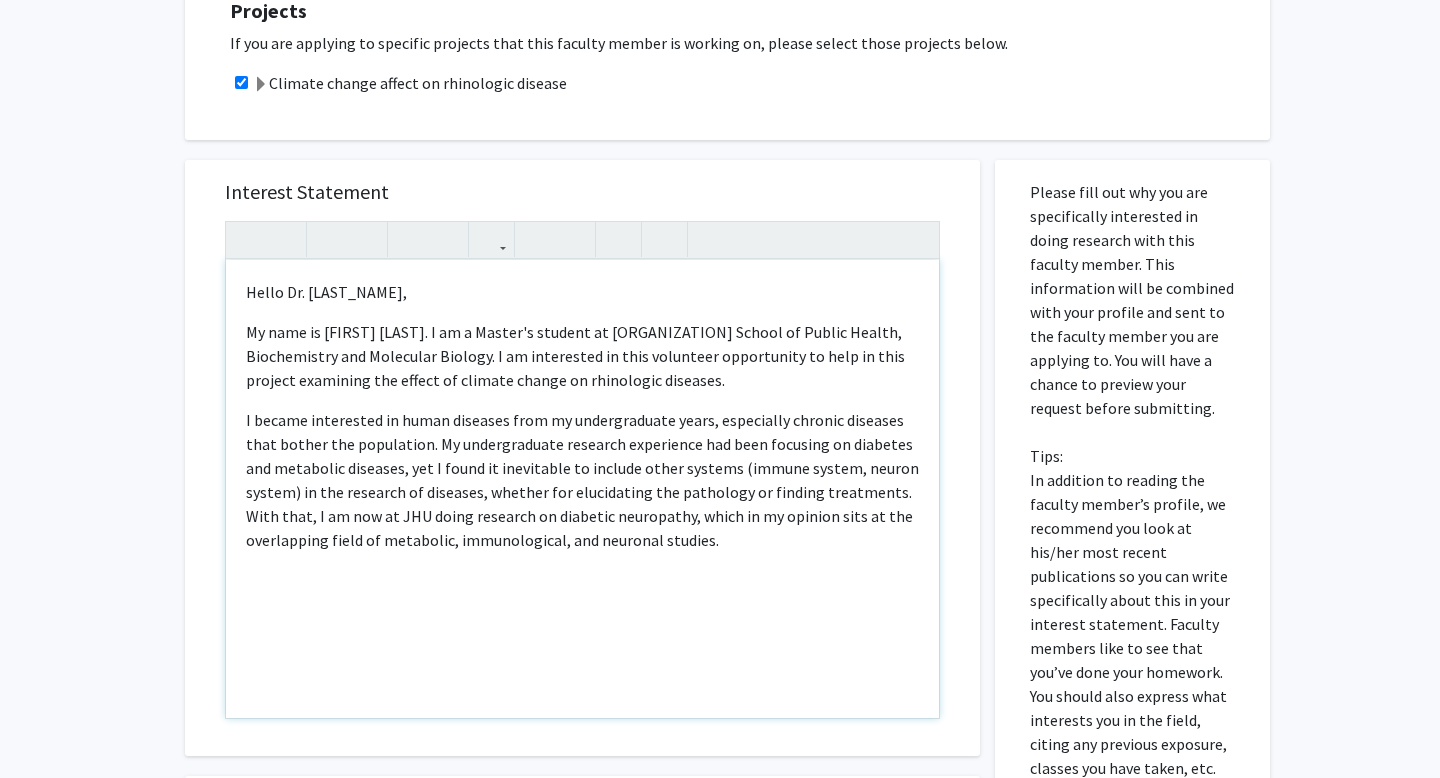 click on "I became interested in human diseases from my undergraduate years, especially chronic diseases that bother the population. My undergraduate research experience had been focusing on diabetes and metabolic diseases, yet I found it inevitable to include other systems (immune system, neuron system) in the research of diseases, whether for elucidating the pathology or finding treatments. With that, I am now at JHU doing research on diabetic neuropathy, which in my opinion sits at the overlapping field of metabolic, immunological, and neuronal studies." at bounding box center (582, 480) 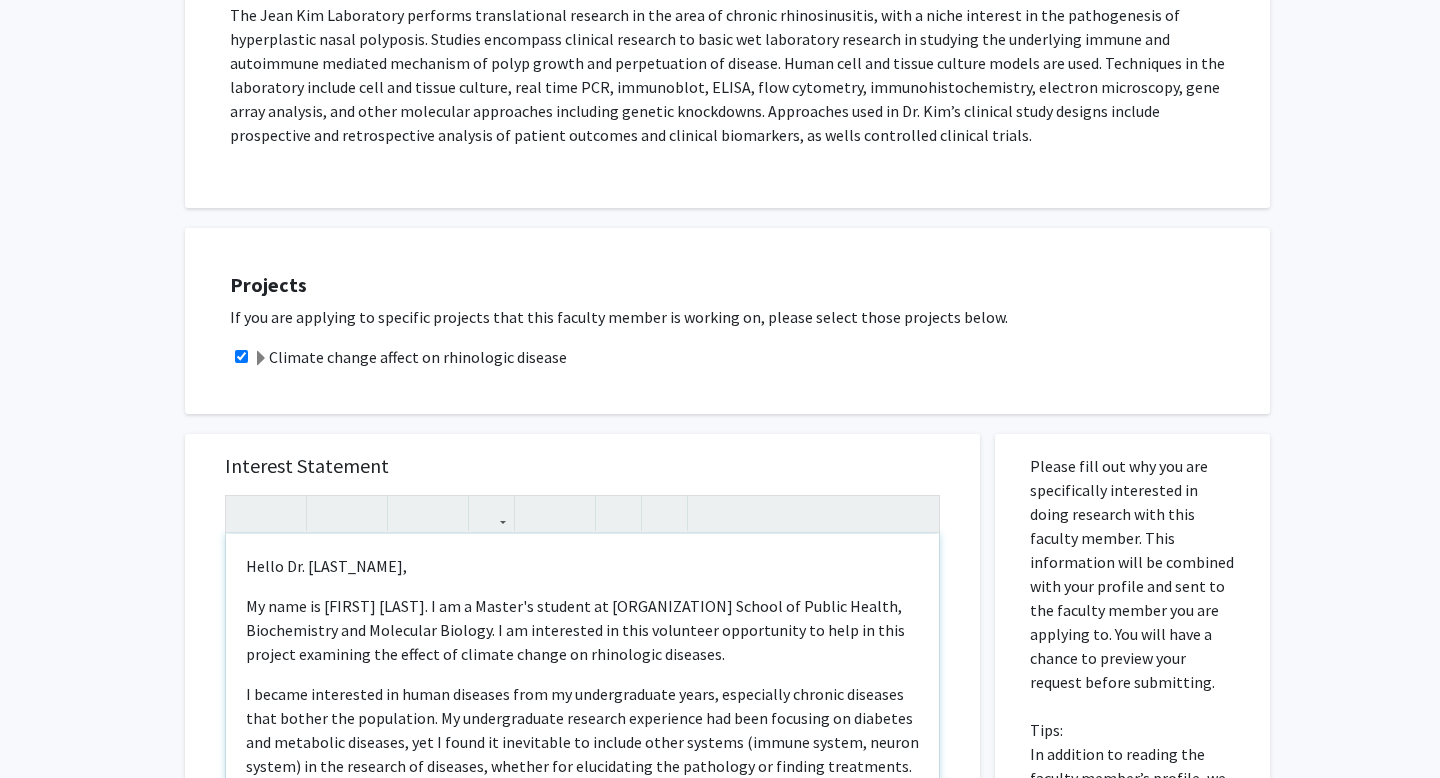 scroll, scrollTop: 0, scrollLeft: 0, axis: both 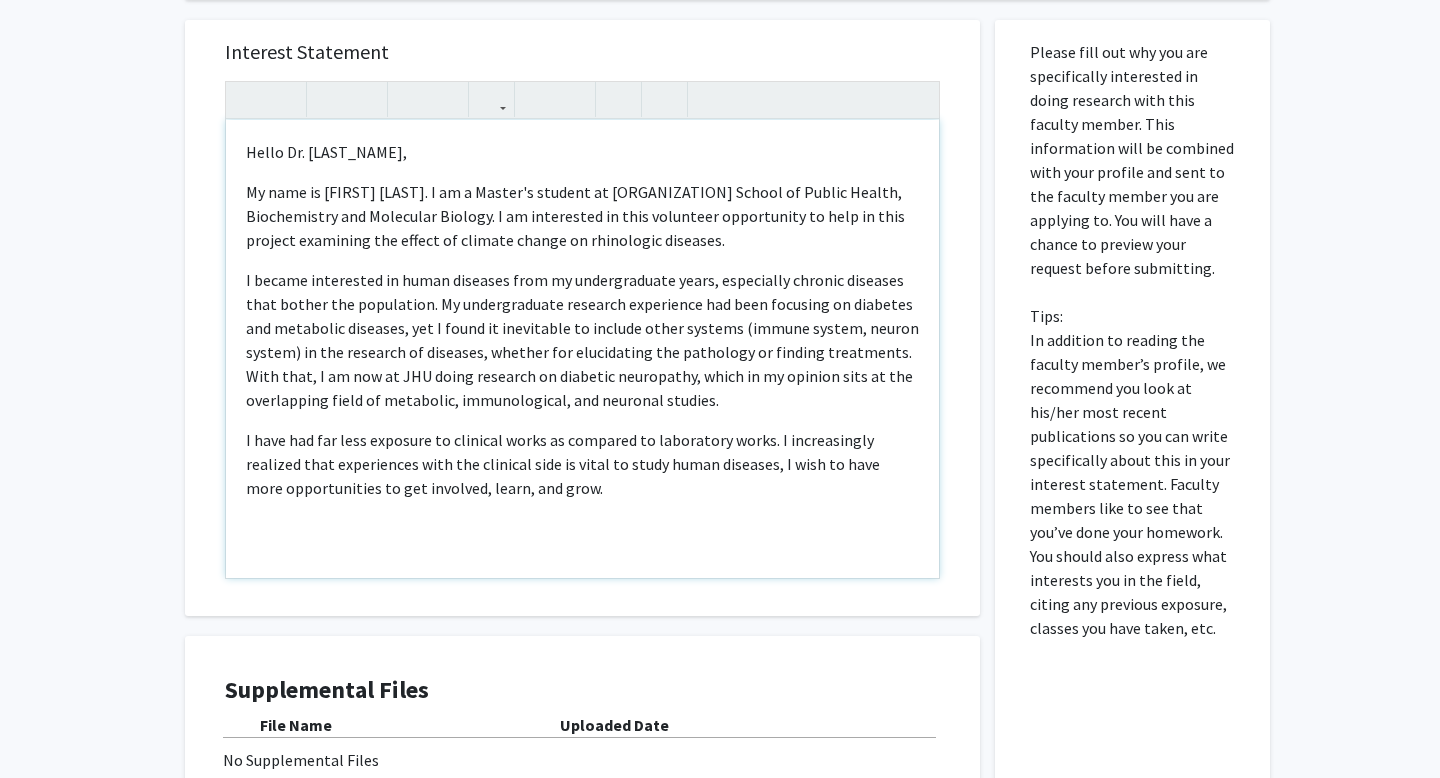 click on "My name is [FIRST] [LAST]. I am a Master's student at Bloomberg's School of Public Health, Biochemistry and Molecular Biology. I am interested in this volunteer opportunity to help in this project examining the effect of climate change on rhinologic diseases. I became interested in human diseases from my undergraduate years, especially chronic diseases that bother the population. My undergraduate research experience had been focusing on diabetes and metabolic diseases, yet I found it inevitable to include other systems (immune system, neuron system) in the research of diseases, whether for elucidating the pathology or finding treatments. With that, I am now at JHU doing research on diabetic neuropathy, which in my opinion sits at the overlapping field of metabolic, immunological, and neuronal studies." at bounding box center (582, 349) 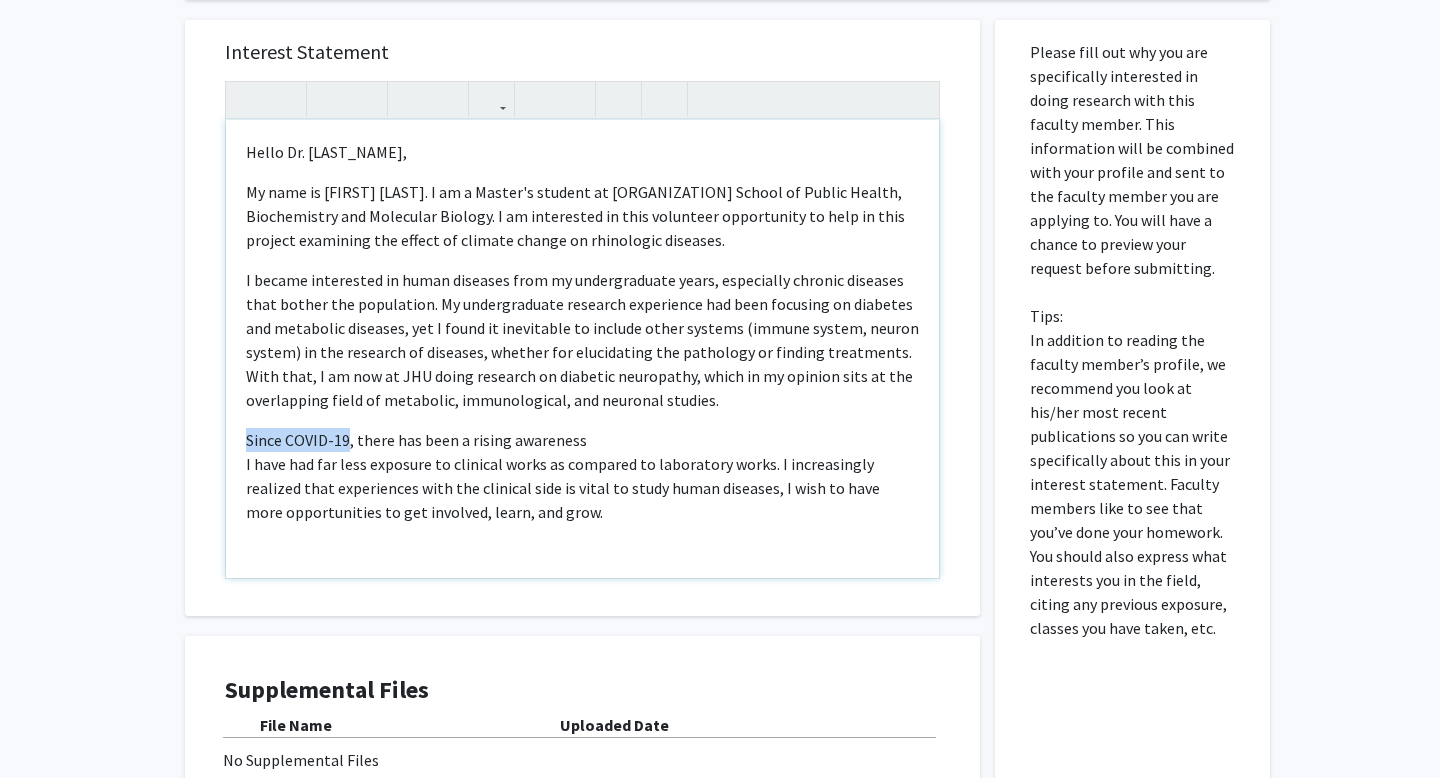 drag, startPoint x: 244, startPoint y: 437, endPoint x: 347, endPoint y: 437, distance: 103 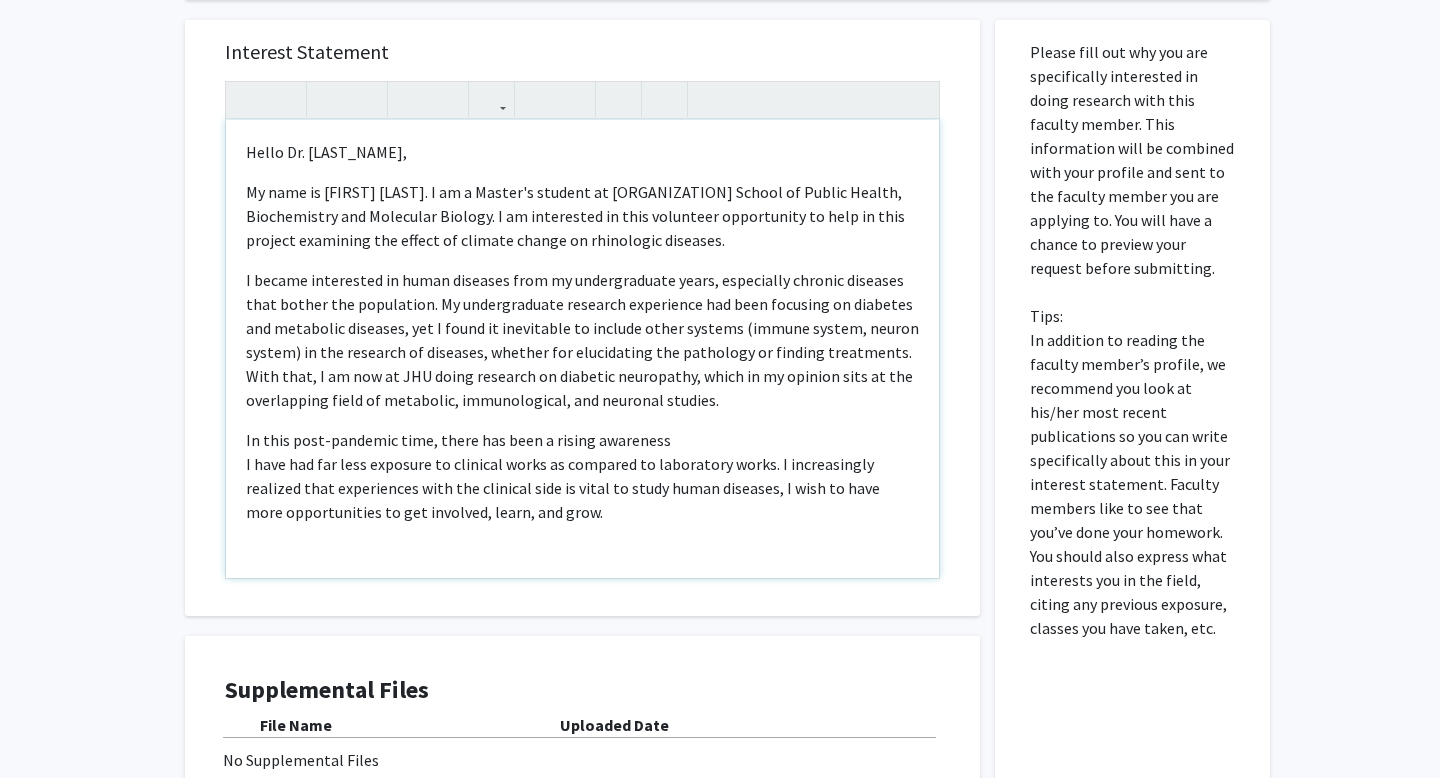 click on "Hello Dr. [LAST_NAME], My name is [FIRST] [LAST]. I am a Master's student at Bloomberg's School of Public Health, Biochemistry and Molecular Biology. I am interested in this volunteer opportunity to help in this project examining the effect of climate change on rhinologic diseases. I became interested in human diseases from my undergraduate years, especially chronic diseases that bother the population. My undergraduate research experience had been focusing on diabetes and metabolic diseases, yet I found it inevitable to include other systems (immune system, neuron system) in the research of diseases, whether for elucidating the pathology or finding treatments. With that, I am now at JHU doing research on diabetic neuropathy, which in my opinion sits at the overlapping field of metabolic, immunological, and neuronal studies.  In this post-pandemic time, there has been a rising awareness" at bounding box center (582, 349) 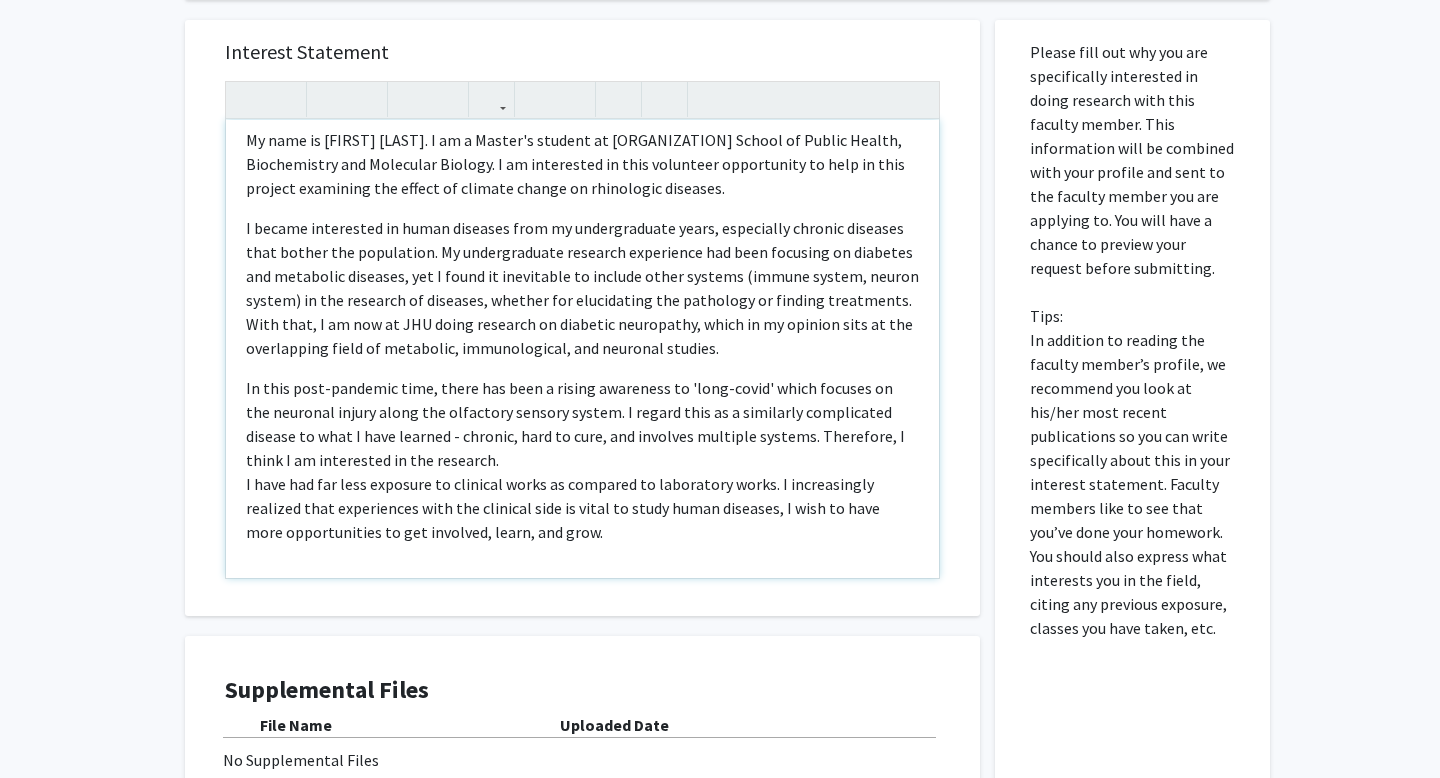 scroll, scrollTop: 54, scrollLeft: 0, axis: vertical 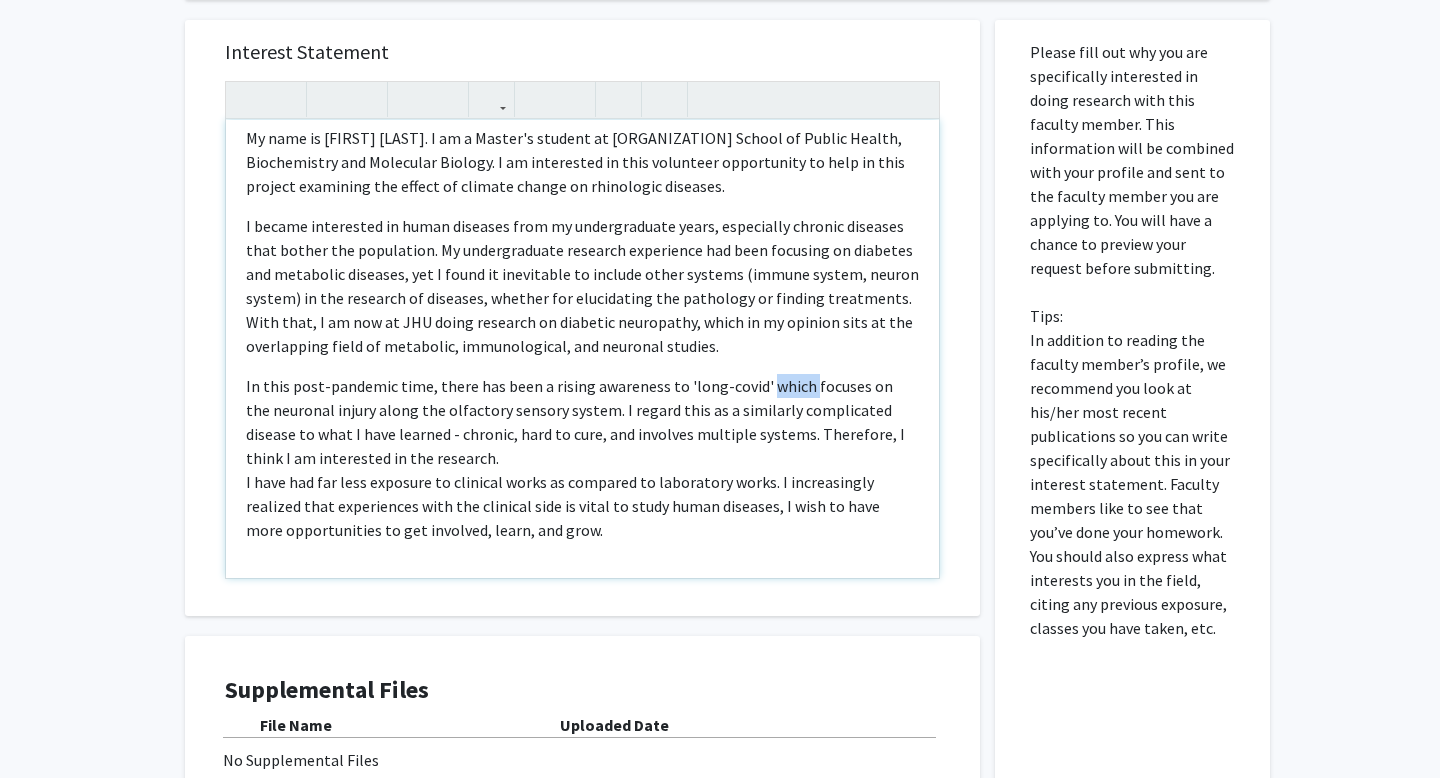 drag, startPoint x: 756, startPoint y: 388, endPoint x: 800, endPoint y: 389, distance: 44.011364 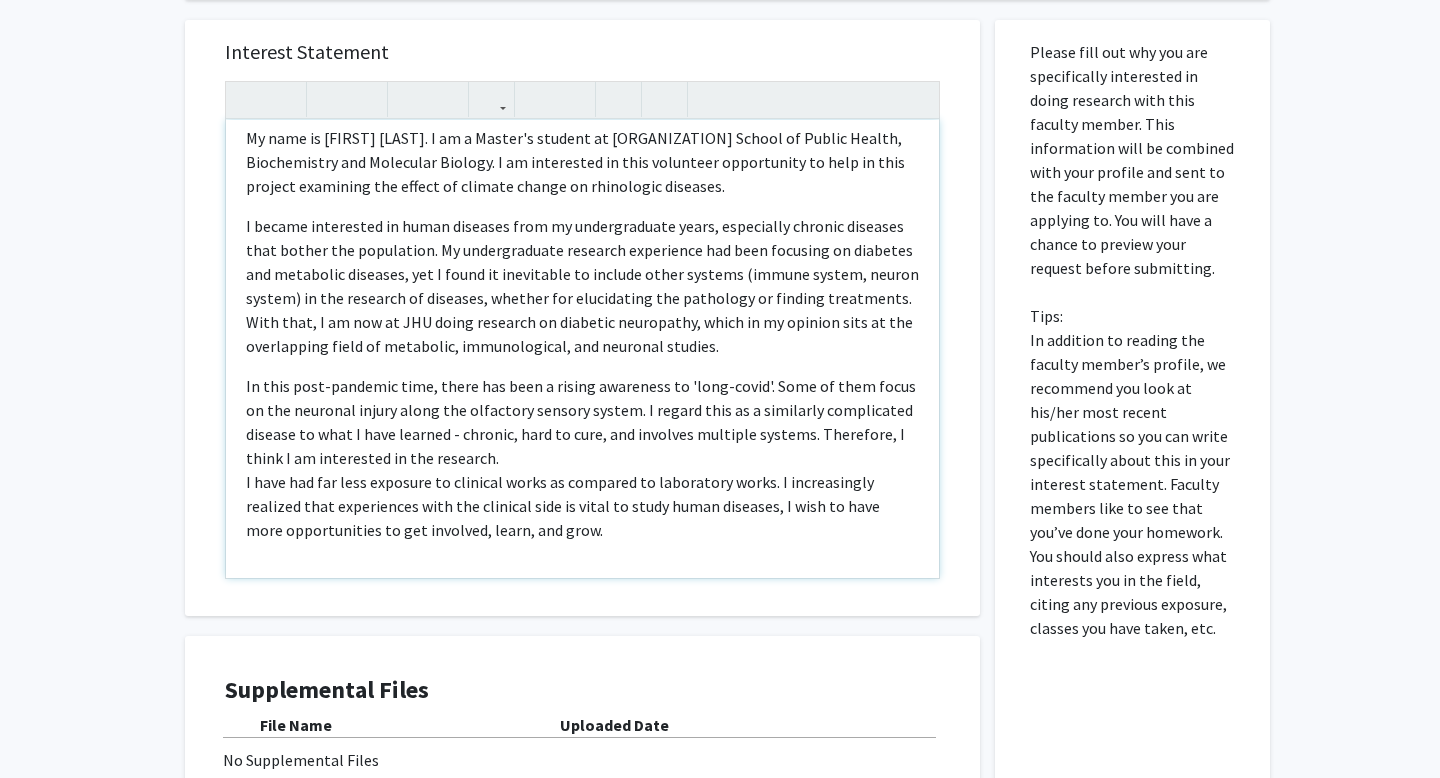click on "My name is [FIRST] [LAST]. I am a Master's student at Bloomberg's School of Public Health, Biochemistry and Molecular Biology. I am interested in this volunteer opportunity to help in this project examining the effect of climate change on rhinologic diseases. I became interested in human diseases from my undergraduate years, especially chronic diseases that bother the population. My undergraduate research experience had been focusing on diabetes and metabolic diseases, yet I found it inevitable to include other systems (immune system, neuron system) in the research of diseases, whether for elucidating the pathology or finding treatments. With that, I am now at JHU doing research on diabetic neuropathy, which in my opinion sits at the overlapping field of metabolic, immunological, and neuronal studies." at bounding box center (582, 349) 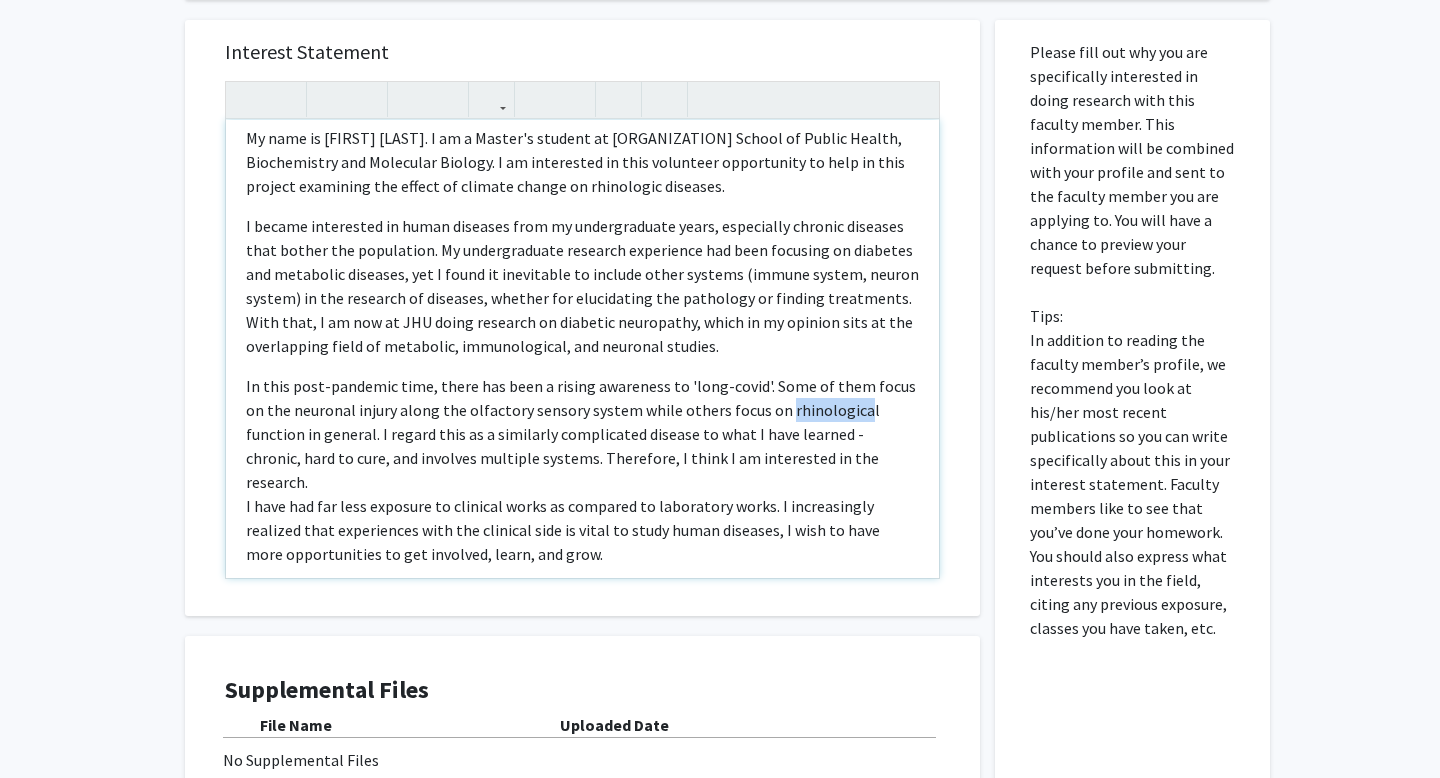 drag, startPoint x: 758, startPoint y: 411, endPoint x: 833, endPoint y: 414, distance: 75.059975 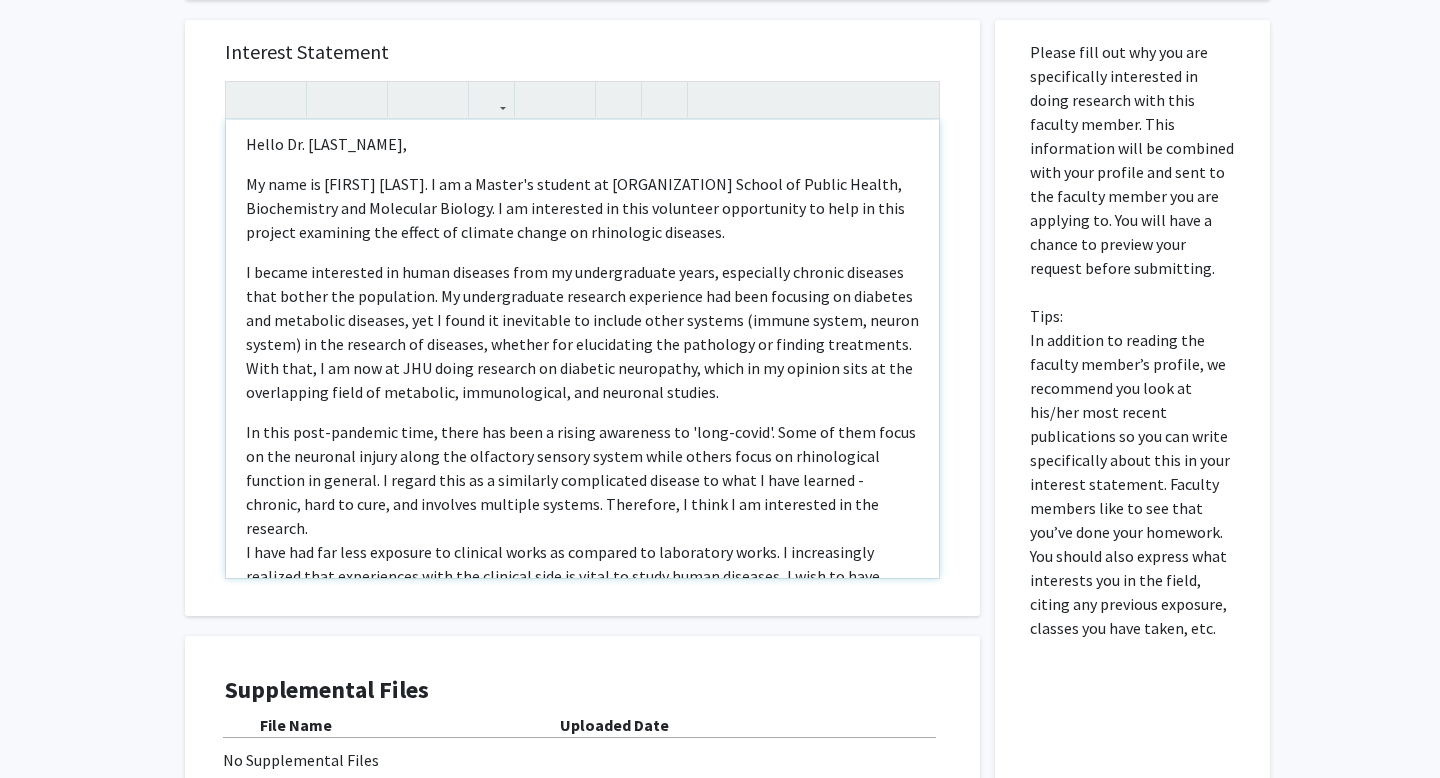 scroll, scrollTop: 0, scrollLeft: 0, axis: both 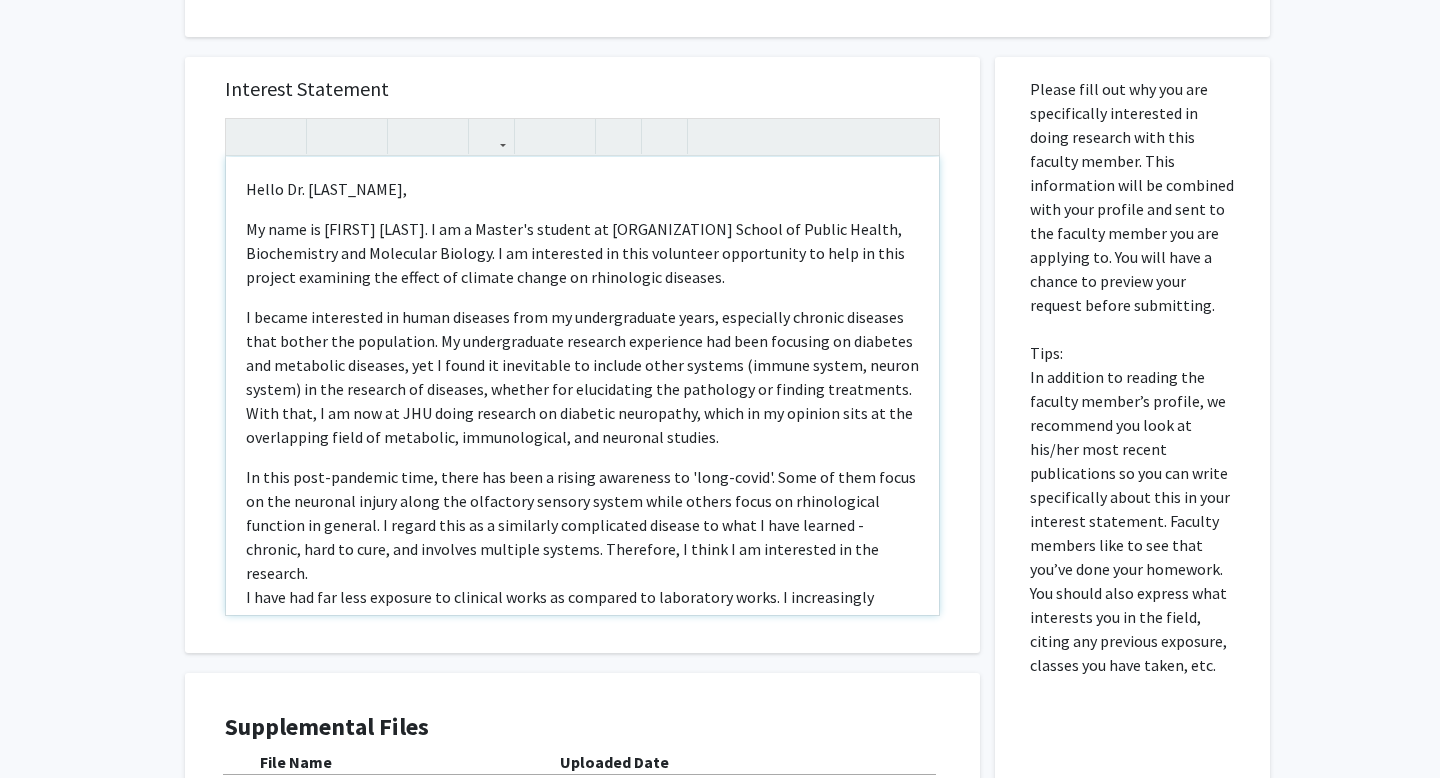 click on "My name is [FIRST] [LAST]. I am a Master's student at [ORGANIZATION] School of Public Health, Biochemistry and Molecular Biology. I am interested in this volunteer opportunity to help in this project examining the effect of climate change on rhinologic diseases." at bounding box center (582, 253) 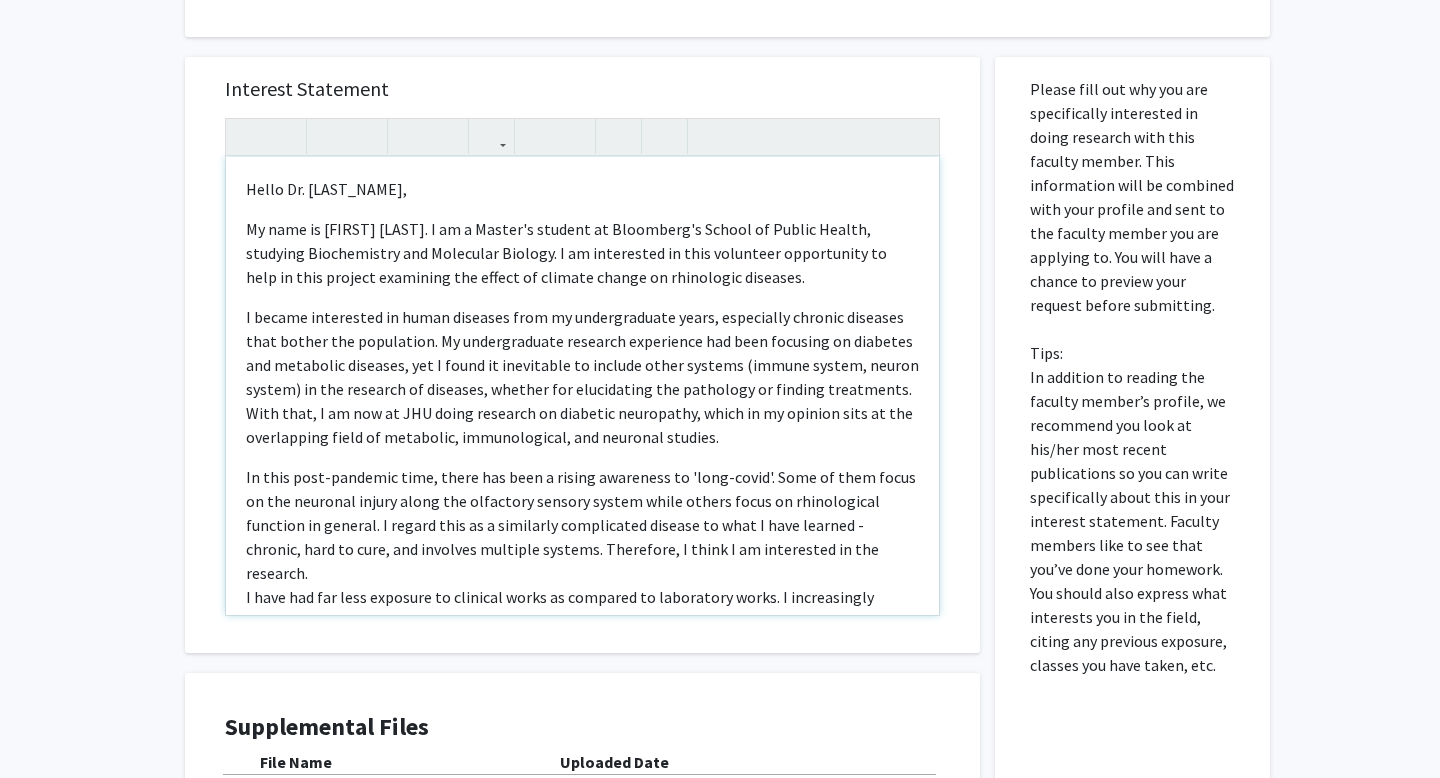 click on "My name is [FIRST] [LAST]. I am a Master's student at Bloomberg's School of Public Health, studying Biochemistry and Molecular Biology. I am interested in this volunteer opportunity to help in this project examining the effect of climate change on rhinologic diseases." at bounding box center [582, 253] 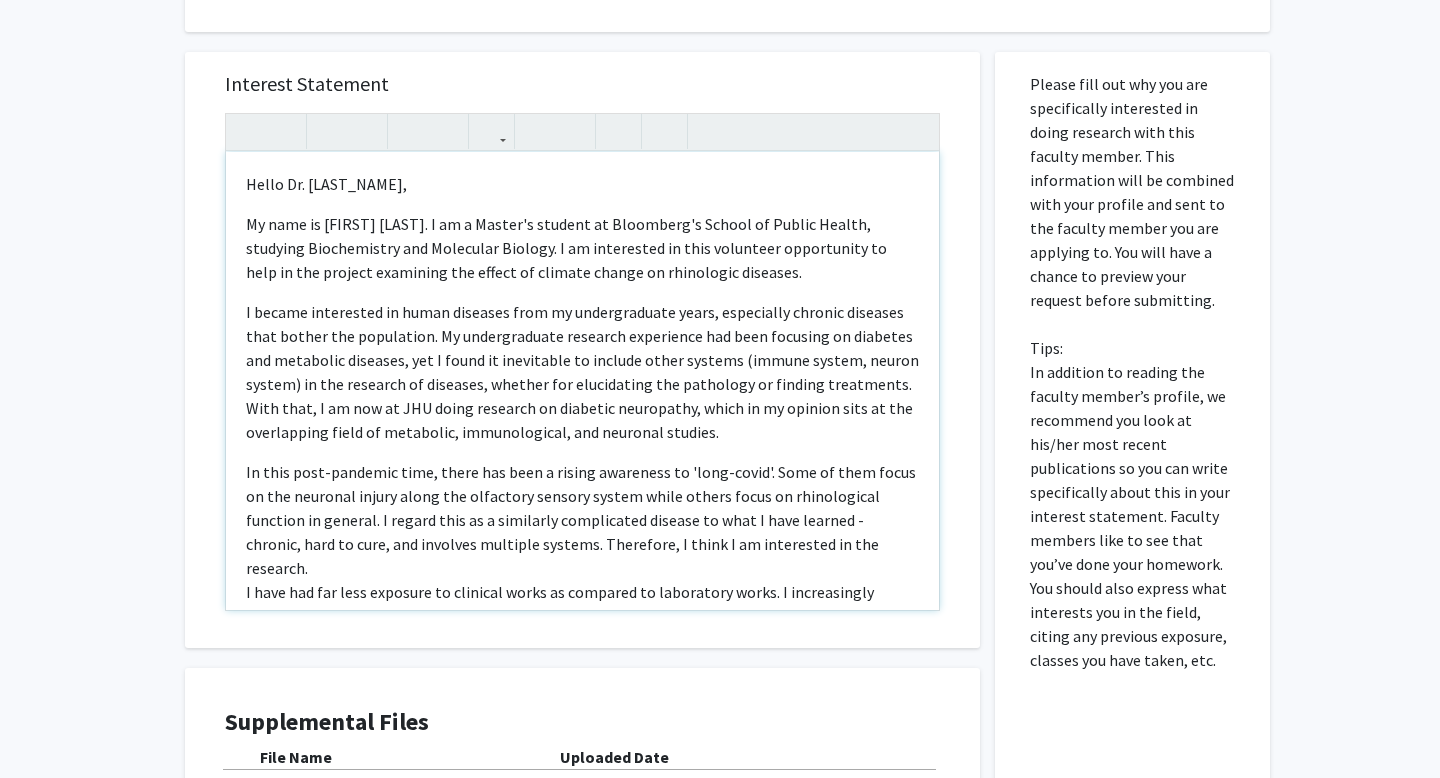 scroll, scrollTop: 833, scrollLeft: 0, axis: vertical 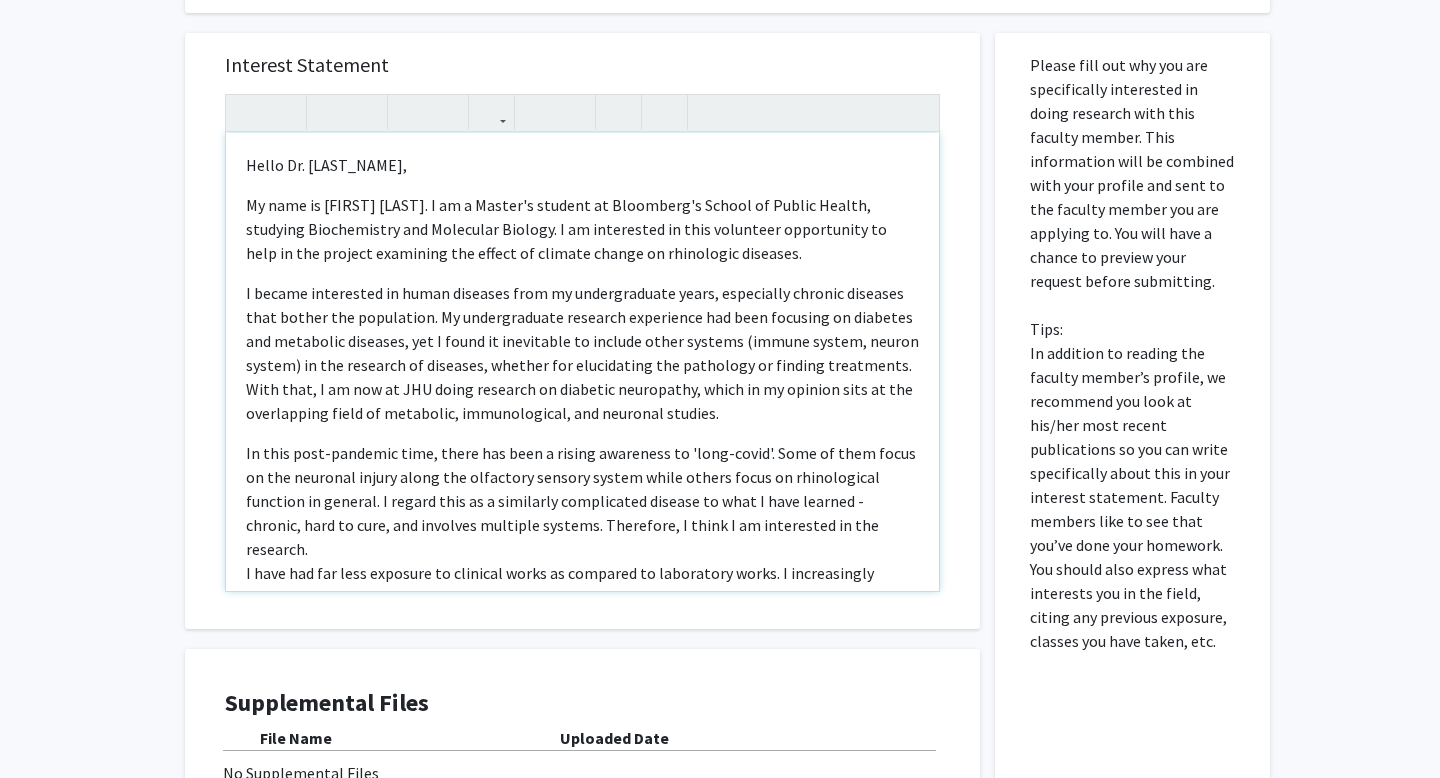 click on "I became interested in human diseases from my undergraduate years, especially chronic diseases that bother the population. My undergraduate research experience had been focusing on diabetes and metabolic diseases, yet I found it inevitable to include other systems (immune system, neuron system) in the research of diseases, whether for elucidating the pathology or finding treatments. With that, I am now at JHU doing research on diabetic neuropathy, which in my opinion sits at the overlapping field of metabolic, immunological, and neuronal studies." at bounding box center [582, 353] 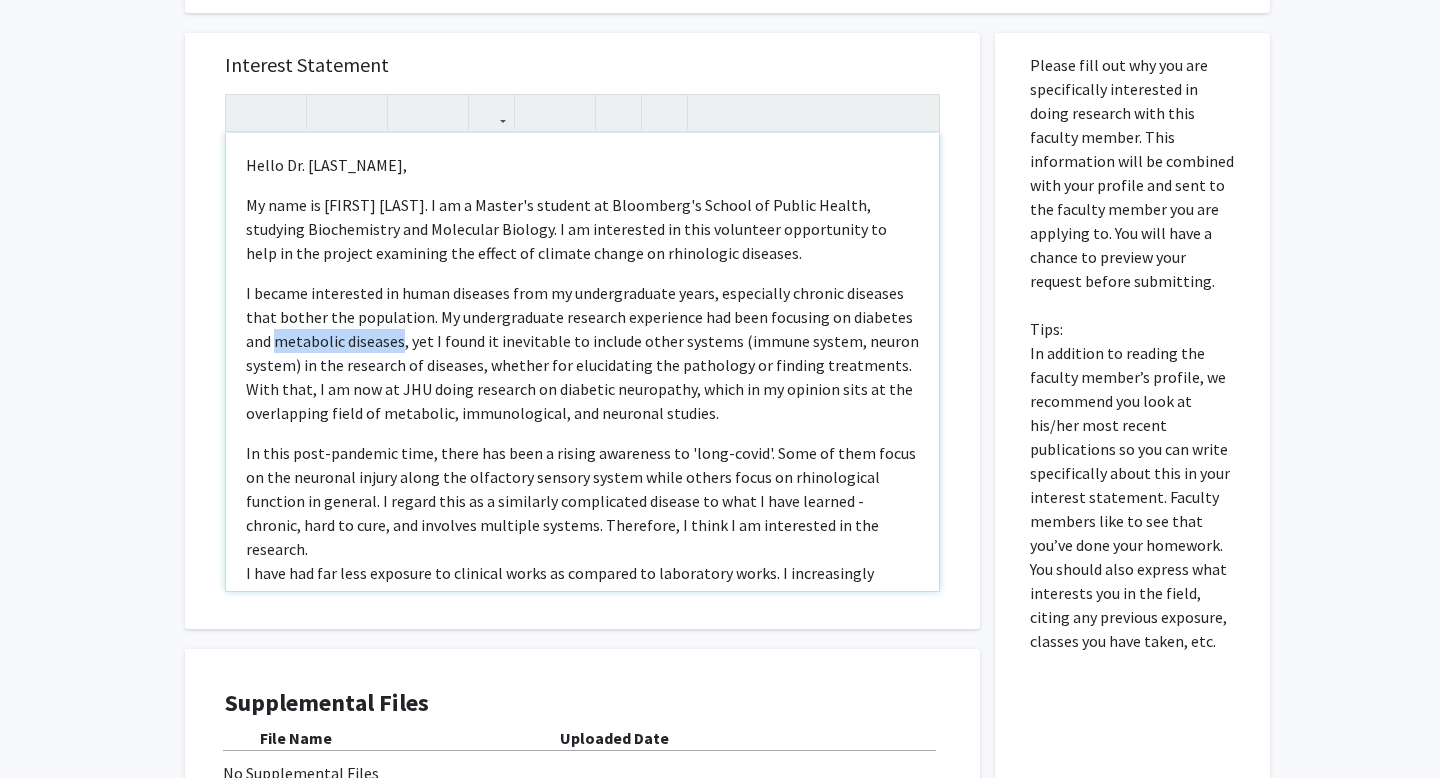 drag, startPoint x: 277, startPoint y: 342, endPoint x: 398, endPoint y: 344, distance: 121.016525 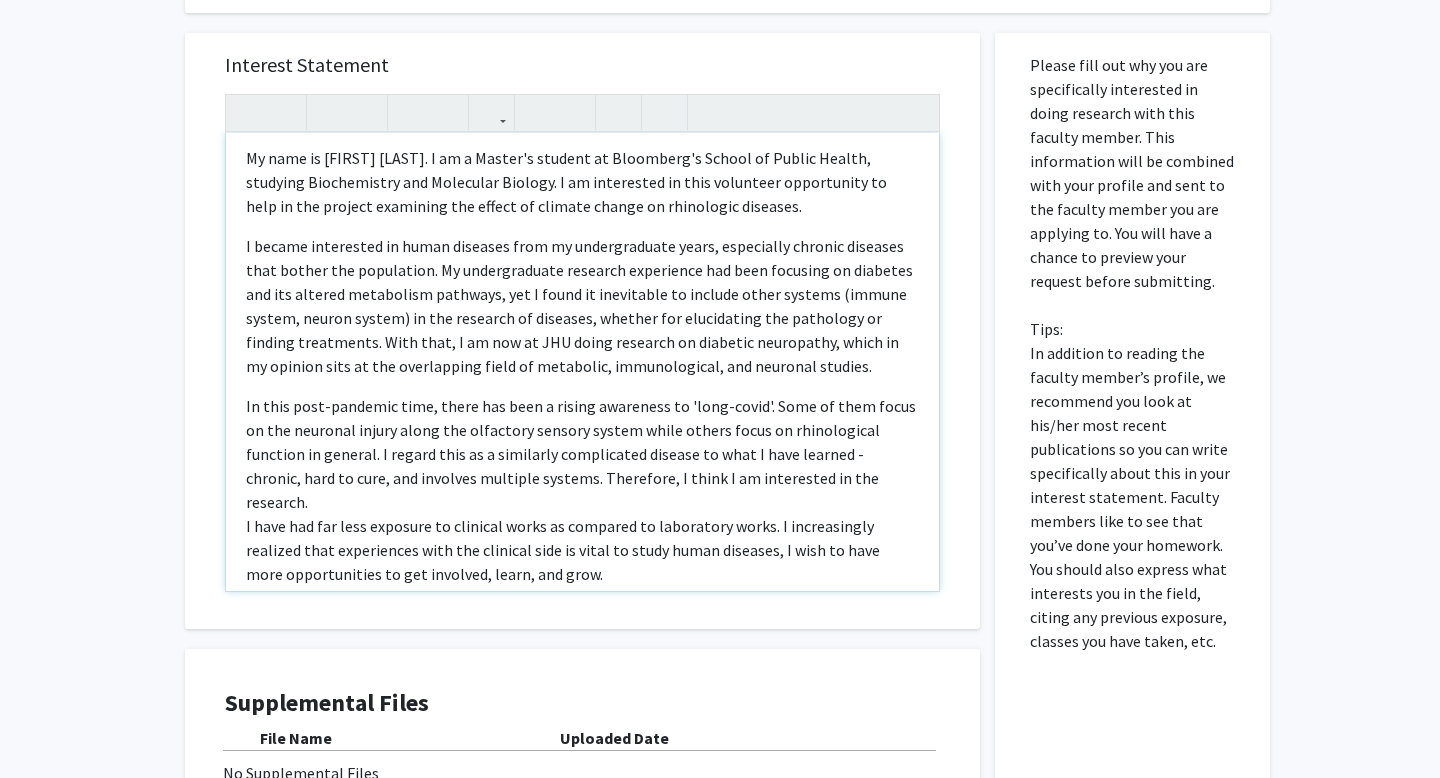 scroll, scrollTop: 50, scrollLeft: 0, axis: vertical 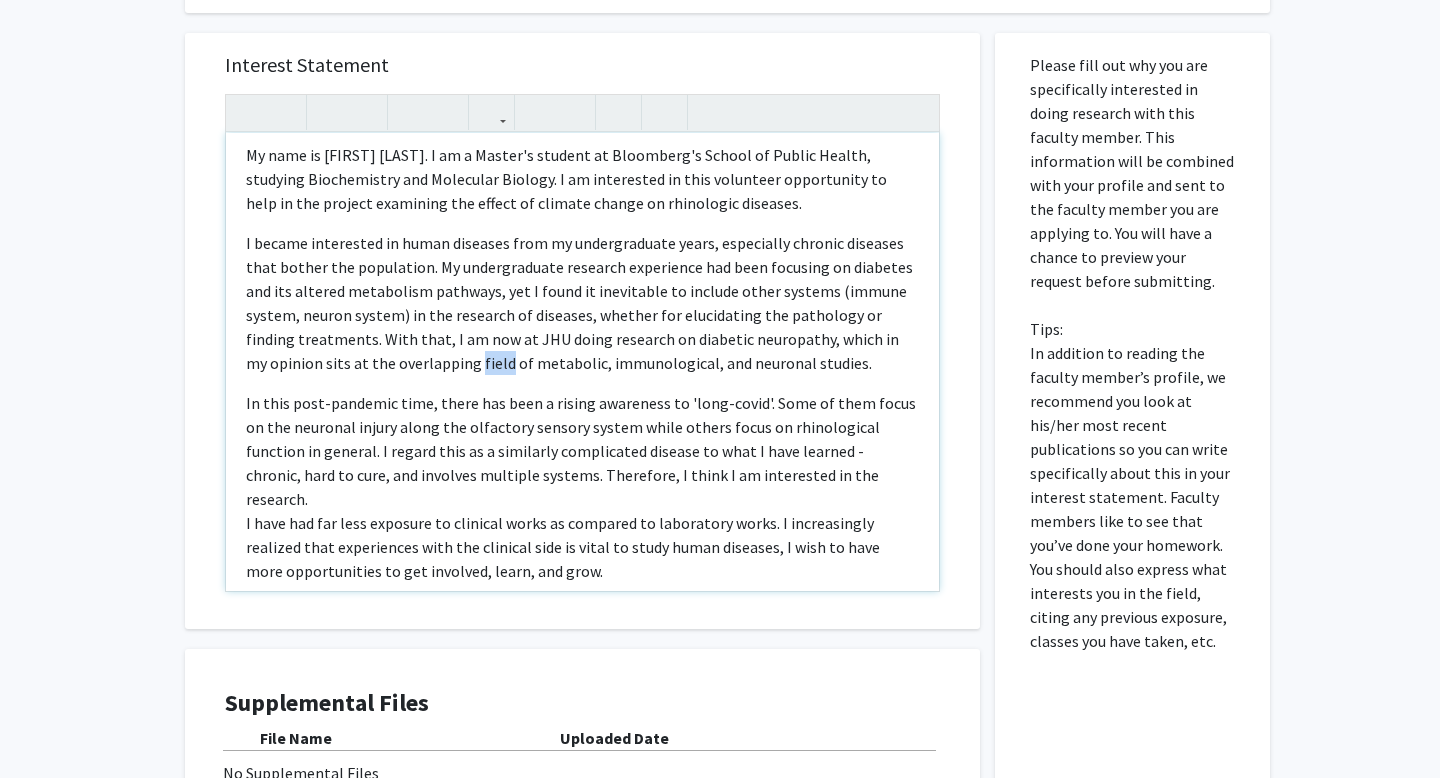 drag, startPoint x: 397, startPoint y: 362, endPoint x: 427, endPoint y: 364, distance: 30.066593 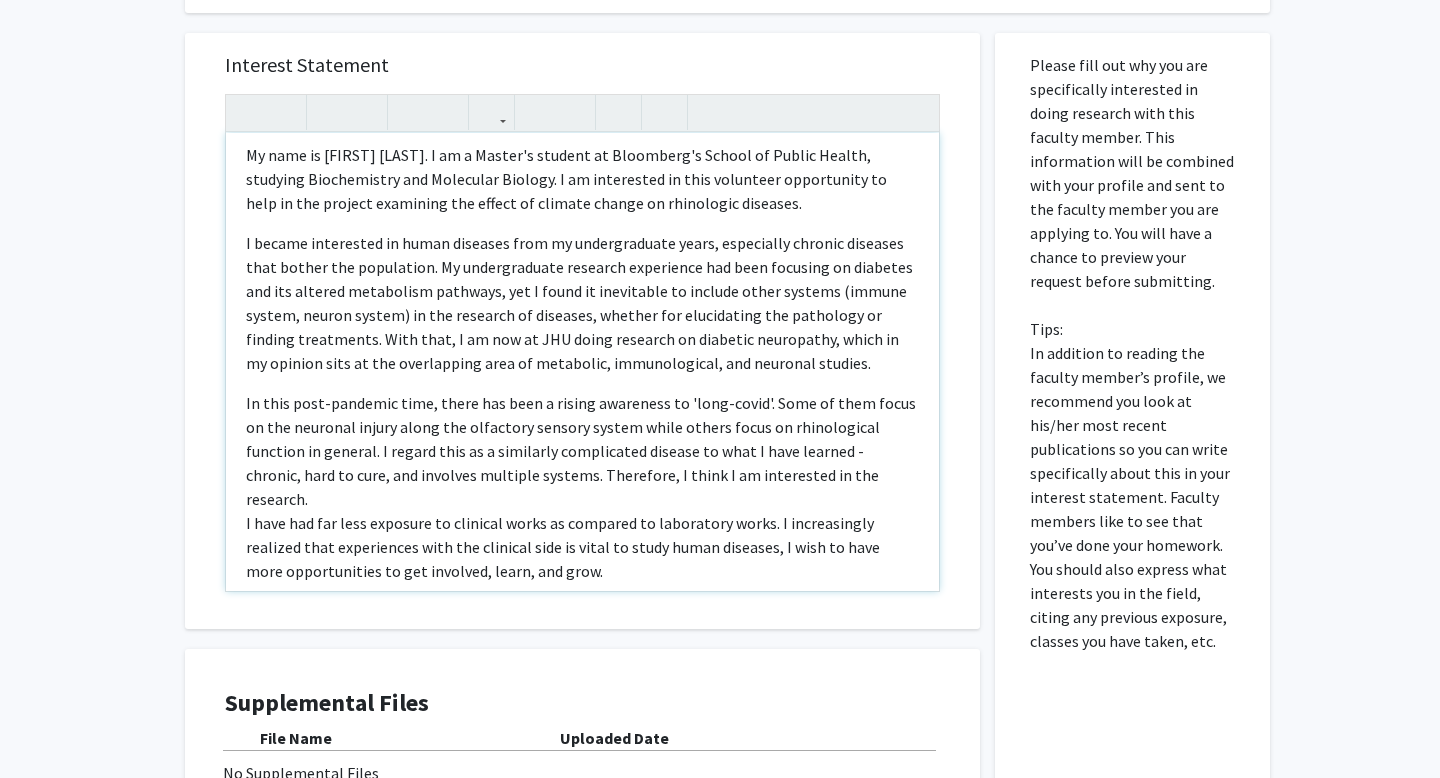 scroll, scrollTop: 54, scrollLeft: 0, axis: vertical 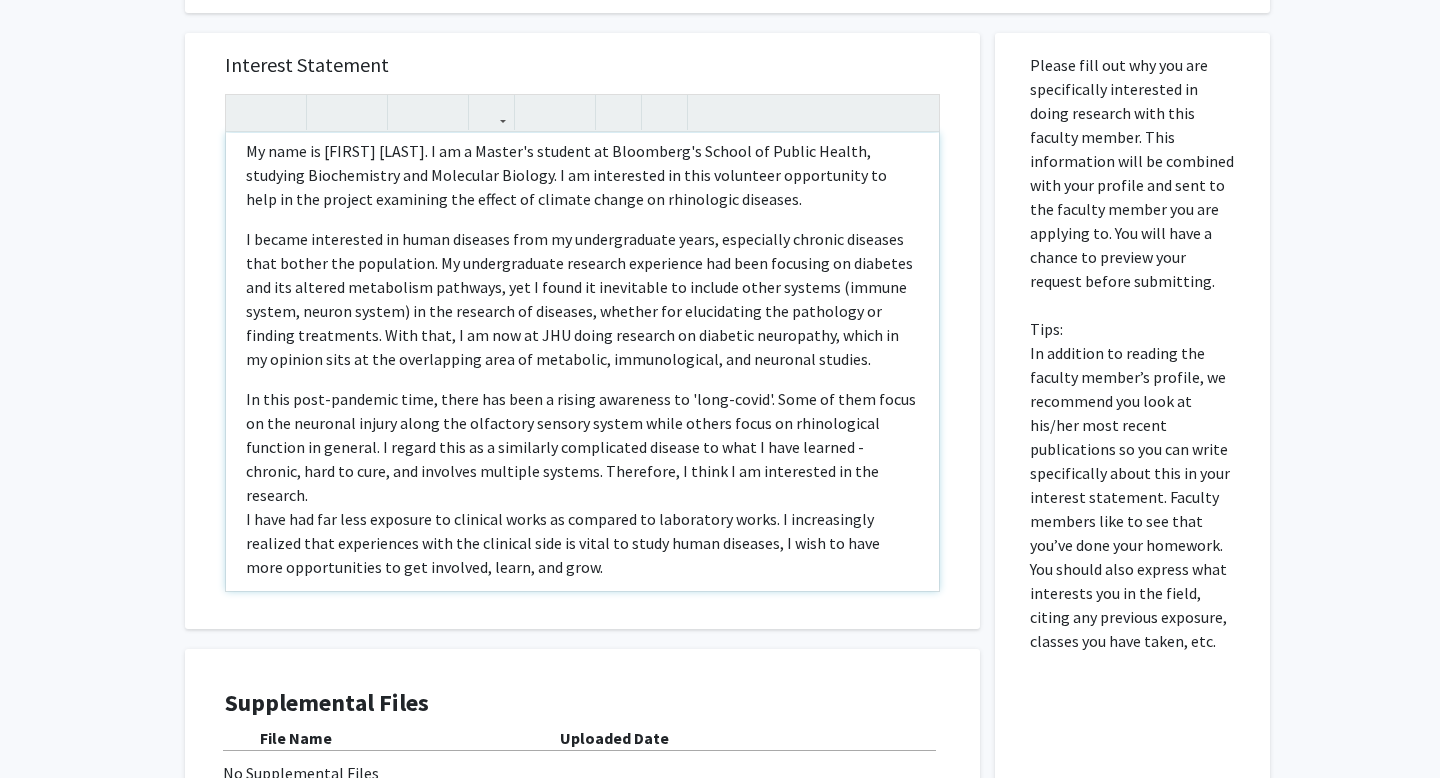 click on "I became interested in human diseases from my undergraduate years, especially chronic diseases that bother the population. My undergraduate research experience had been focusing on diabetes and its altered metabolism pathways, yet I found it inevitable to include other systems (immune system, neuron system) in the research of diseases, whether for elucidating the pathology or finding treatments. With that, I am now at JHU doing research on diabetic neuropathy, which in my opinion sits at the overlapping area of metabolic, immunological, and neuronal studies." at bounding box center (582, 299) 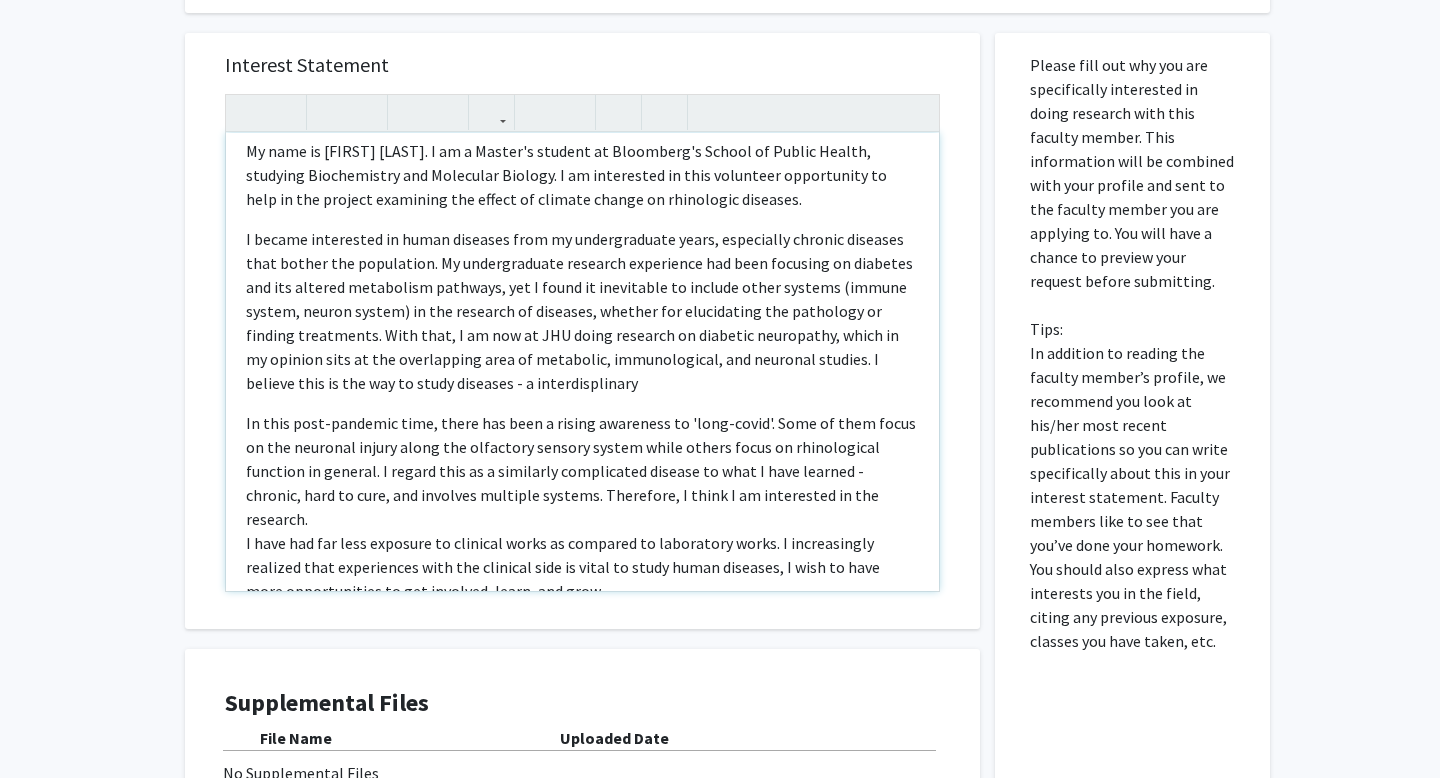 click on "I became interested in human diseases from my undergraduate years, especially chronic diseases that bother the population. My undergraduate research experience had been focusing on diabetes and its altered metabolism pathways, yet I found it inevitable to include other systems (immune system, neuron system) in the research of diseases, whether for elucidating the pathology or finding treatments. With that, I am now at JHU doing research on diabetic neuropathy, which in my opinion sits at the overlapping area of metabolic, immunological, and neuronal studies. I believe this is the way to study diseases - a interdisplinary" at bounding box center [582, 311] 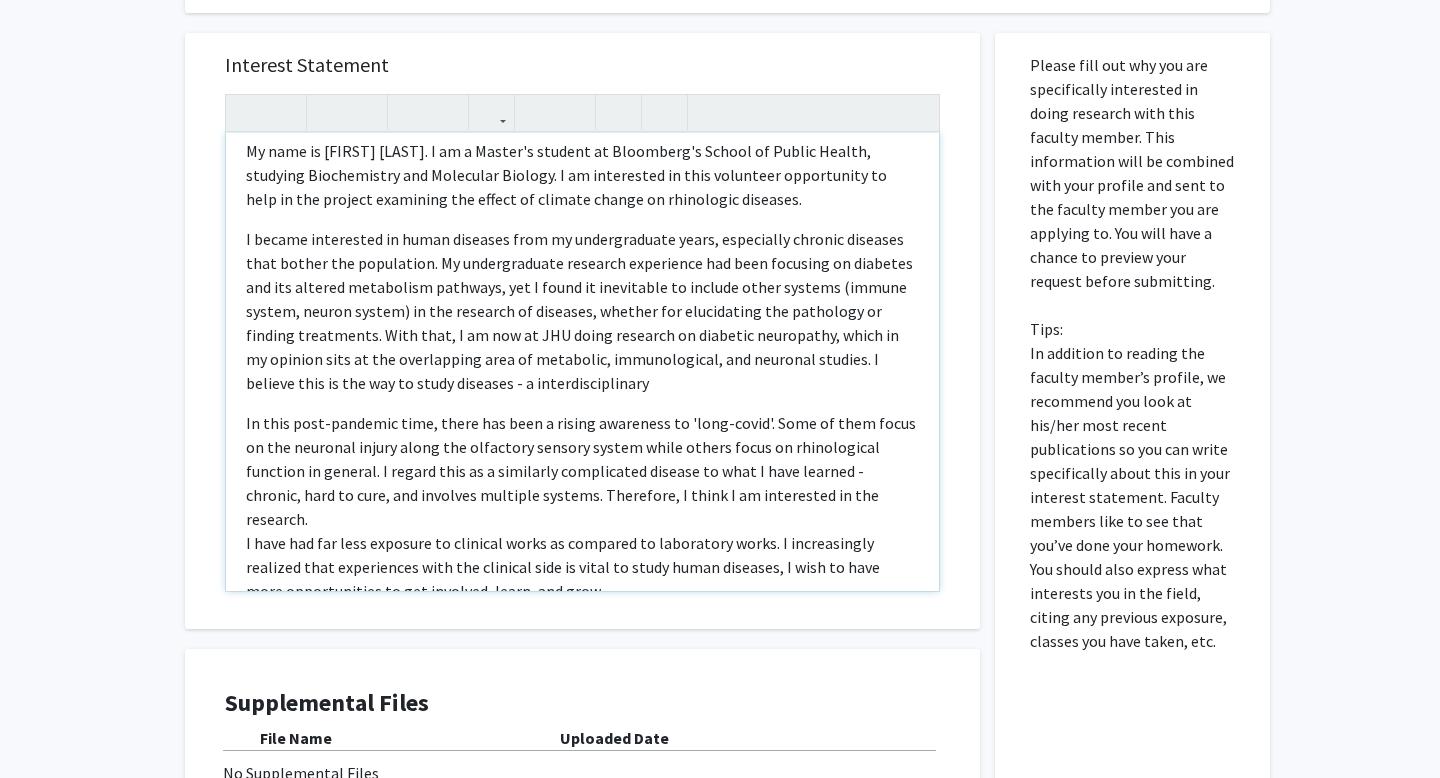 click on "I became interested in human diseases from my undergraduate years, especially chronic diseases that bother the population. My undergraduate research experience had been focusing on diabetes and its altered metabolism pathways, yet I found it inevitable to include other systems (immune system, neuron system) in the research of diseases, whether for elucidating the pathology or finding treatments. With that, I am now at JHU doing research on diabetic neuropathy, which in my opinion sits at the overlapping area of metabolic, immunological, and neuronal studies. I believe this is the way to study diseases - a interdisciplinary" at bounding box center [582, 311] 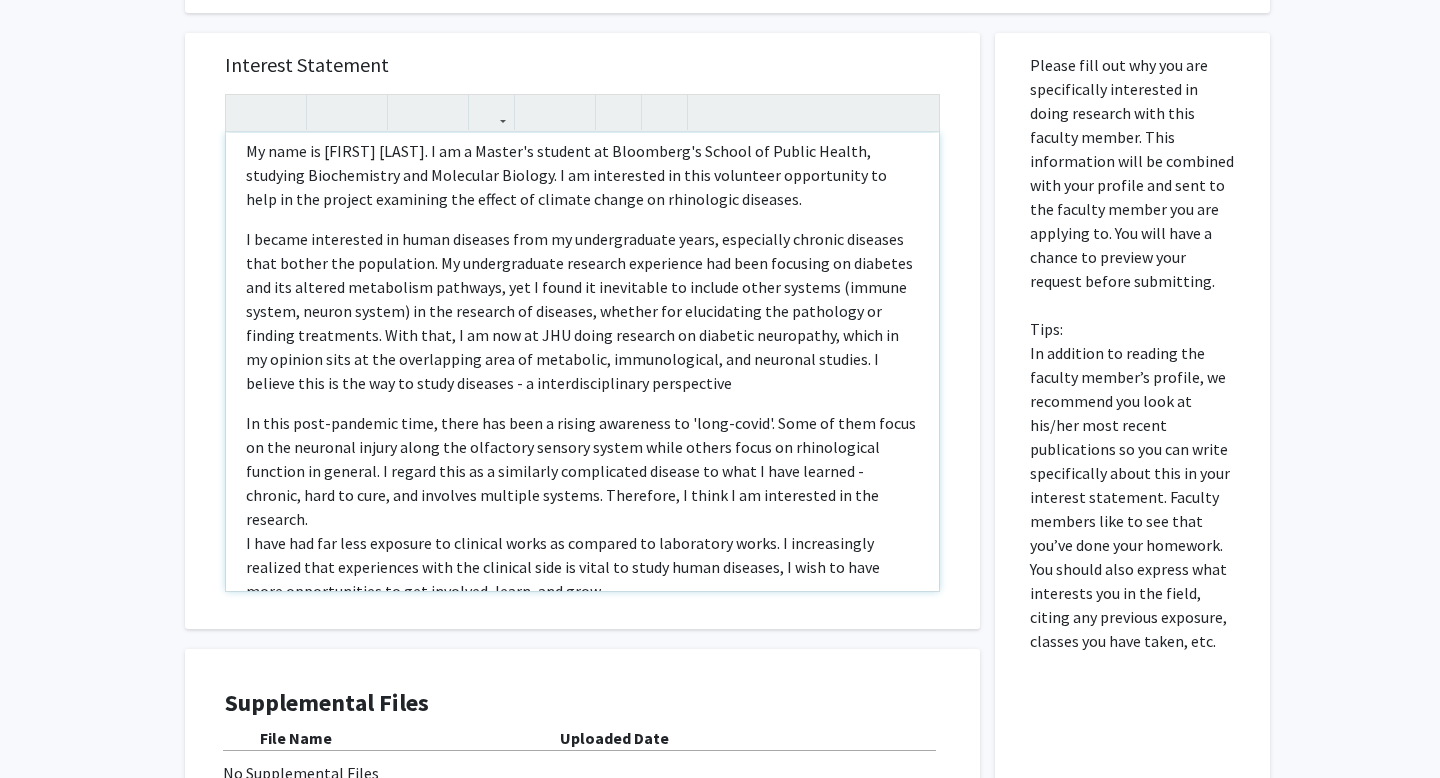 click on "I became interested in human diseases from my undergraduate years, especially chronic diseases that bother the population. My undergraduate research experience had been focusing on diabetes and its altered metabolism pathways, yet I found it inevitable to include other systems (immune system, neuron system) in the research of diseases, whether for elucidating the pathology or finding treatments. With that, I am now at JHU doing research on diabetic neuropathy, which in my opinion sits at the overlapping area of metabolic, immunological, and neuronal studies. I believe this is the way to study diseases - a interdisciplinary perspective" at bounding box center [582, 311] 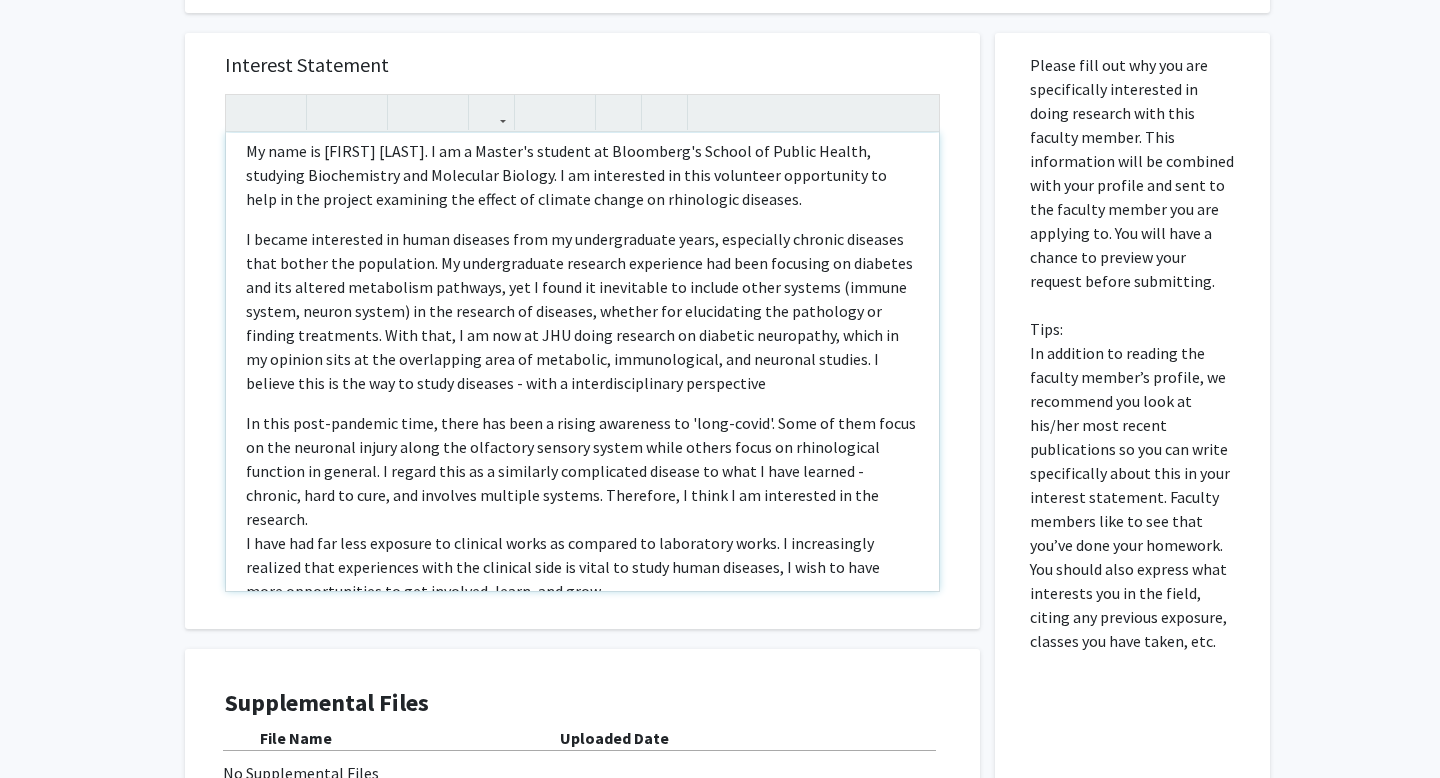 click on "I became interested in human diseases from my undergraduate years, especially chronic diseases that bother the population. My undergraduate research experience had been focusing on diabetes and its altered metabolism pathways, yet I found it inevitable to include other systems (immune system, neuron system) in the research of diseases, whether for elucidating the pathology or finding treatments. With that, I am now at JHU doing research on diabetic neuropathy, which in my opinion sits at the overlapping area of metabolic, immunological, and neuronal studies. I believe this is the way to study diseases - with a interdisciplinary perspective" at bounding box center [582, 311] 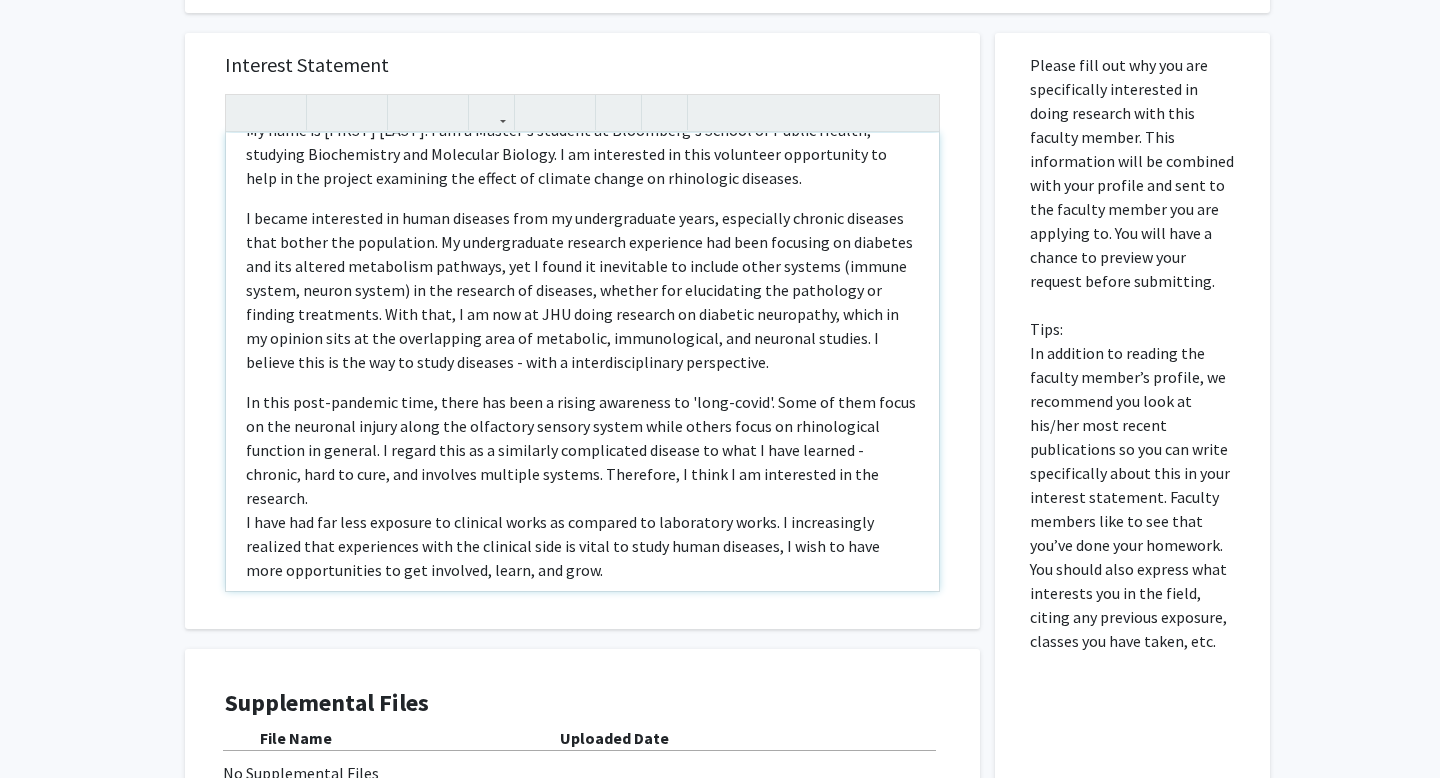 scroll, scrollTop: 78, scrollLeft: 0, axis: vertical 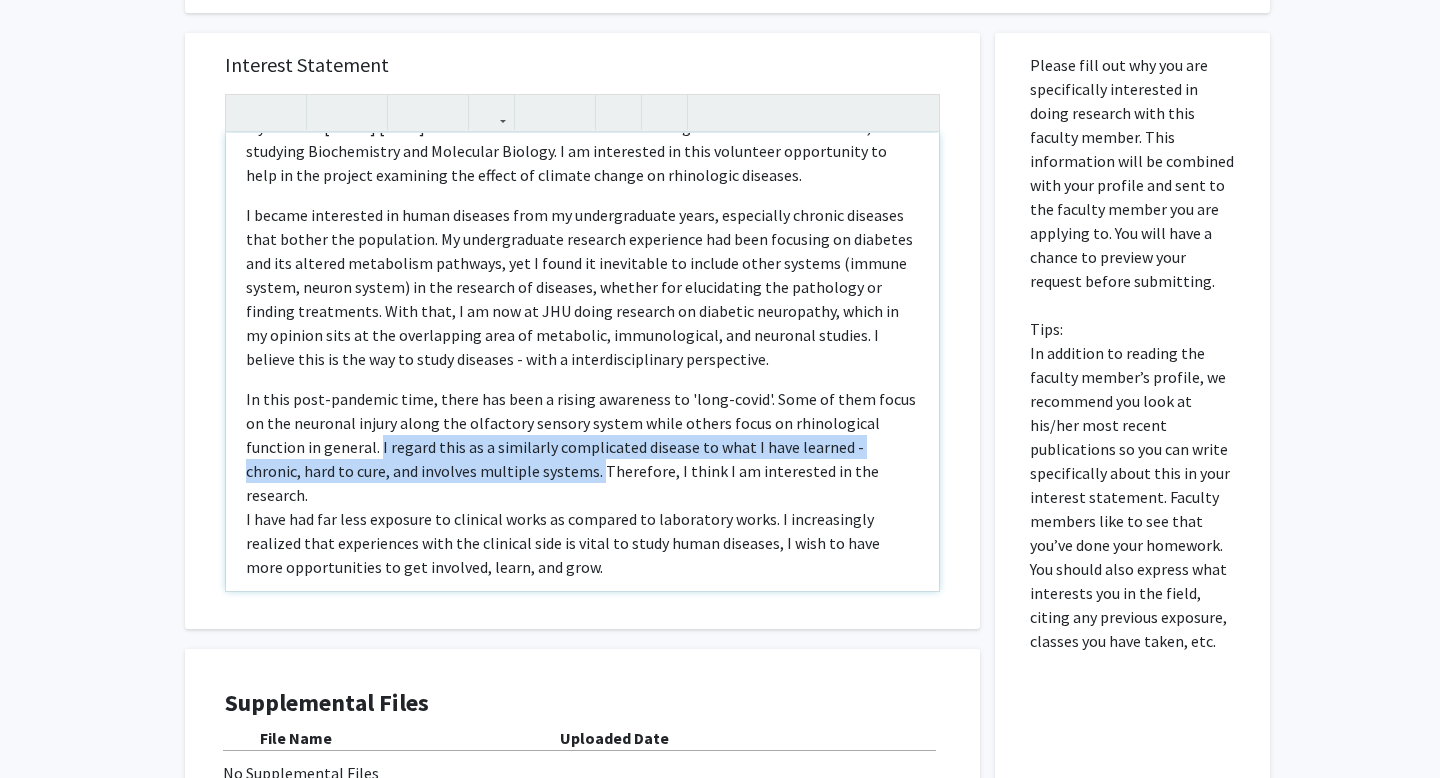 drag, startPoint x: 303, startPoint y: 448, endPoint x: 452, endPoint y: 476, distance: 151.60805 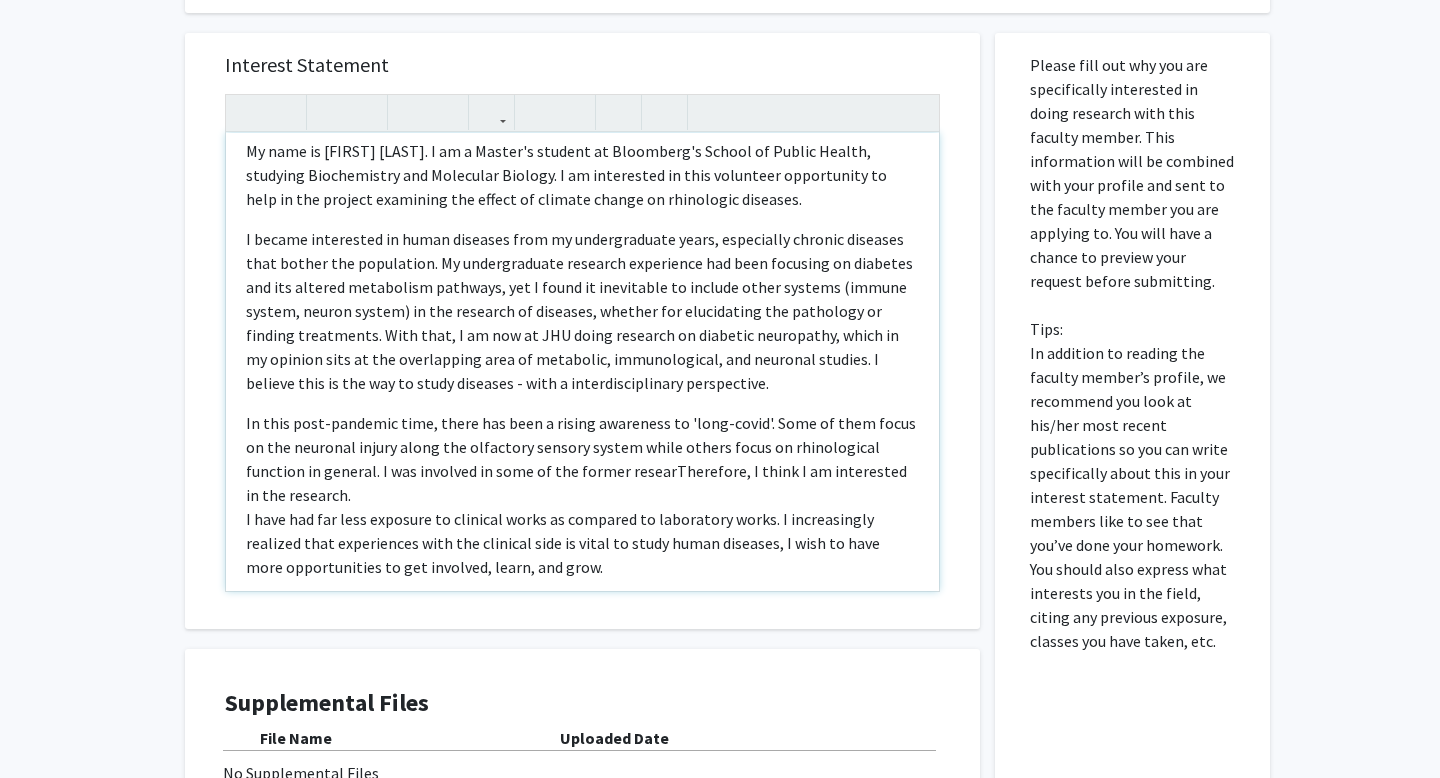 scroll, scrollTop: 78, scrollLeft: 0, axis: vertical 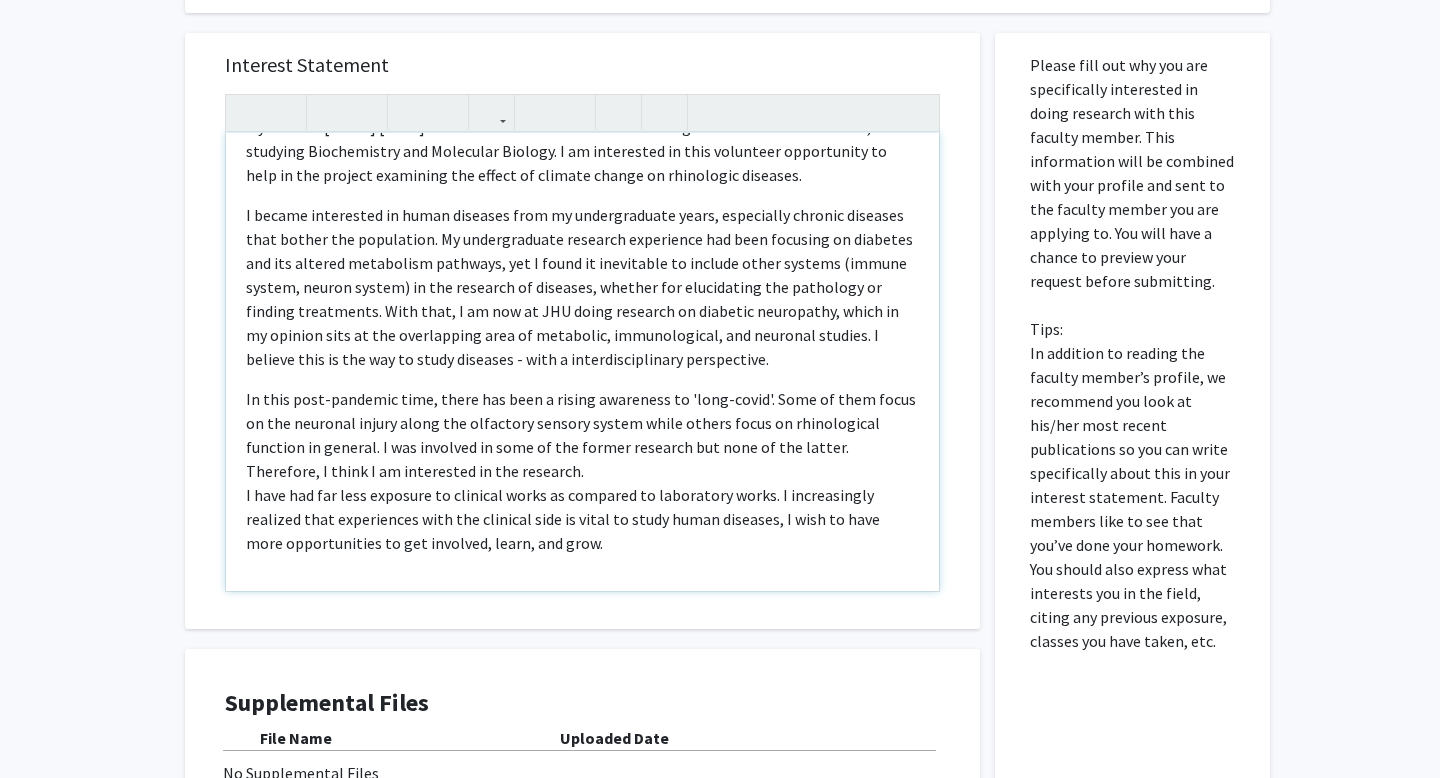 click on "Hello Dr. [LAST], My name is [FIRST] [LAST]. I am a Master's student at Bloomberg's School of Public Health, studying Biochemistry and Molecular Biology. I am interested in this volunteer opportunity to help in the project examining the effect of climate change on rhinologic diseases. I became interested in human diseases from my undergraduate years, especially chronic diseases that bother the population. My undergraduate research experience had been focusing on diabetes and its altered metabolism pathways, yet I found it inevitable to include other systems (immune system, neuron system) in the research of diseases, whether for elucidating the pathology or finding treatments. With that, I am now at JHU doing research on diabetic neuropathy, which in my opinion sits at the overlapping area of metabolic, immunological, and neuronal studies. I believe this is the way to study diseases - with a interdisciplinary perspective." at bounding box center (582, 362) 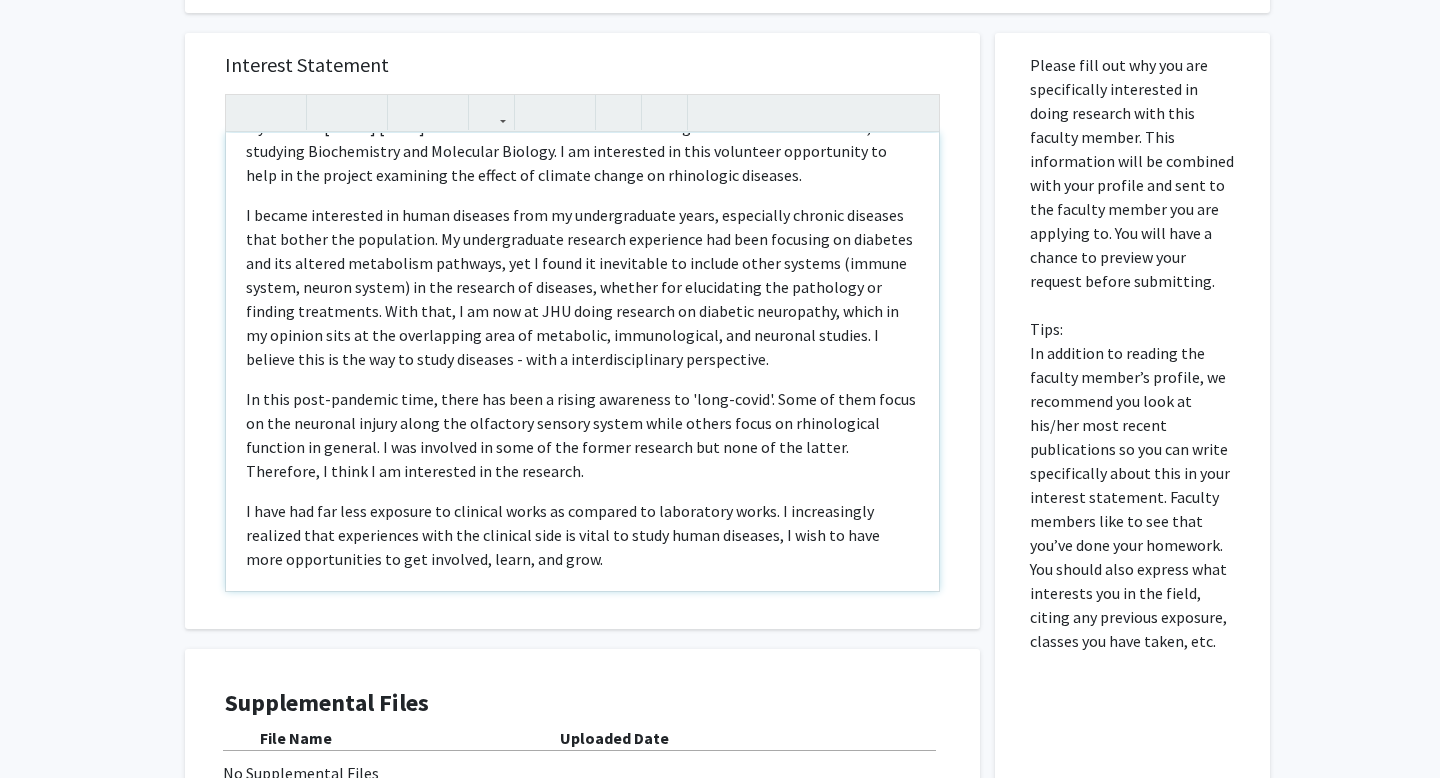 scroll, scrollTop: 94, scrollLeft: 0, axis: vertical 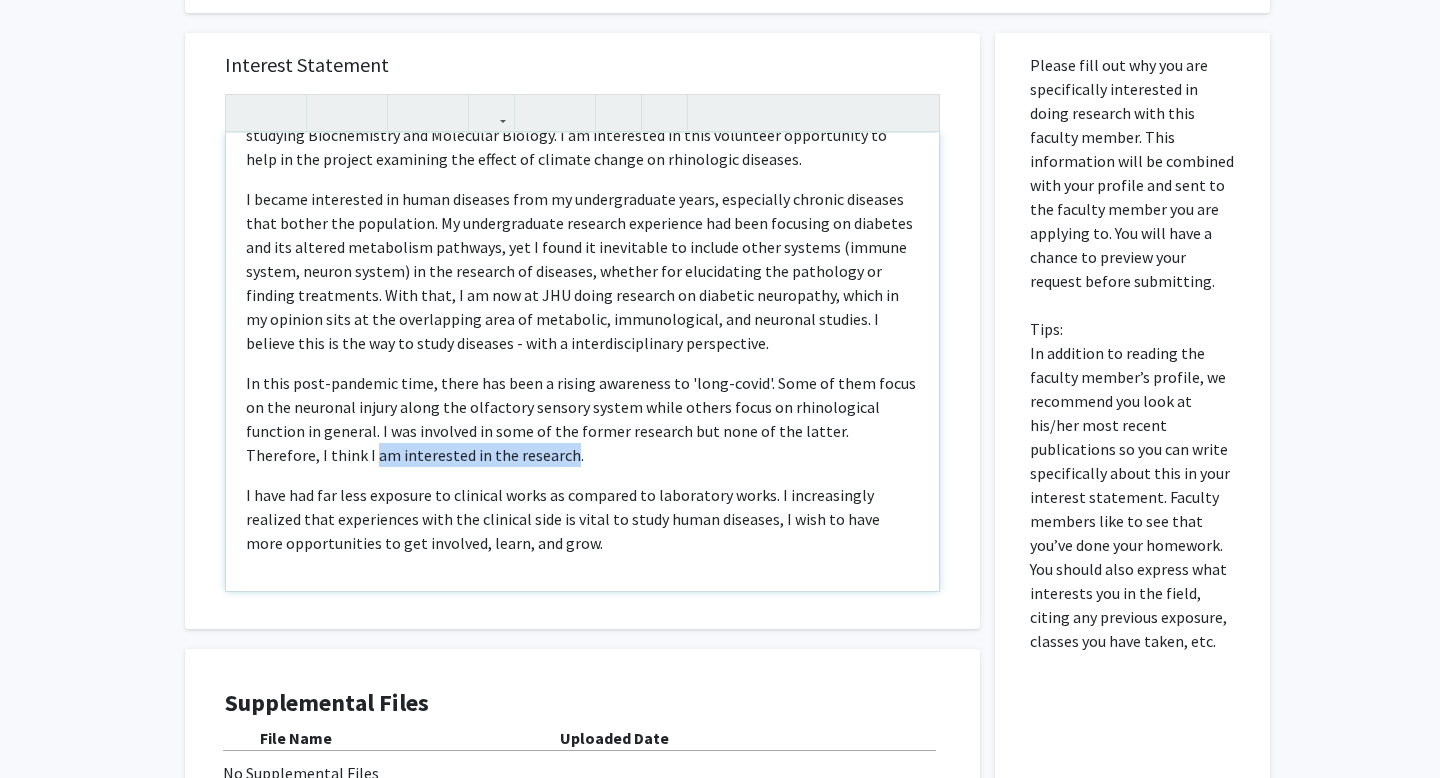 drag, startPoint x: 881, startPoint y: 436, endPoint x: 413, endPoint y: 458, distance: 468.5168 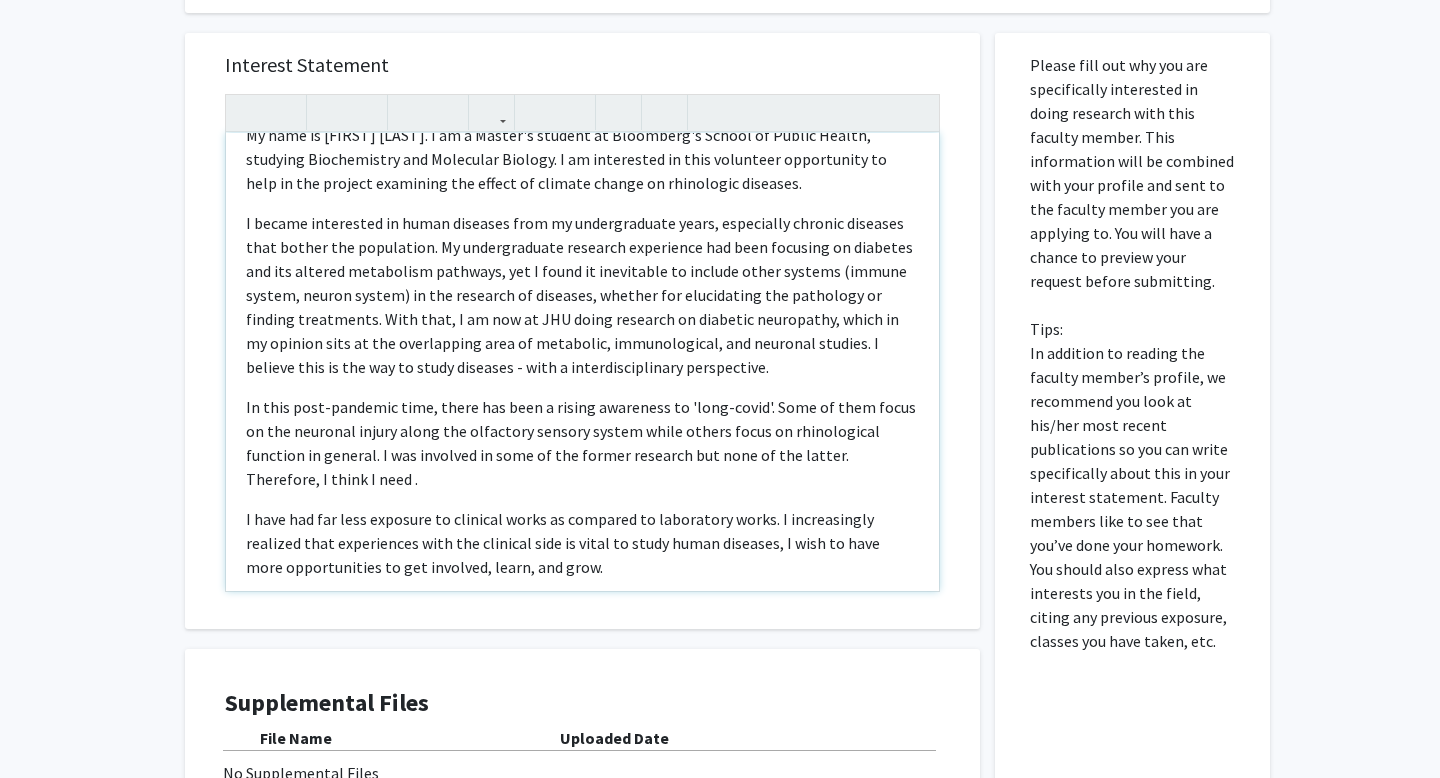 scroll, scrollTop: 94, scrollLeft: 0, axis: vertical 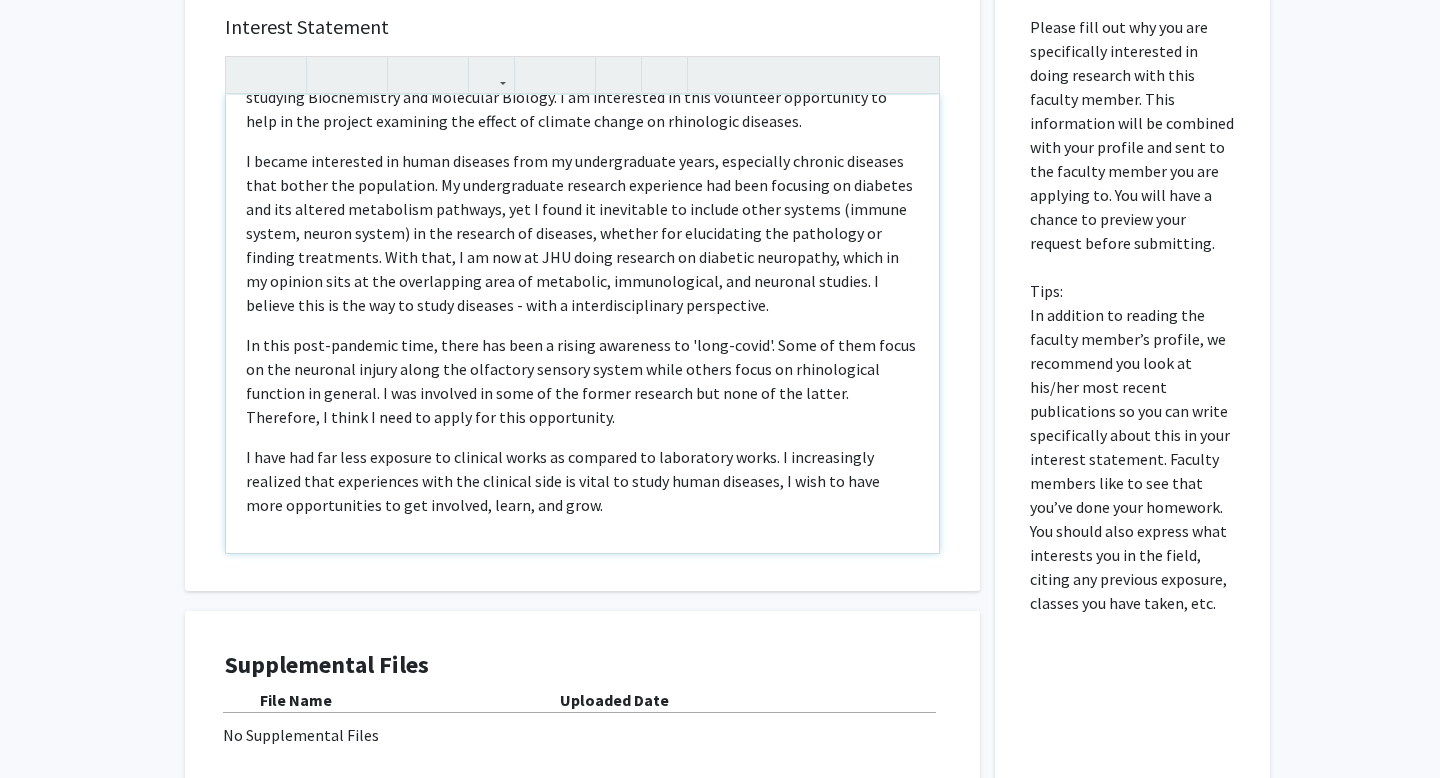 click on "I have had far less exposure to clinical works as compared to laboratory works. I increasingly realized that experiences with the clinical side is vital to study human diseases, I wish to have more opportunities to get involved, learn, and grow." at bounding box center (582, 481) 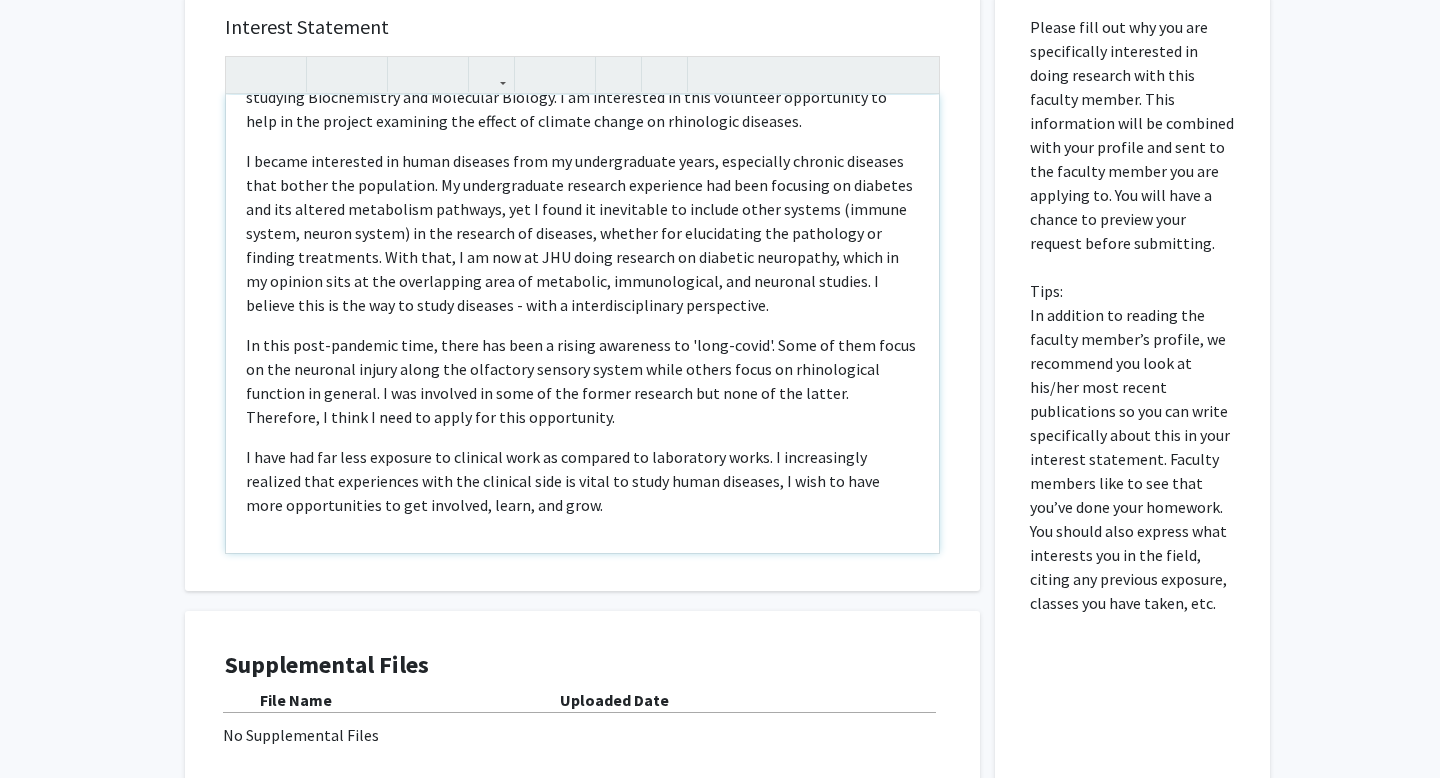 click on "I have had far less exposure to clinical work as compared to laboratory works. I increasingly realized that experiences with the clinical side is vital to study human diseases, I wish to have more opportunities to get involved, learn, and grow." at bounding box center (582, 481) 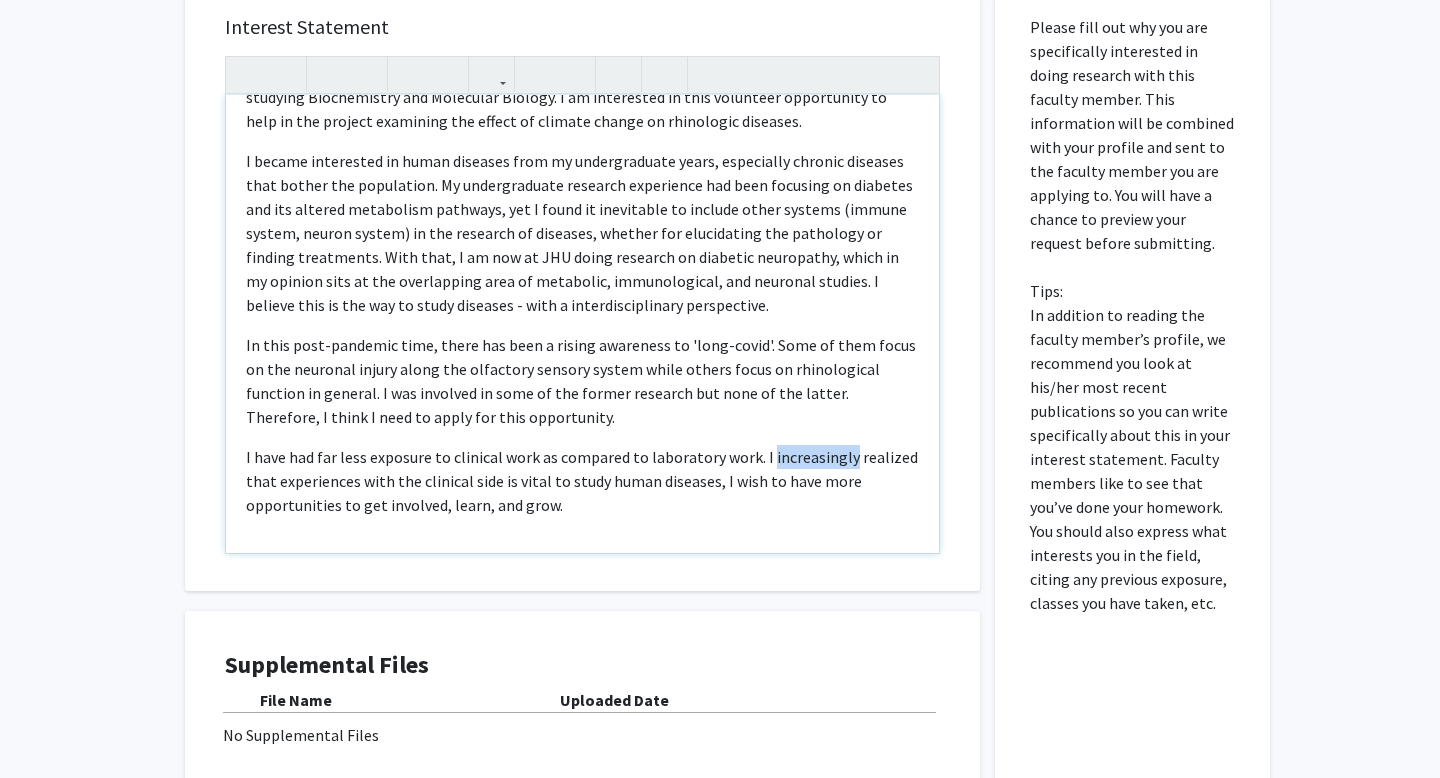 drag, startPoint x: 764, startPoint y: 461, endPoint x: 844, endPoint y: 462, distance: 80.00625 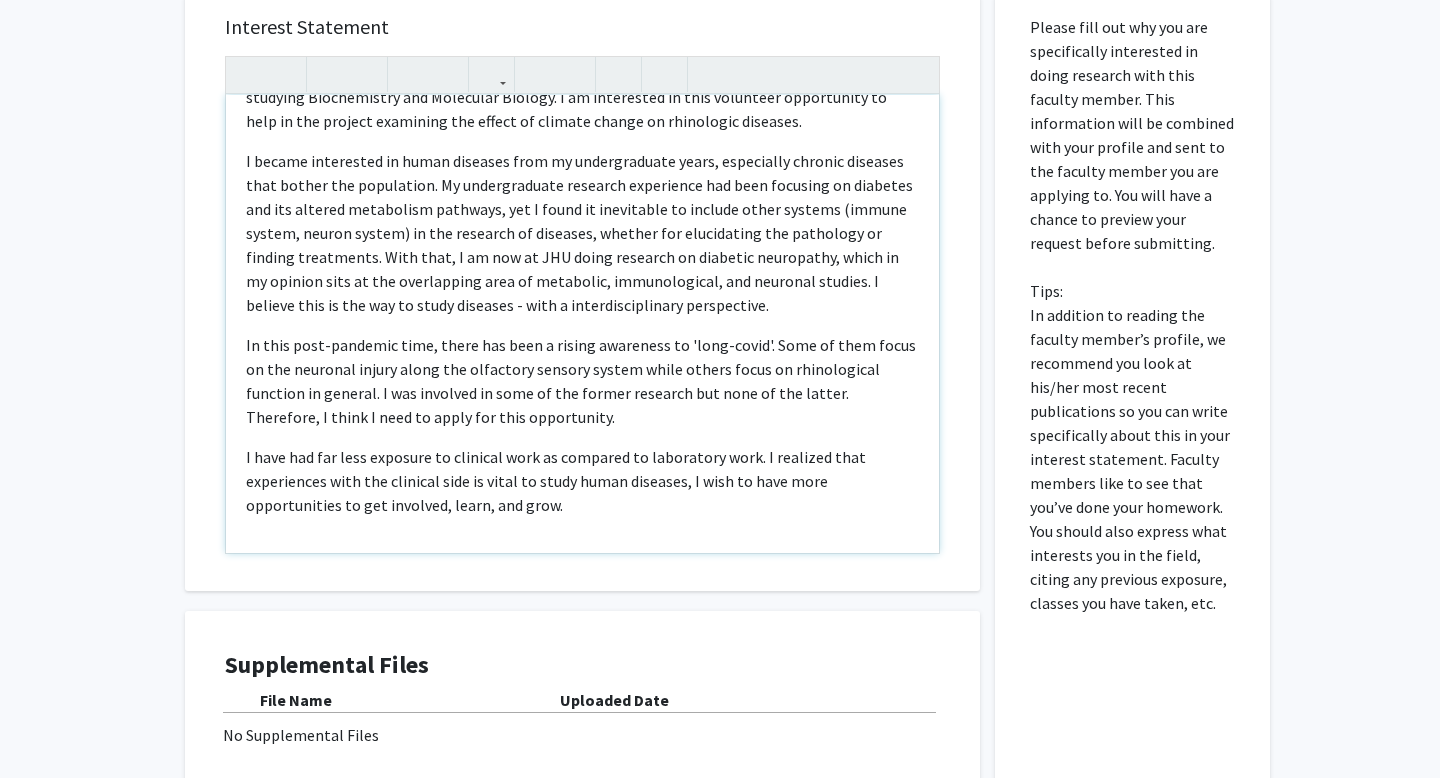 click on "I have had far less exposure to clinical work as compared to laboratory work. I realized that experiences with the clinical side is vital to study human diseases, I wish to have more opportunities to get involved, learn, and grow." at bounding box center [582, 481] 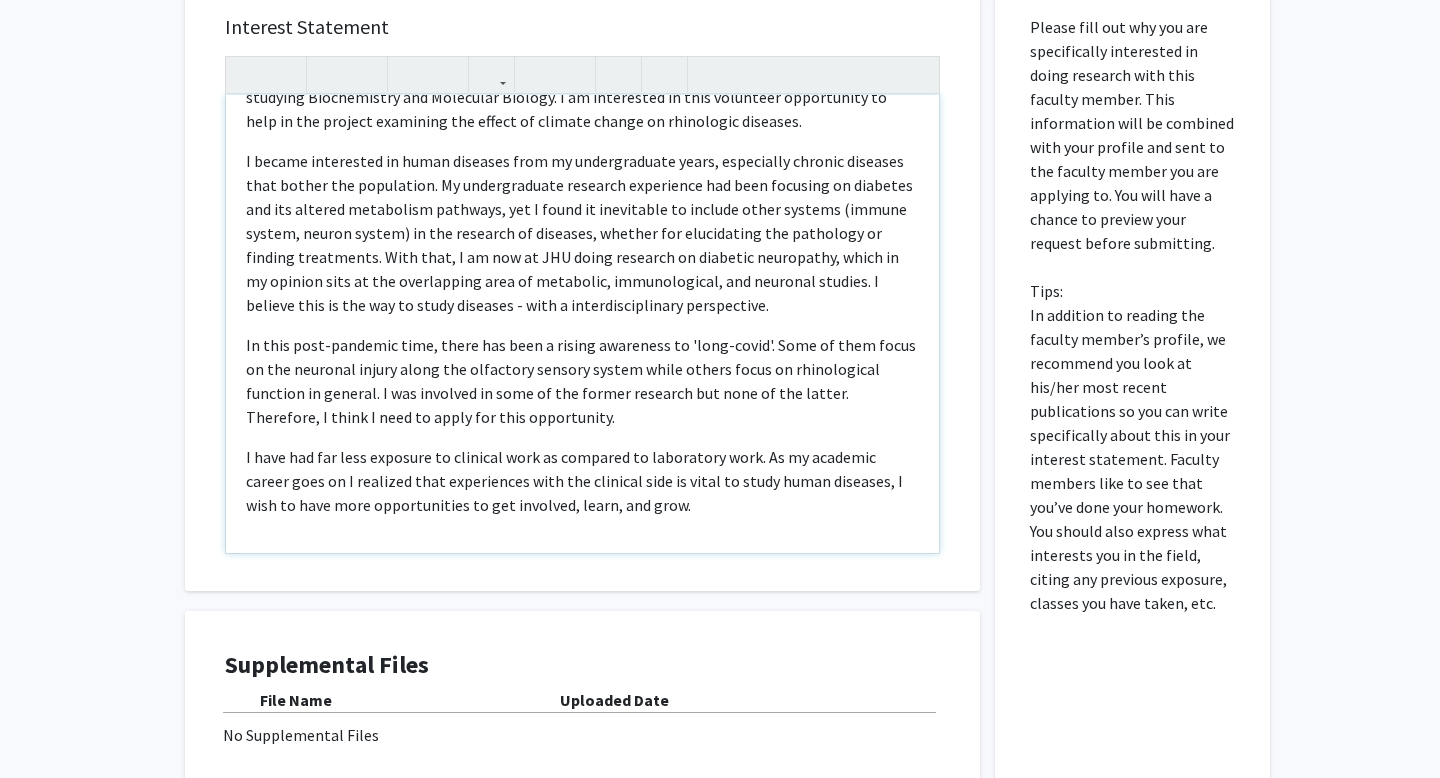 click on "I have had far less exposure to clinical work as compared to laboratory work. As my academic career goes on I realized that experiences with the clinical side is vital to study human diseases, I wish to have more opportunities to get involved, learn, and grow." at bounding box center (582, 481) 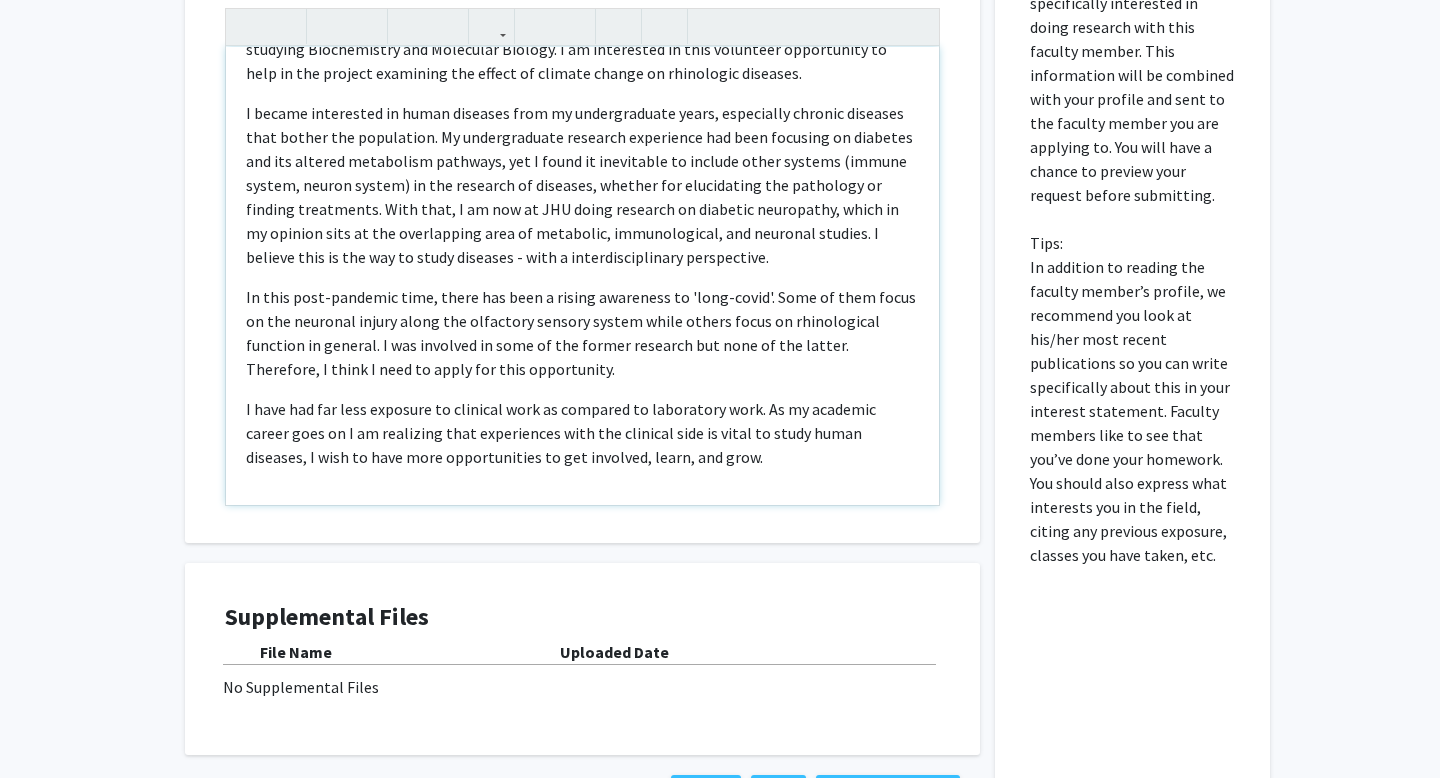 scroll, scrollTop: 924, scrollLeft: 0, axis: vertical 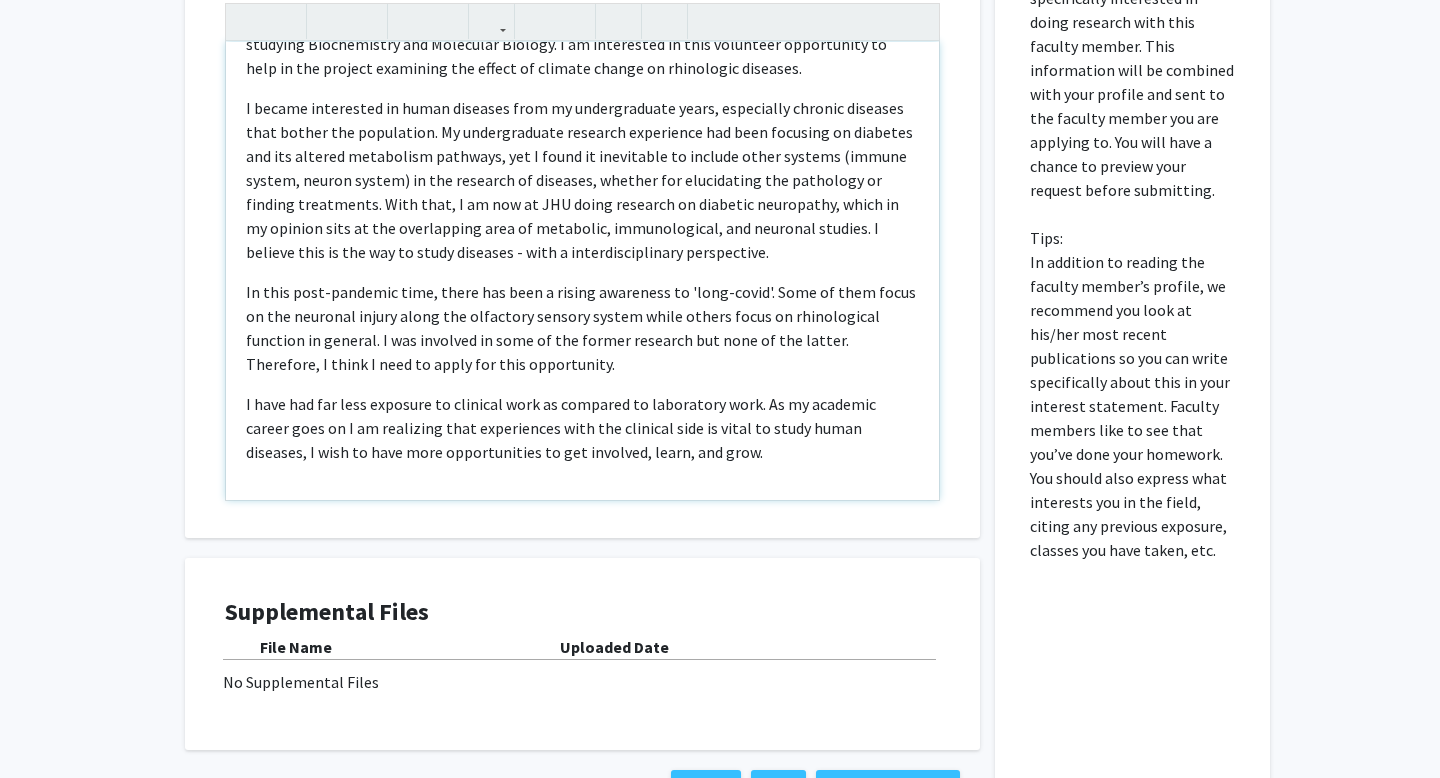 click on "I have had far less exposure to clinical work as compared to laboratory work. As my academic career goes on I am realizing that experiences with the clinical side is vital to study human diseases, I wish to have more opportunities to get involved, learn, and grow." at bounding box center (582, 428) 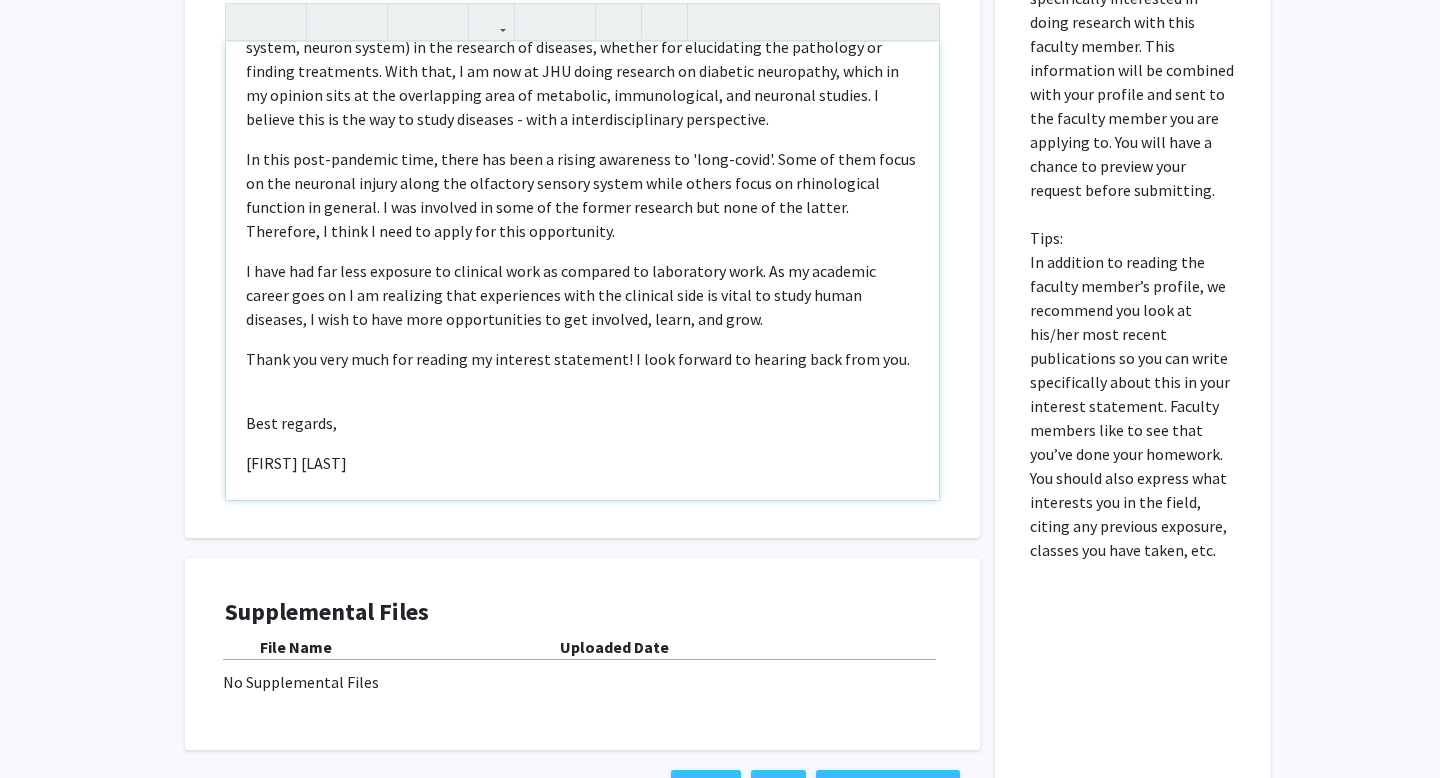scroll, scrollTop: 238, scrollLeft: 0, axis: vertical 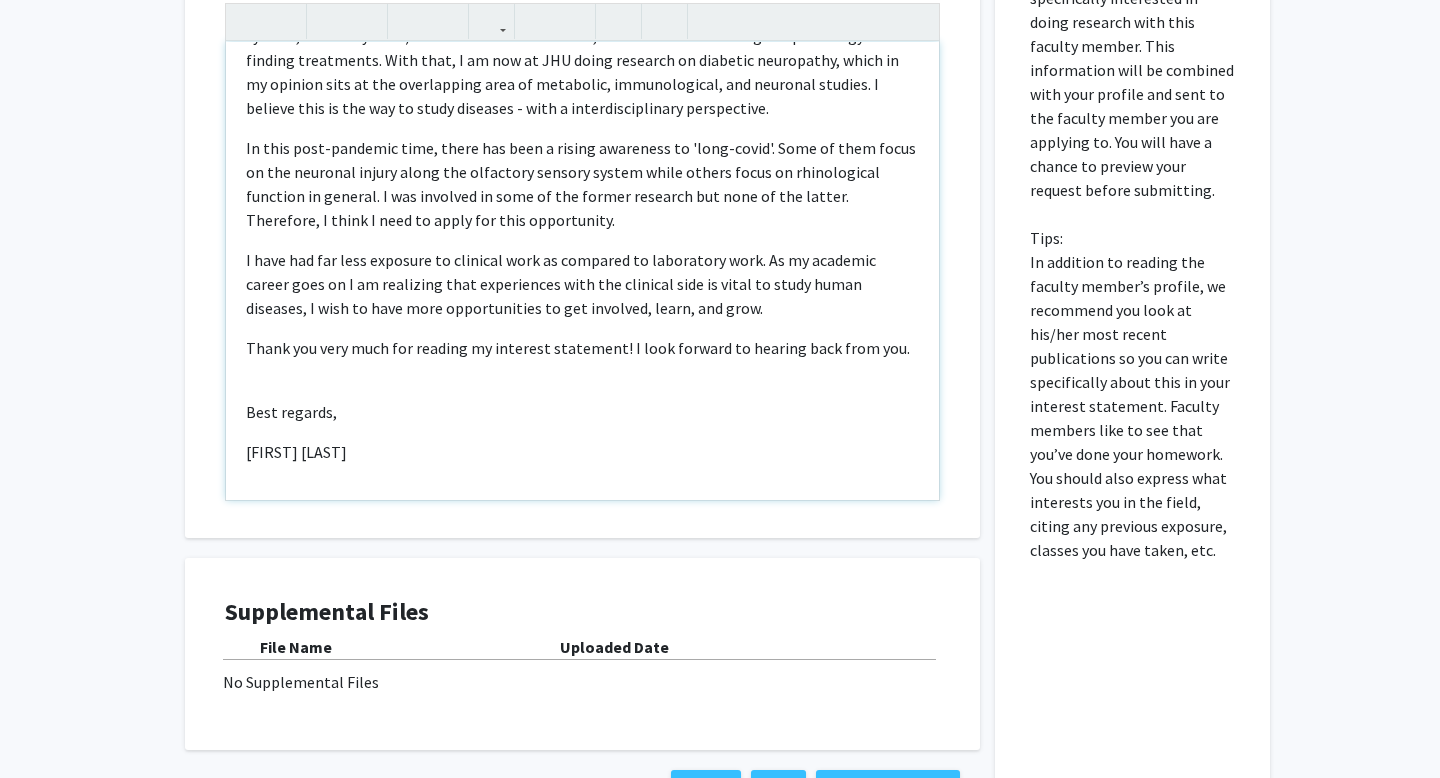 click on "Thank you very much for reading my interest statement! I look forward to hearing back from you." at bounding box center [582, 348] 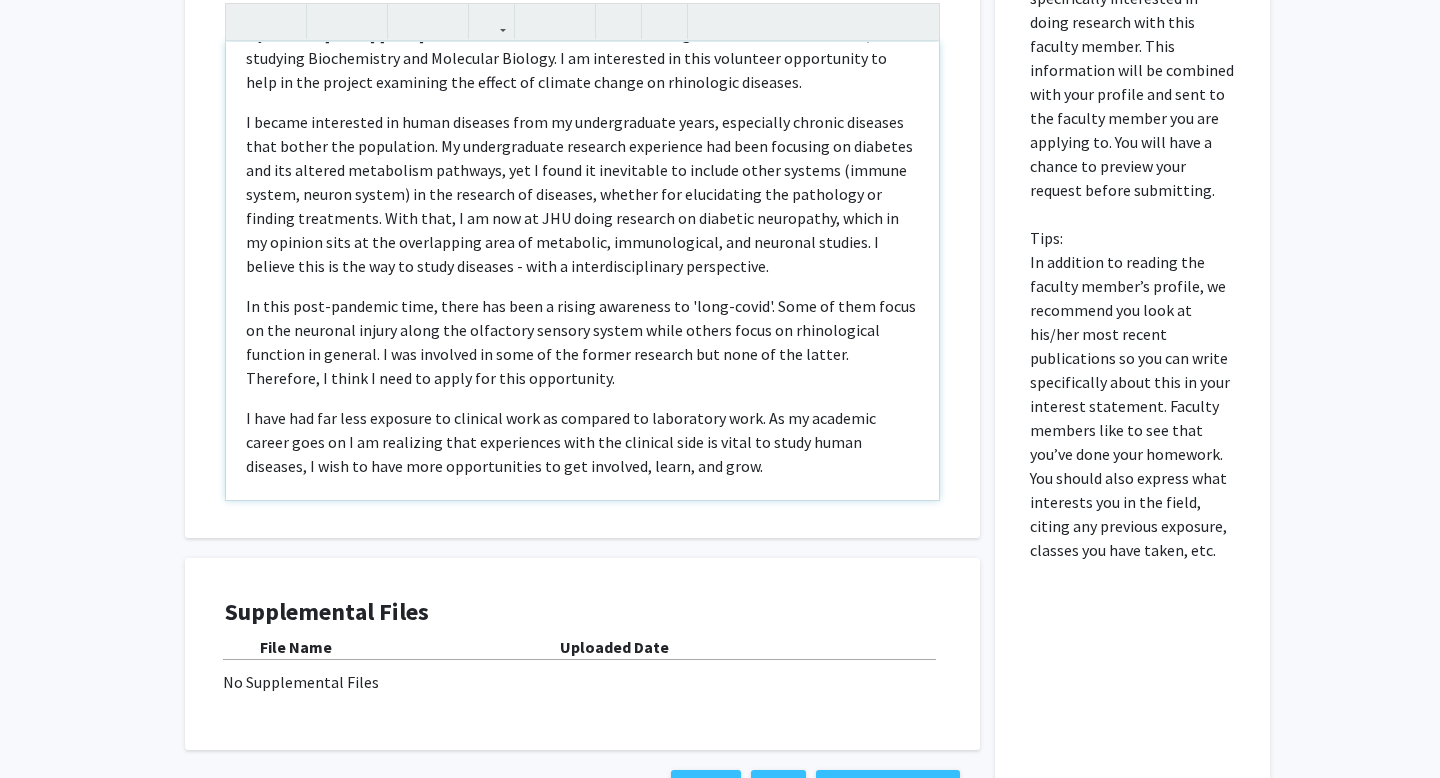 scroll, scrollTop: 0, scrollLeft: 0, axis: both 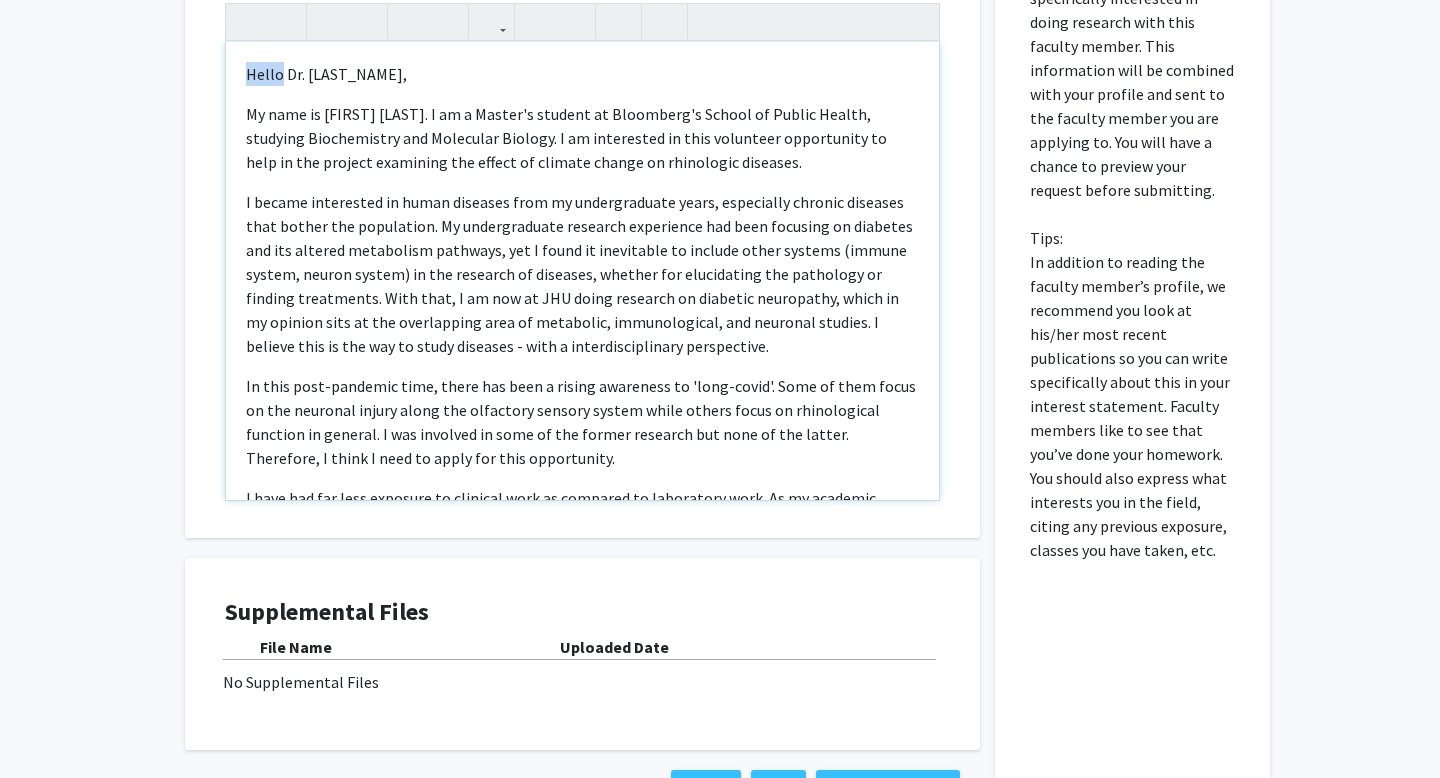 drag, startPoint x: 246, startPoint y: 78, endPoint x: 279, endPoint y: 79, distance: 33.01515 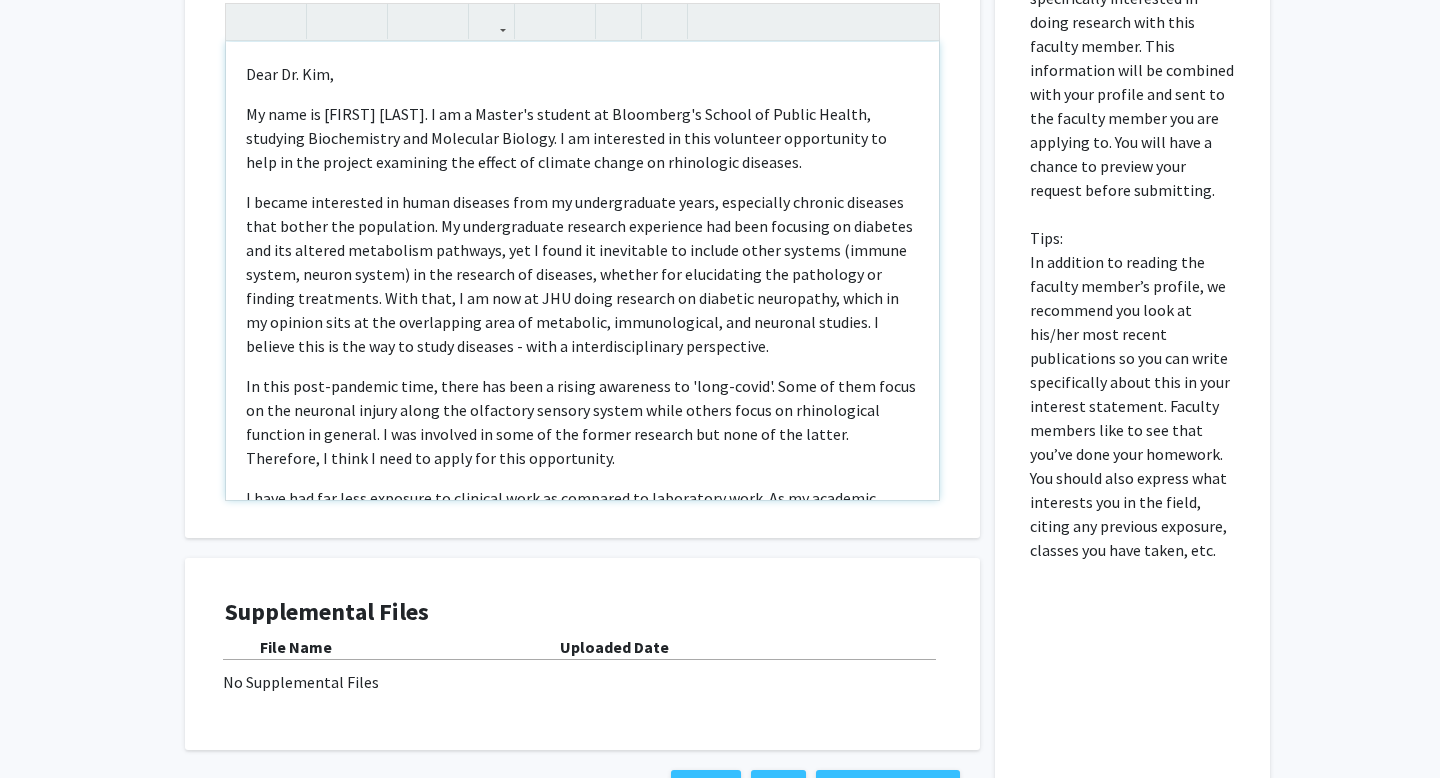 click on "My name is [FIRST] [LAST]. I am a Master's student at Bloomberg's School of Public Health, studying Biochemistry and Molecular Biology. I am interested in this volunteer opportunity to help in the project examining the effect of climate change on rhinologic diseases." at bounding box center (582, 138) 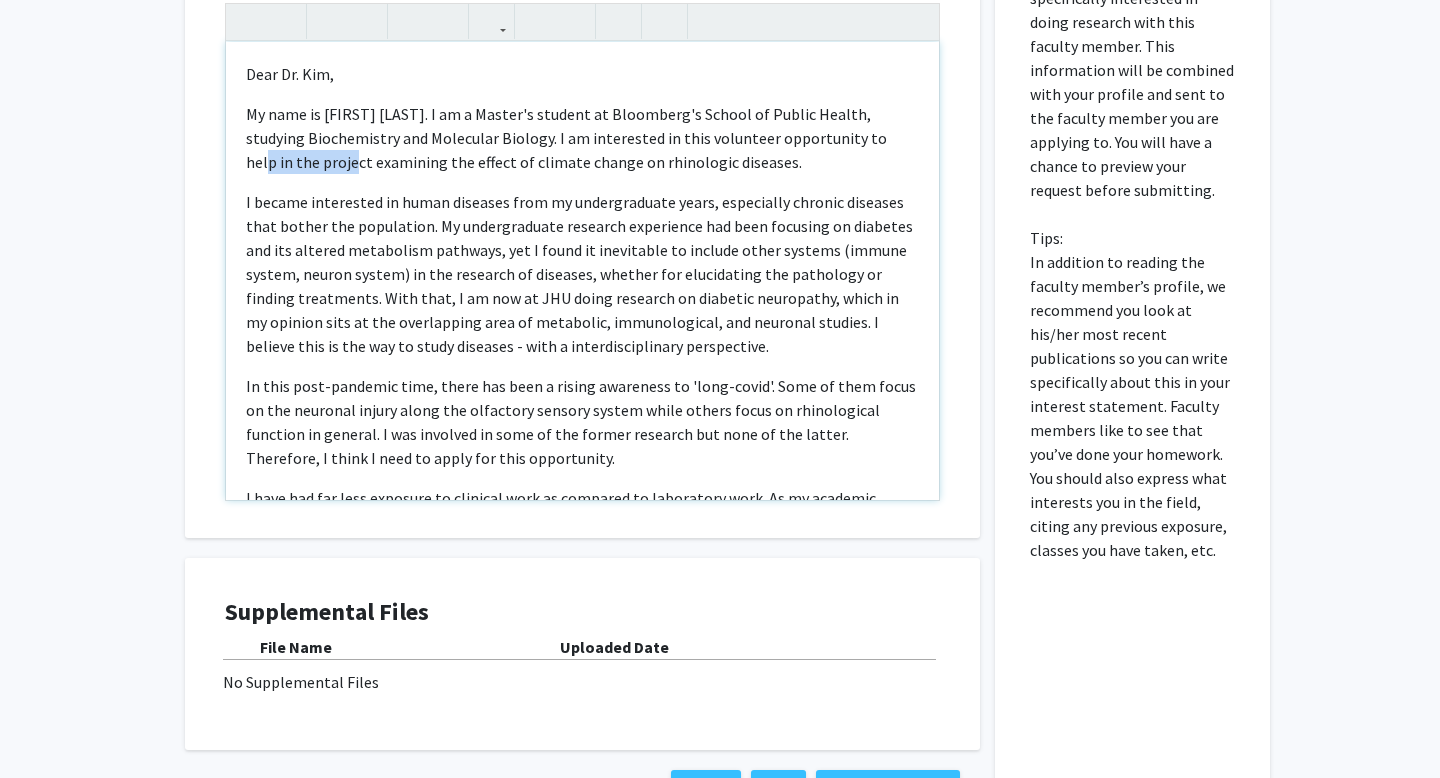 drag, startPoint x: 840, startPoint y: 136, endPoint x: 291, endPoint y: 155, distance: 549.3287 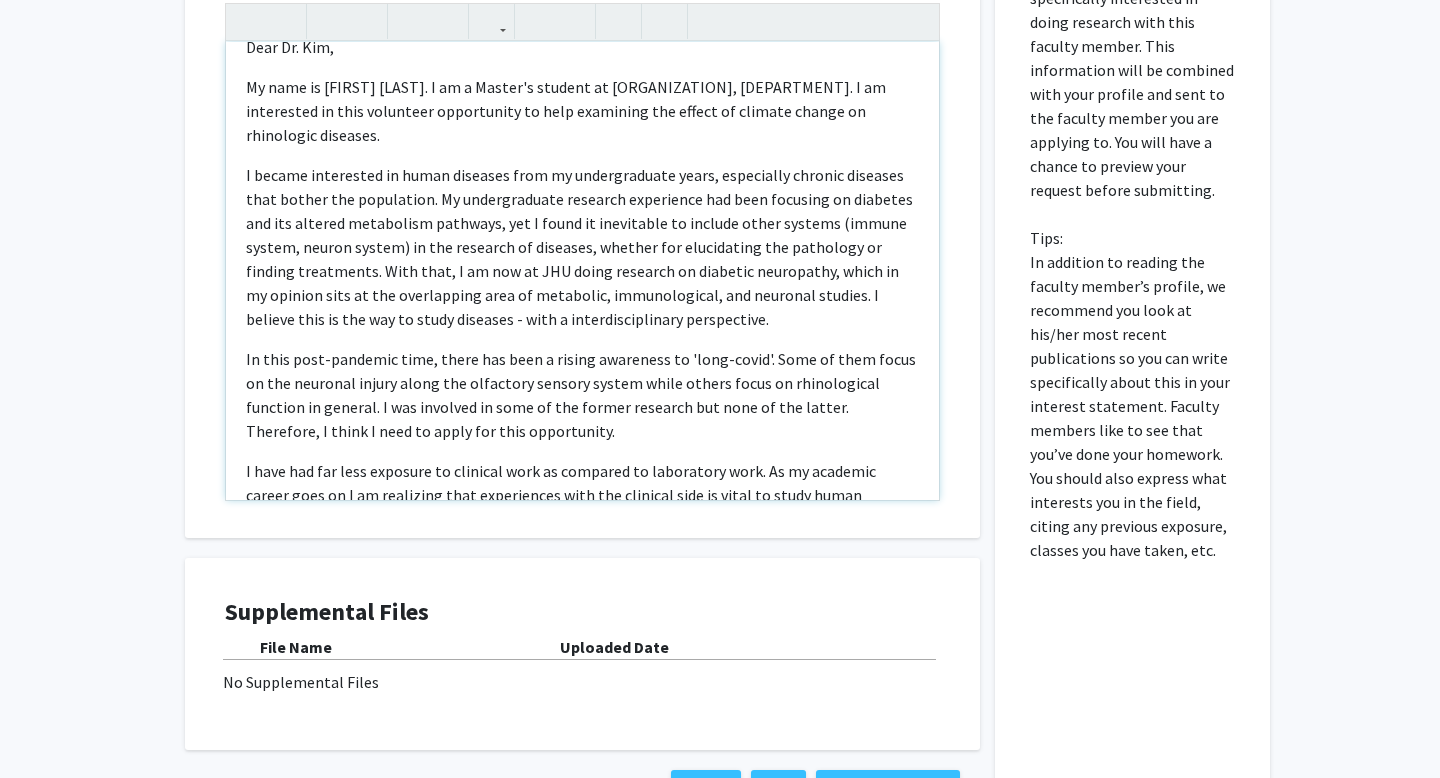 scroll, scrollTop: 0, scrollLeft: 0, axis: both 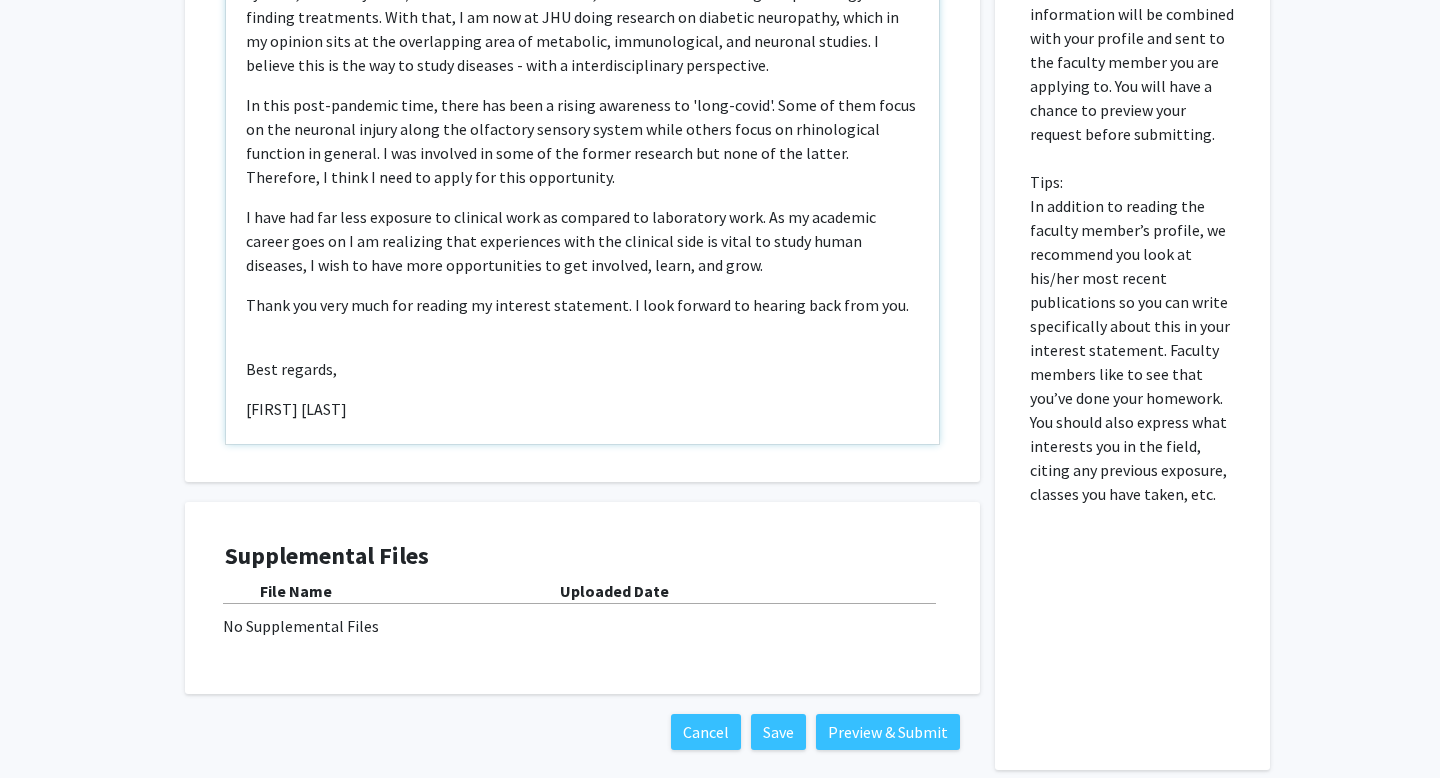 click on "I have had far less exposure to clinical work as compared to laboratory work. As my academic career goes on I am realizing that experiences with the clinical side is vital to study human diseases, I wish to have more opportunities to get involved, learn, and grow." at bounding box center [582, 241] 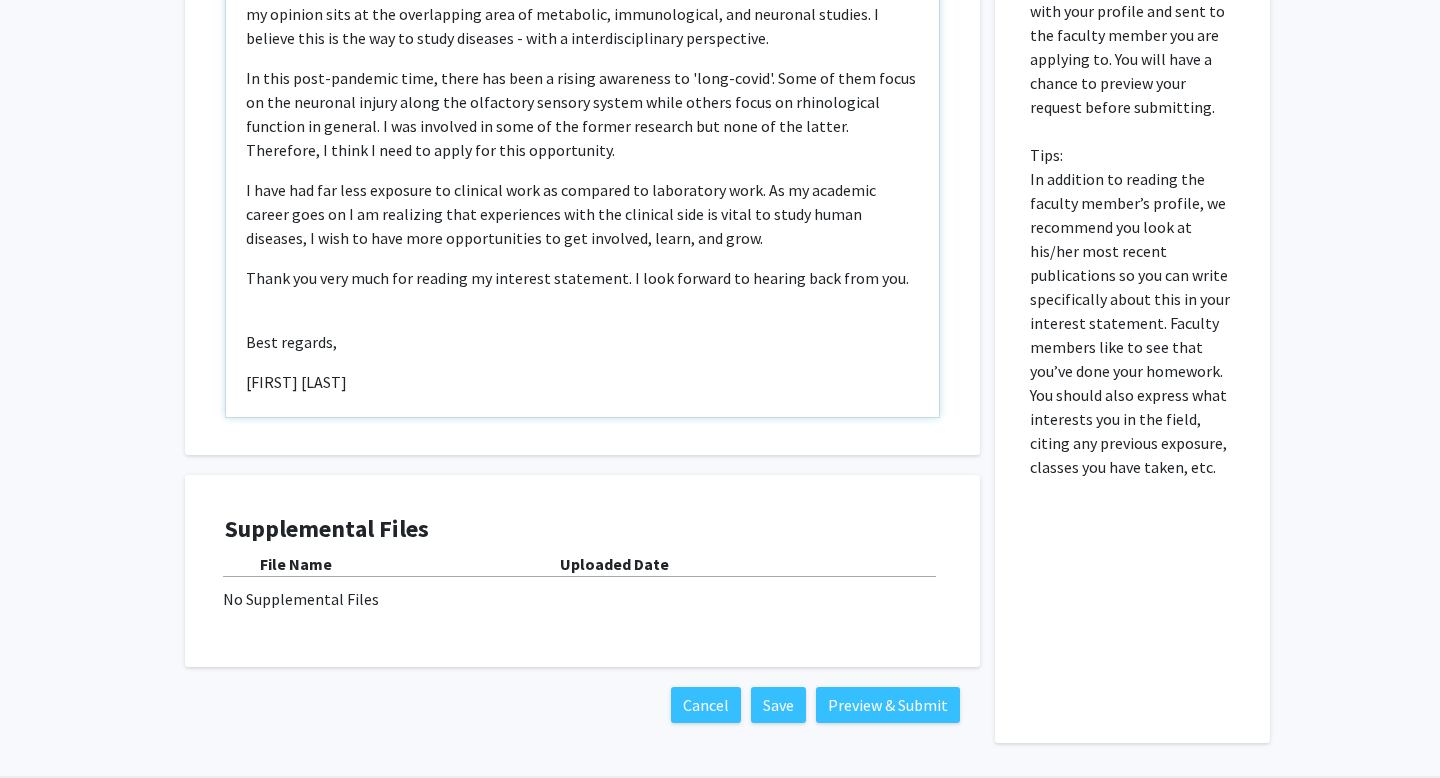 scroll, scrollTop: 1077, scrollLeft: 0, axis: vertical 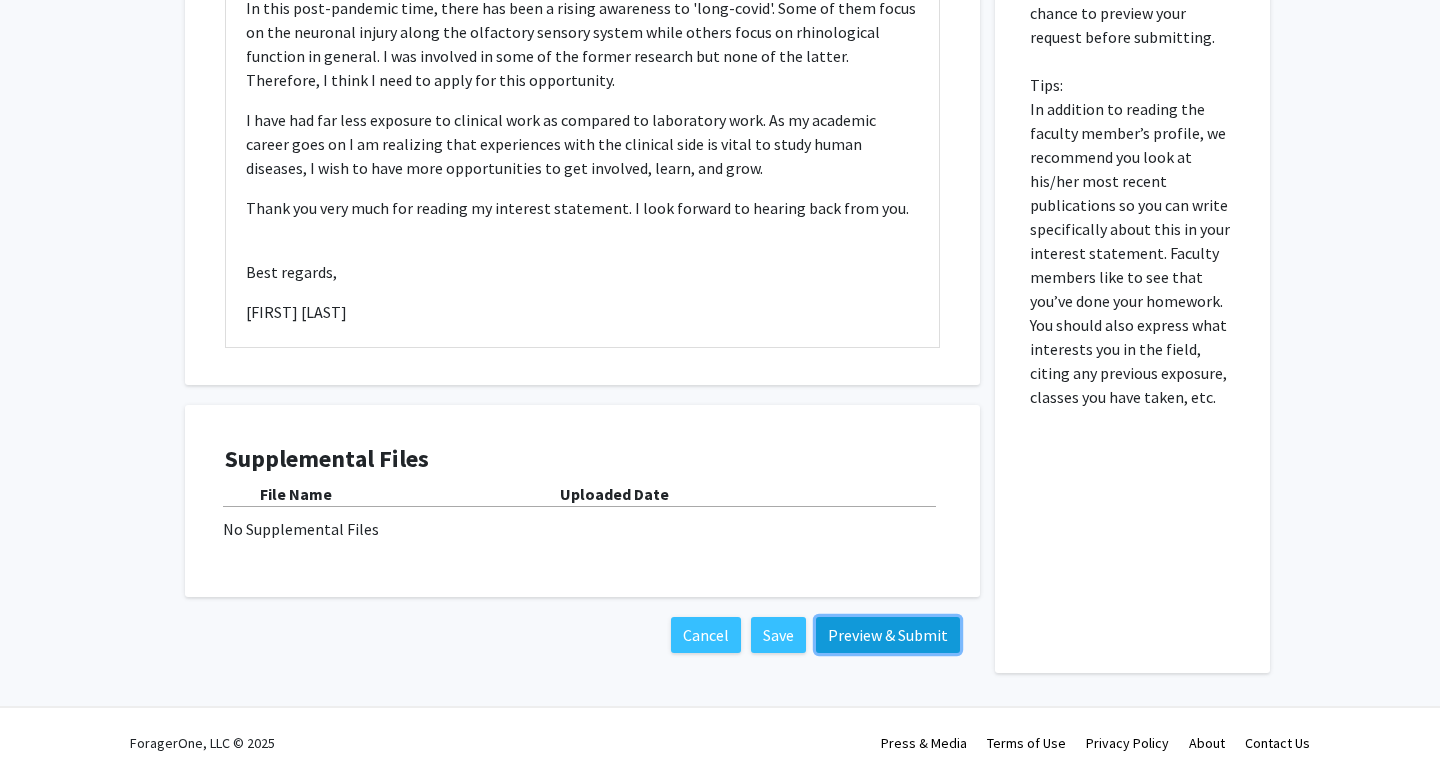 click on "Preview & Submit" at bounding box center (888, 635) 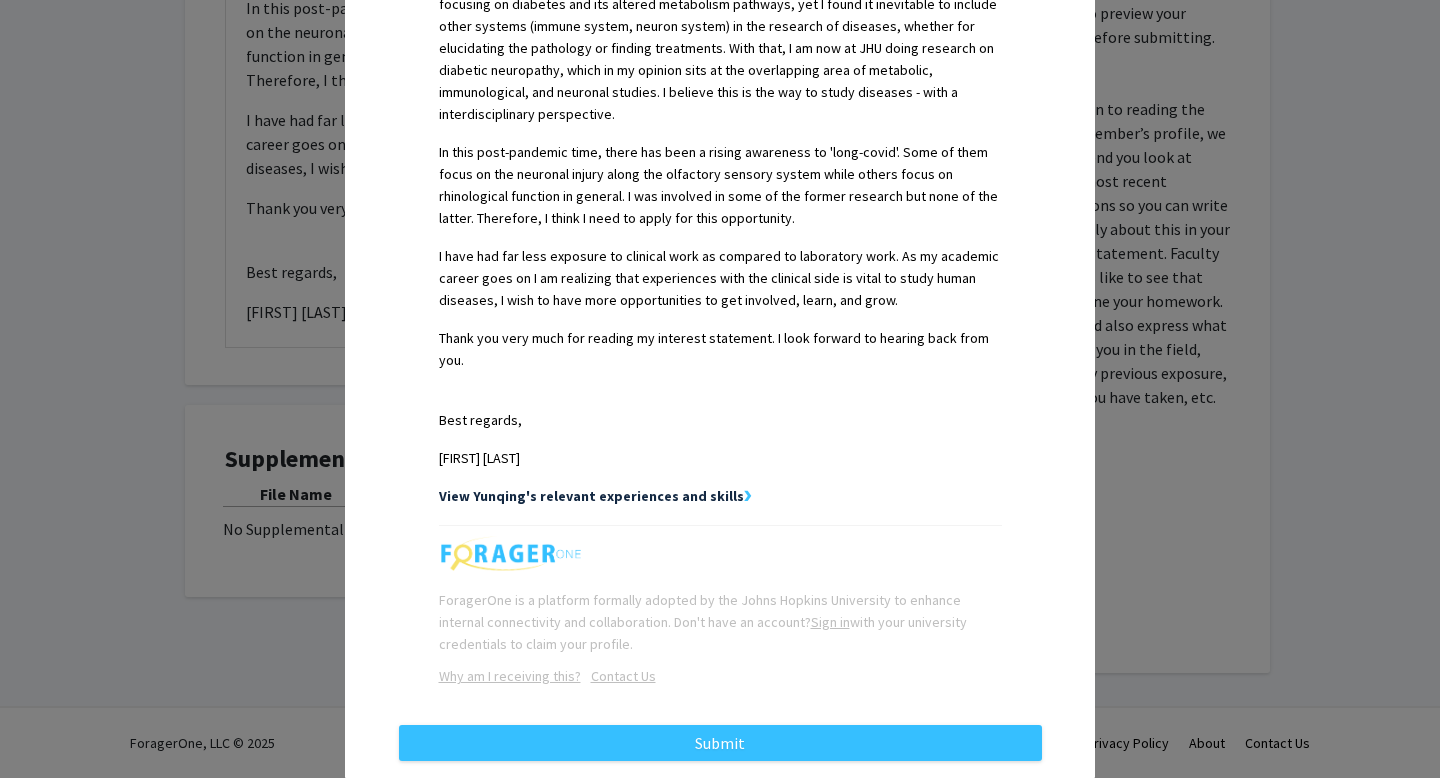 scroll, scrollTop: 708, scrollLeft: 0, axis: vertical 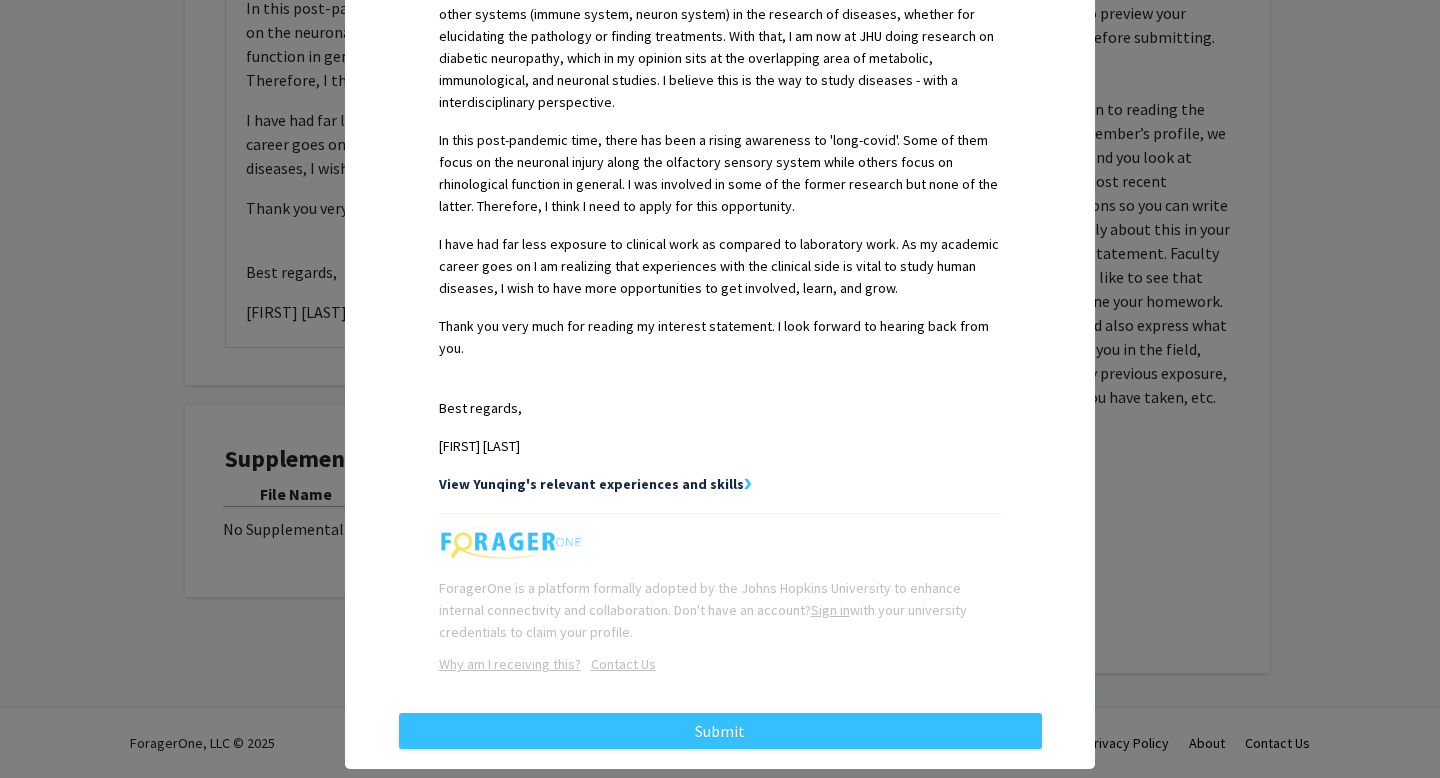 click on "View Yunqing's relevant experiences and skills" at bounding box center [591, 484] 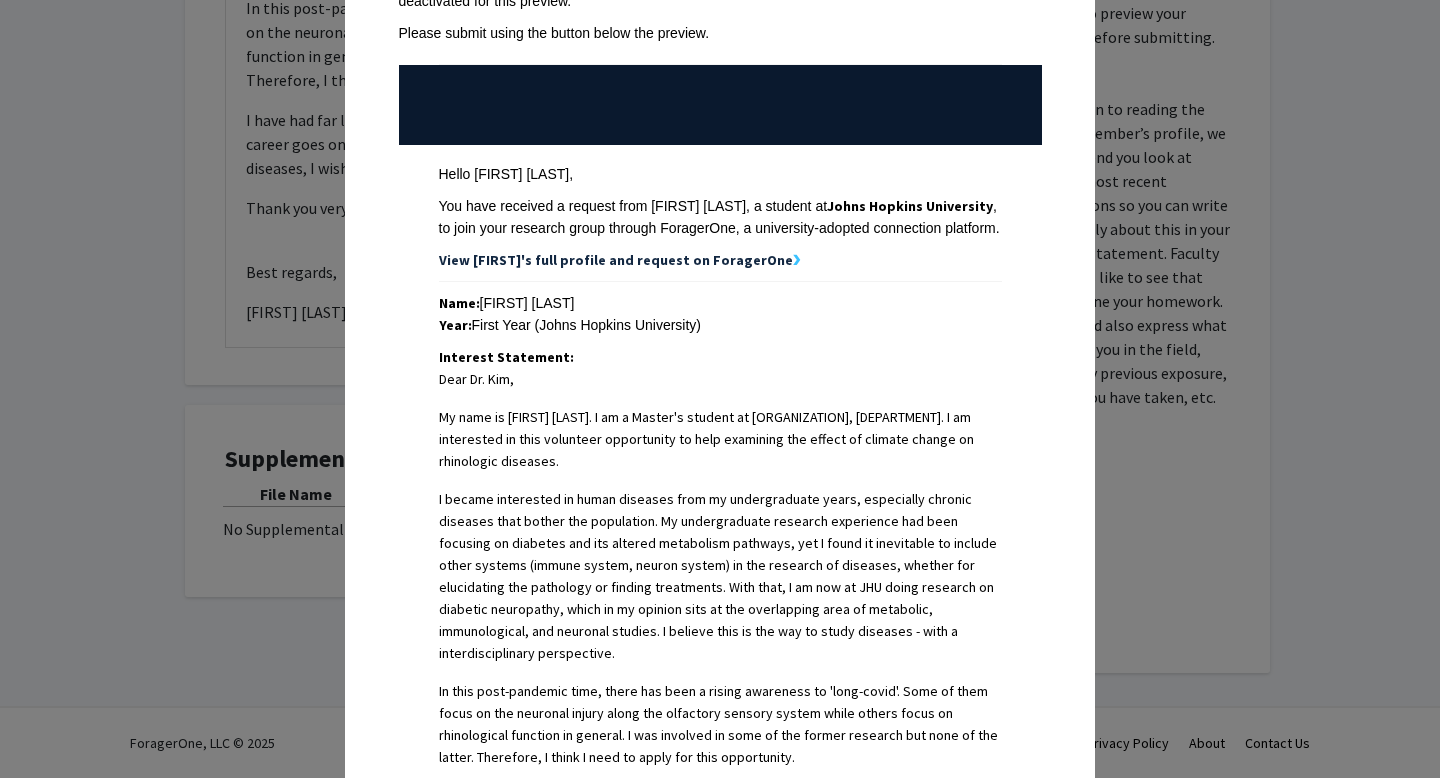 scroll, scrollTop: 0, scrollLeft: 0, axis: both 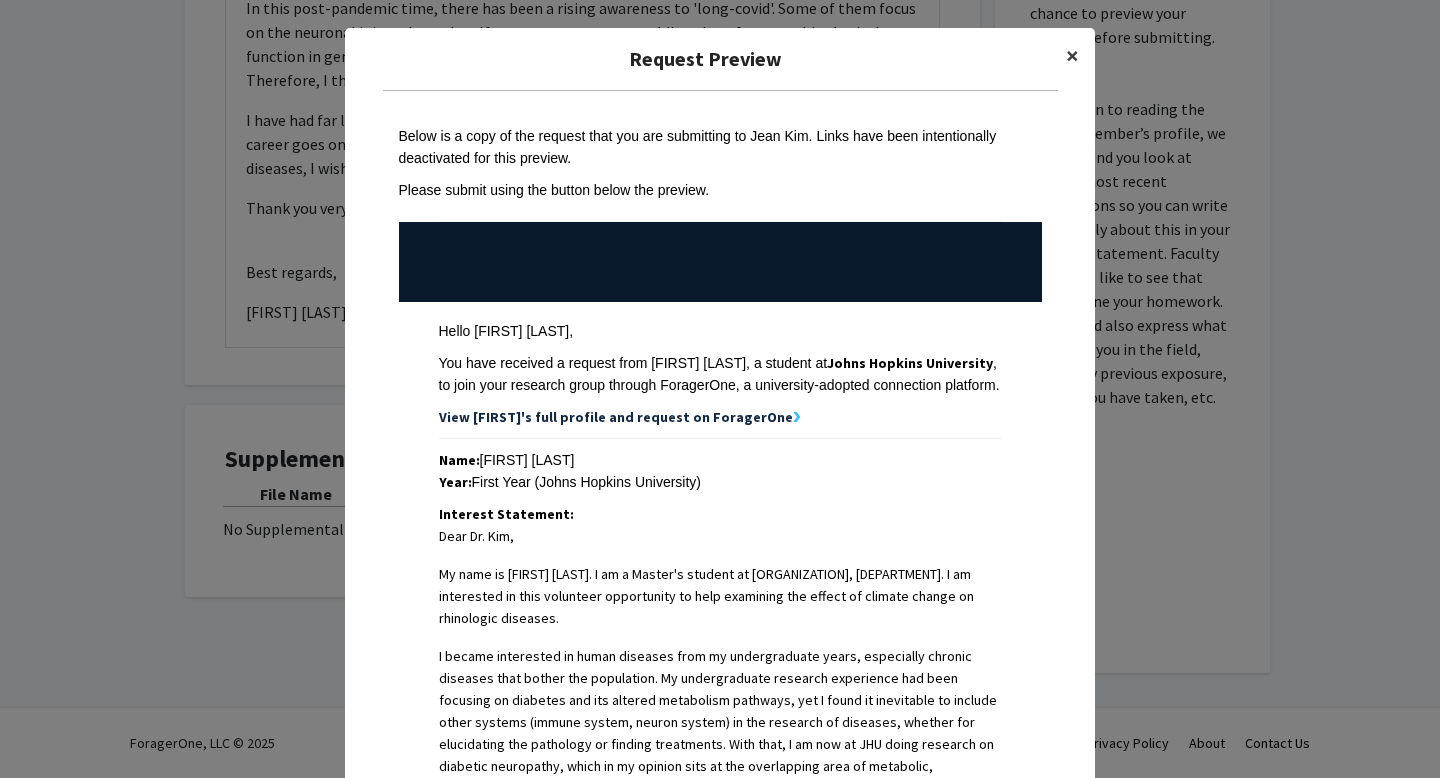click on "×" at bounding box center (1072, 55) 